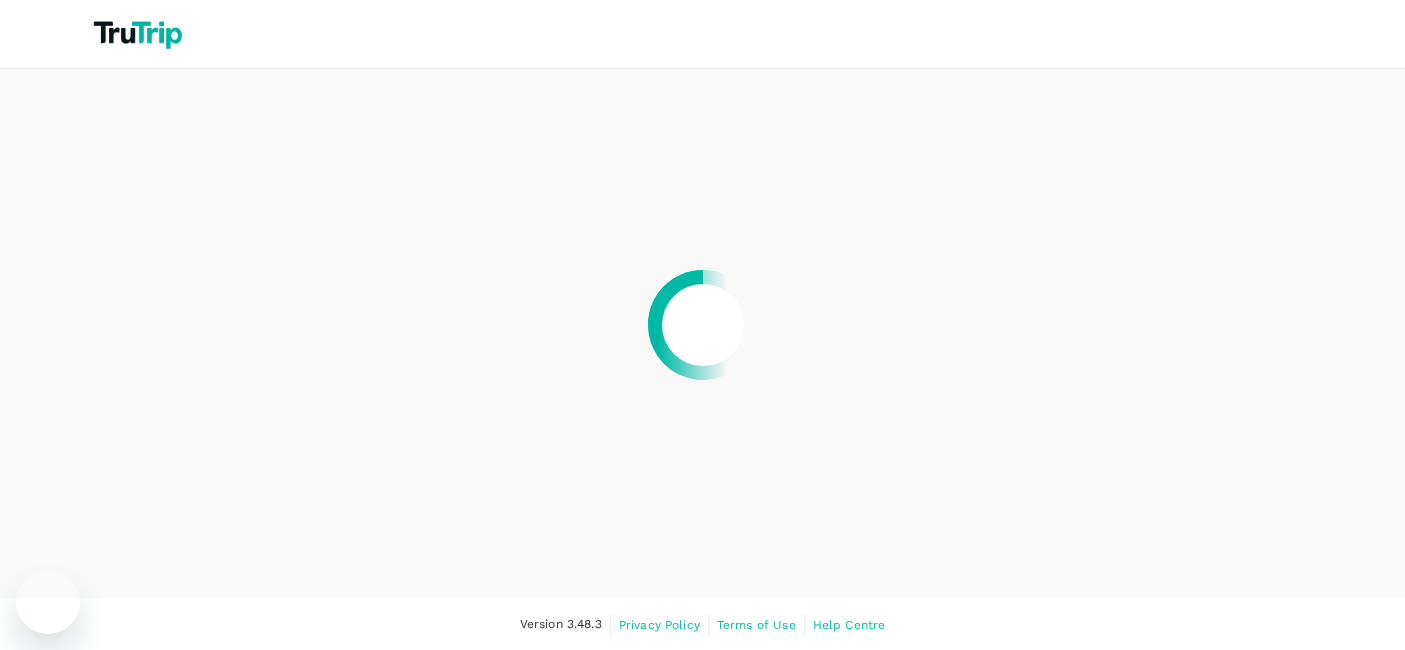 scroll, scrollTop: 0, scrollLeft: 0, axis: both 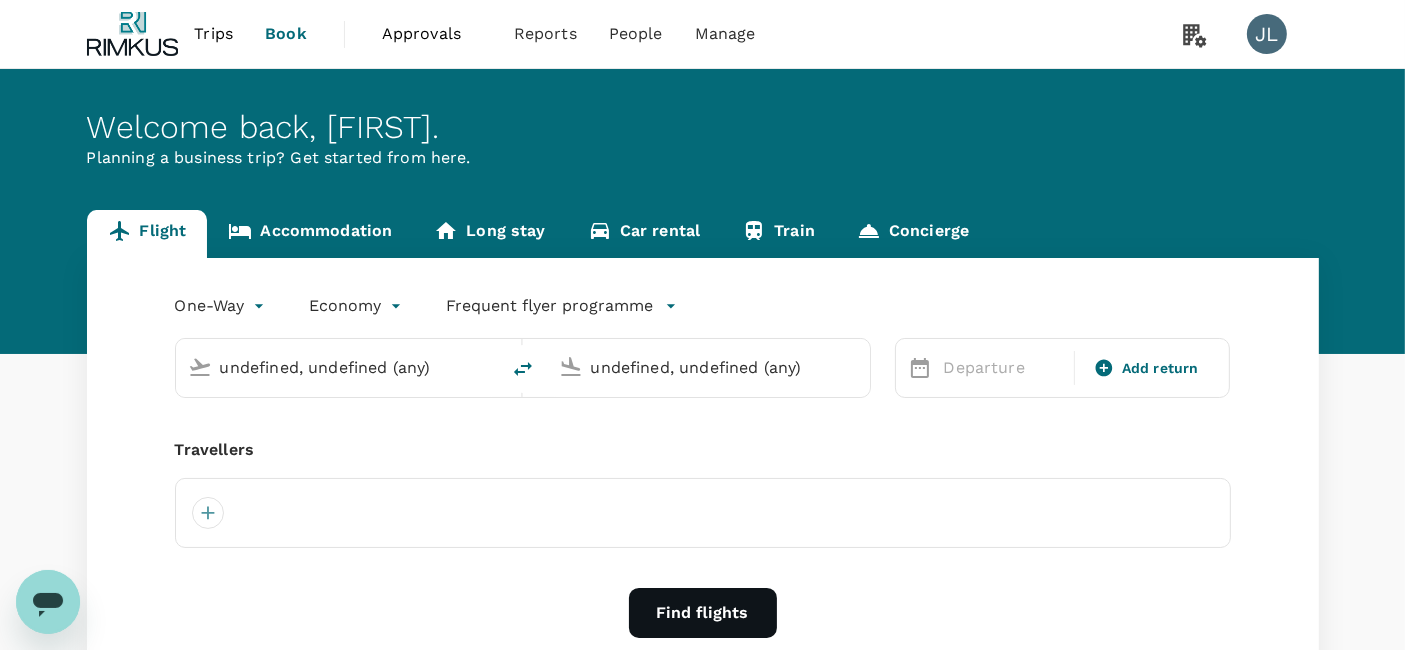 type 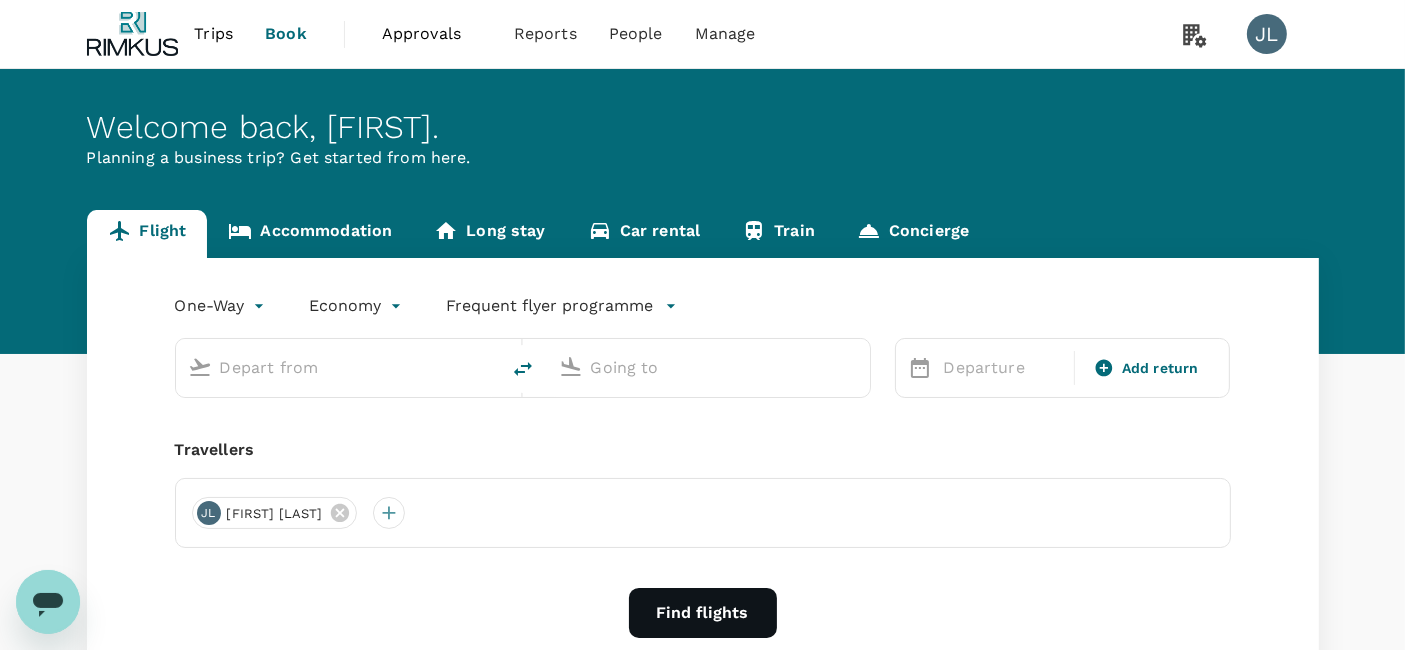 type on "roundtrip" 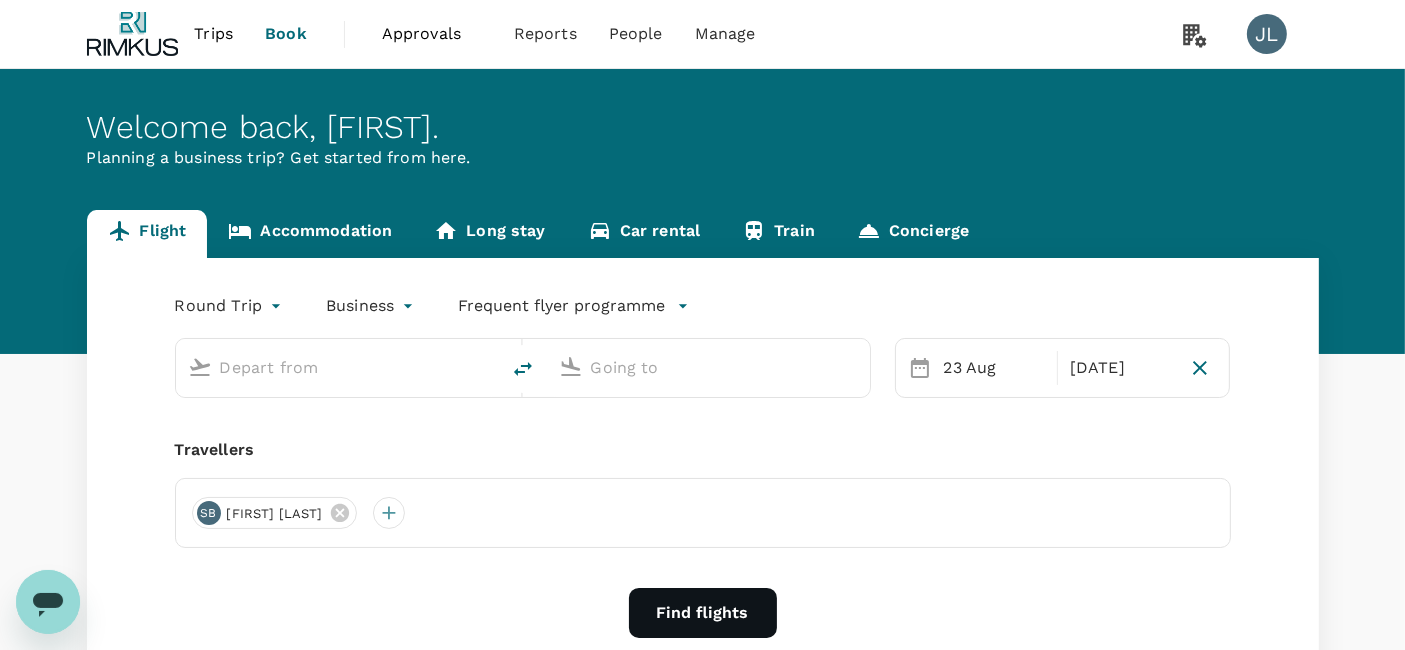 type on "Singapore Changi (SIN)" 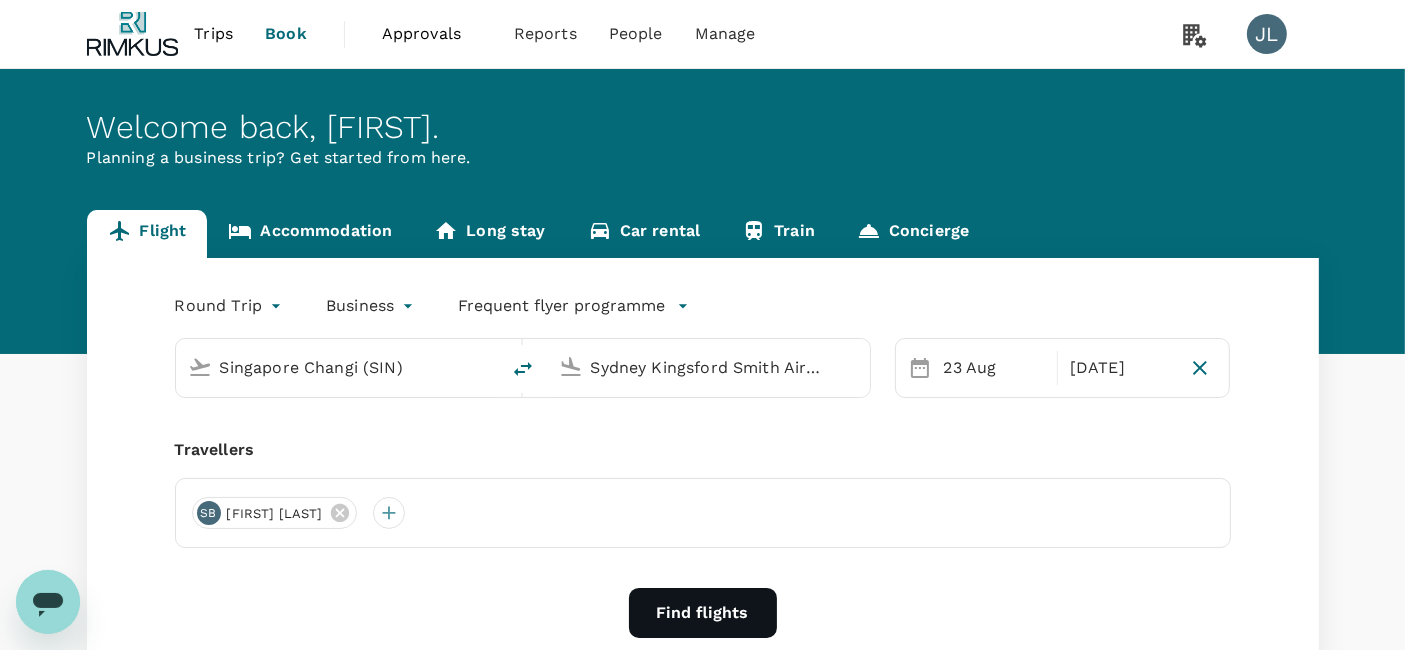 type 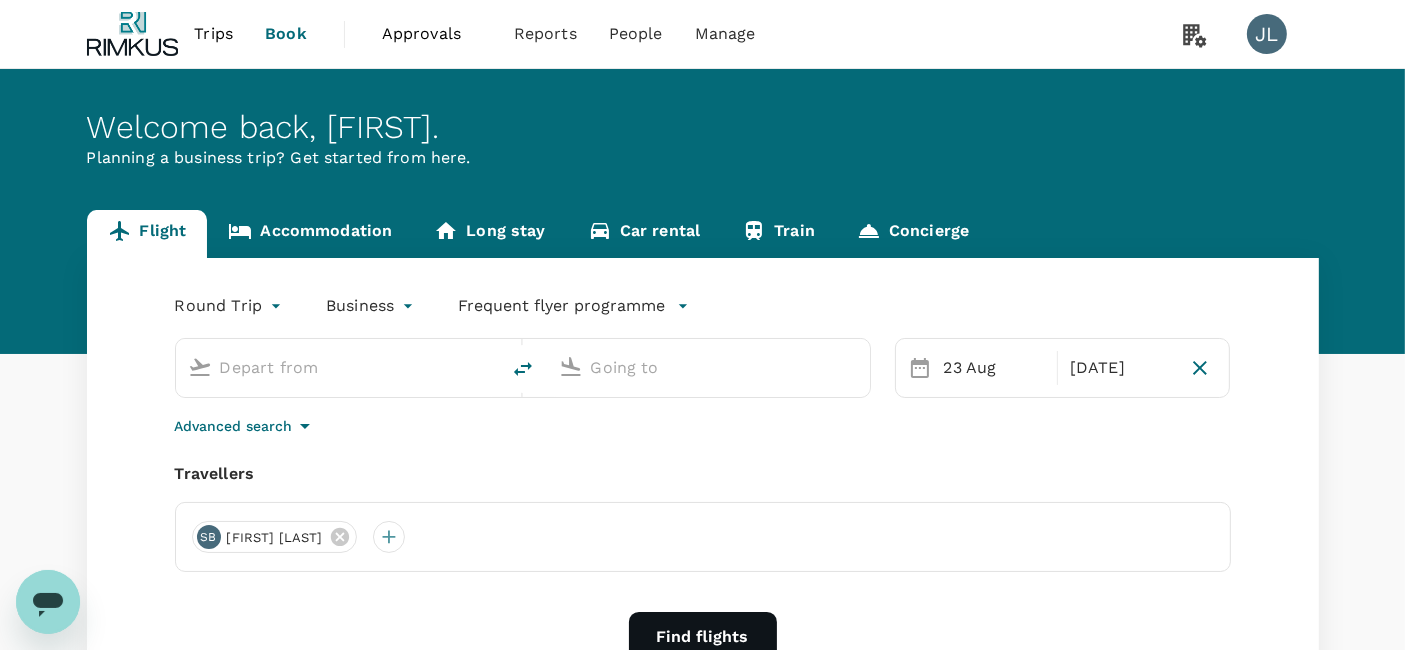 type on "Singapore Changi (SIN)" 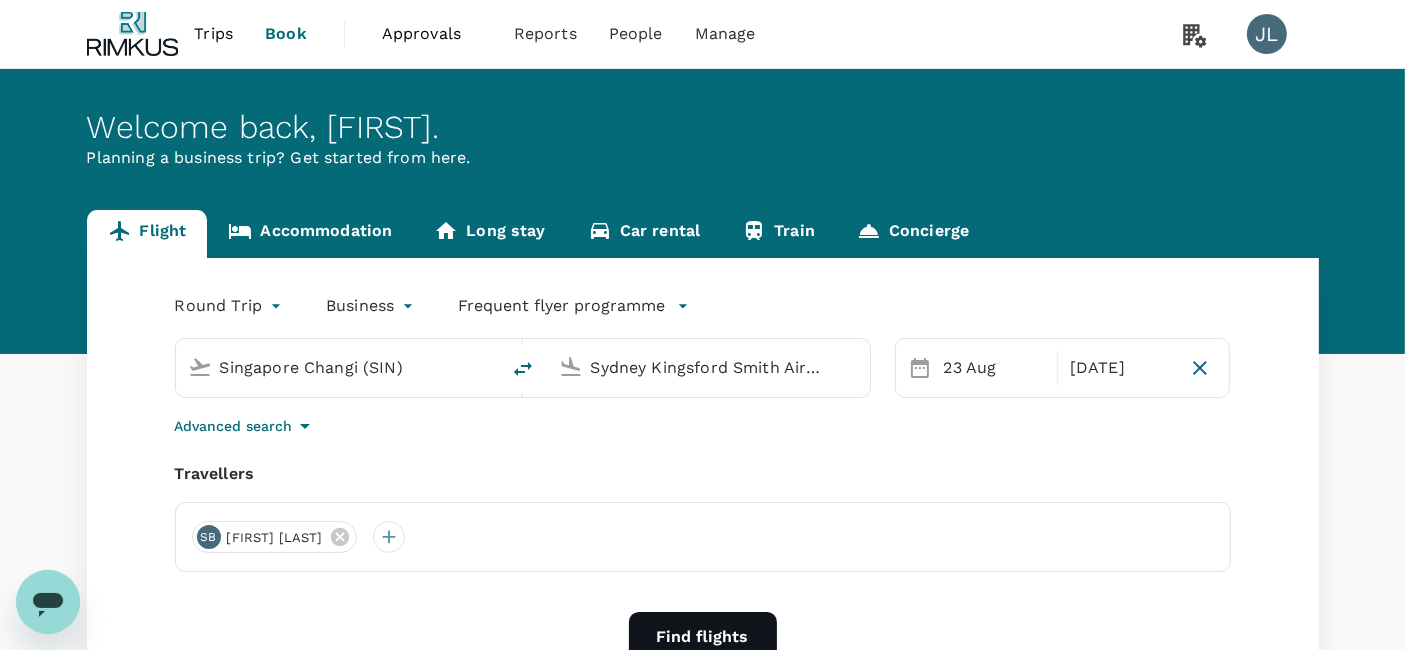 click on "Sydney Kingsford Smith Airport (SYD)" at bounding box center [708, 368] 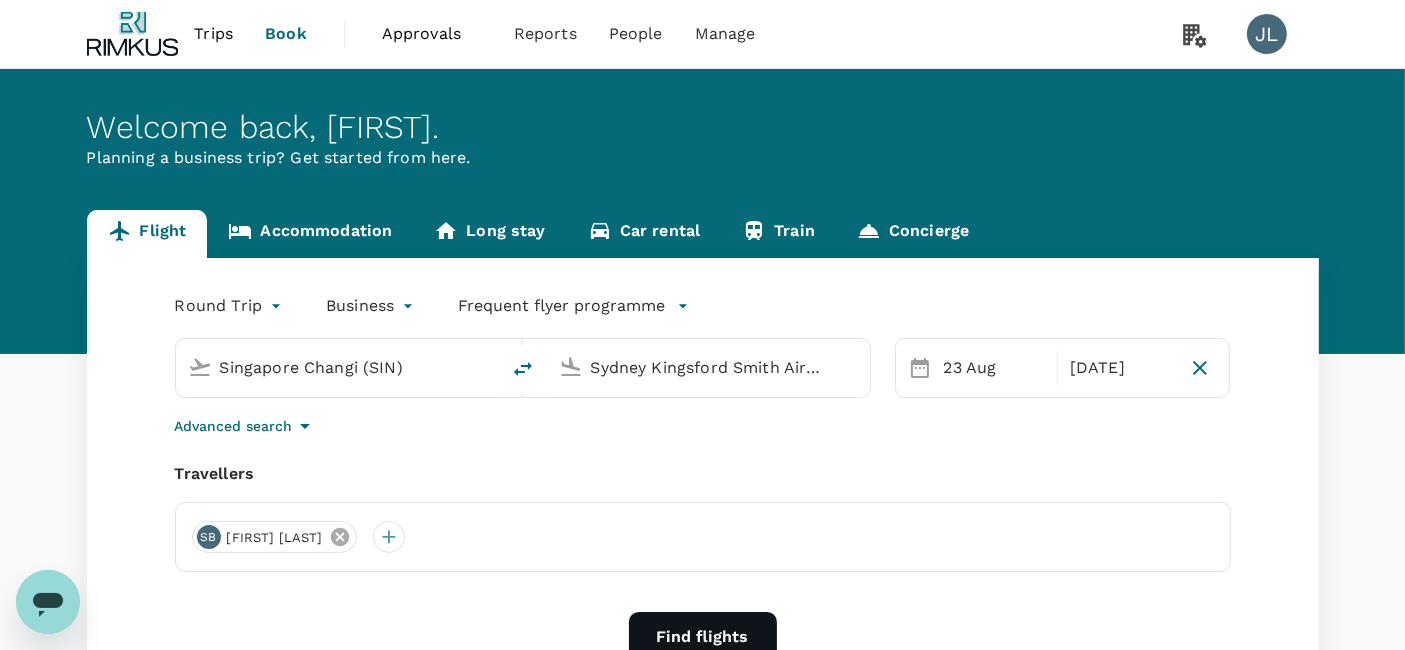 click 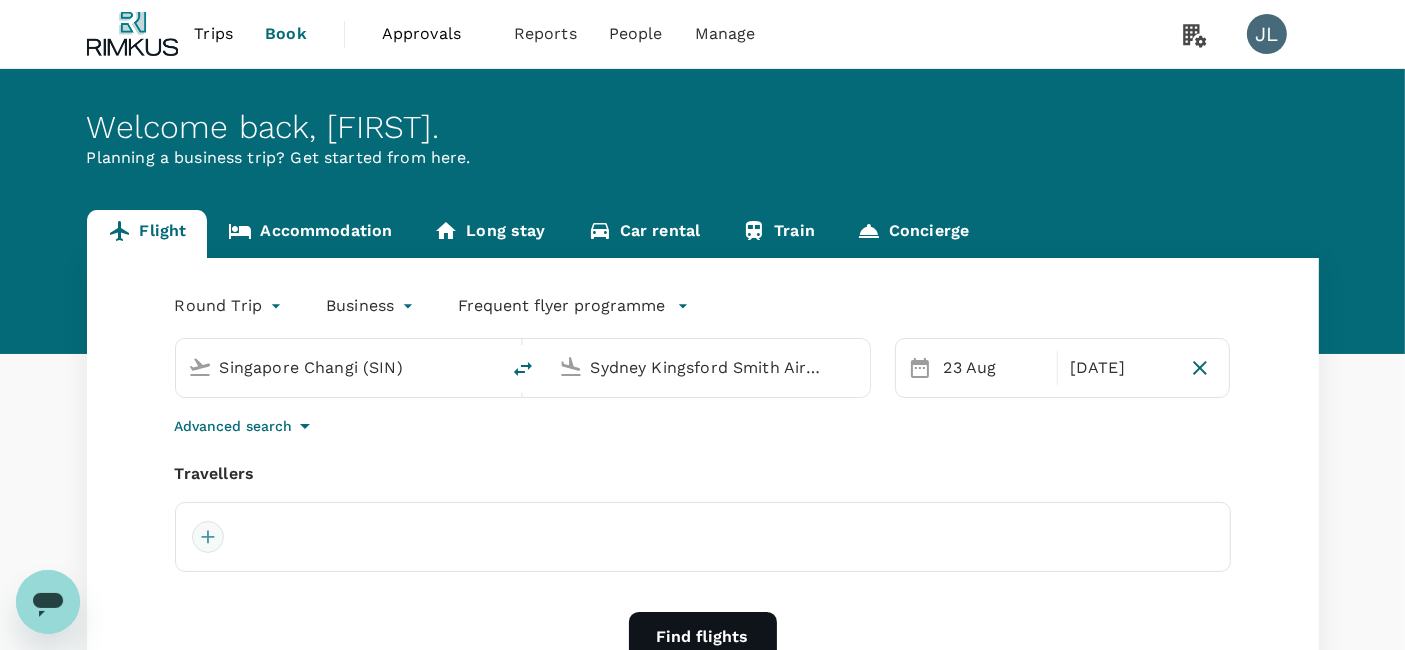 click at bounding box center (208, 537) 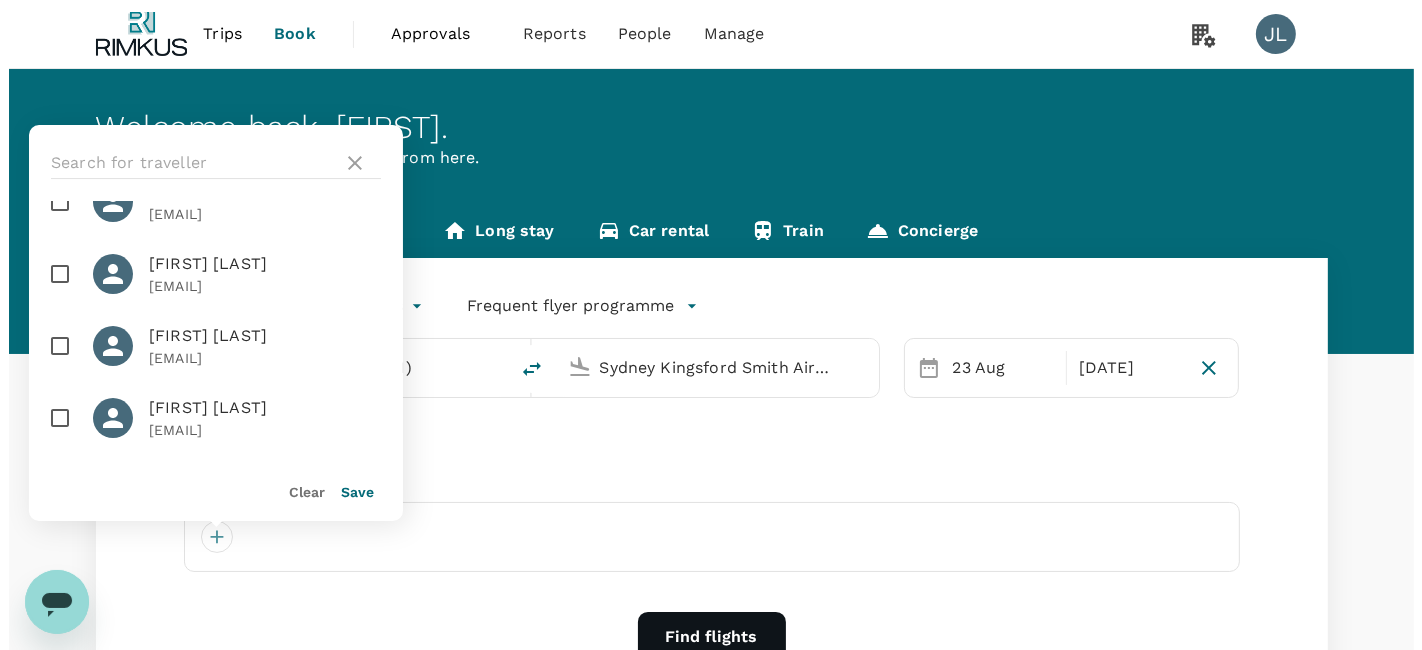 scroll, scrollTop: 1444, scrollLeft: 0, axis: vertical 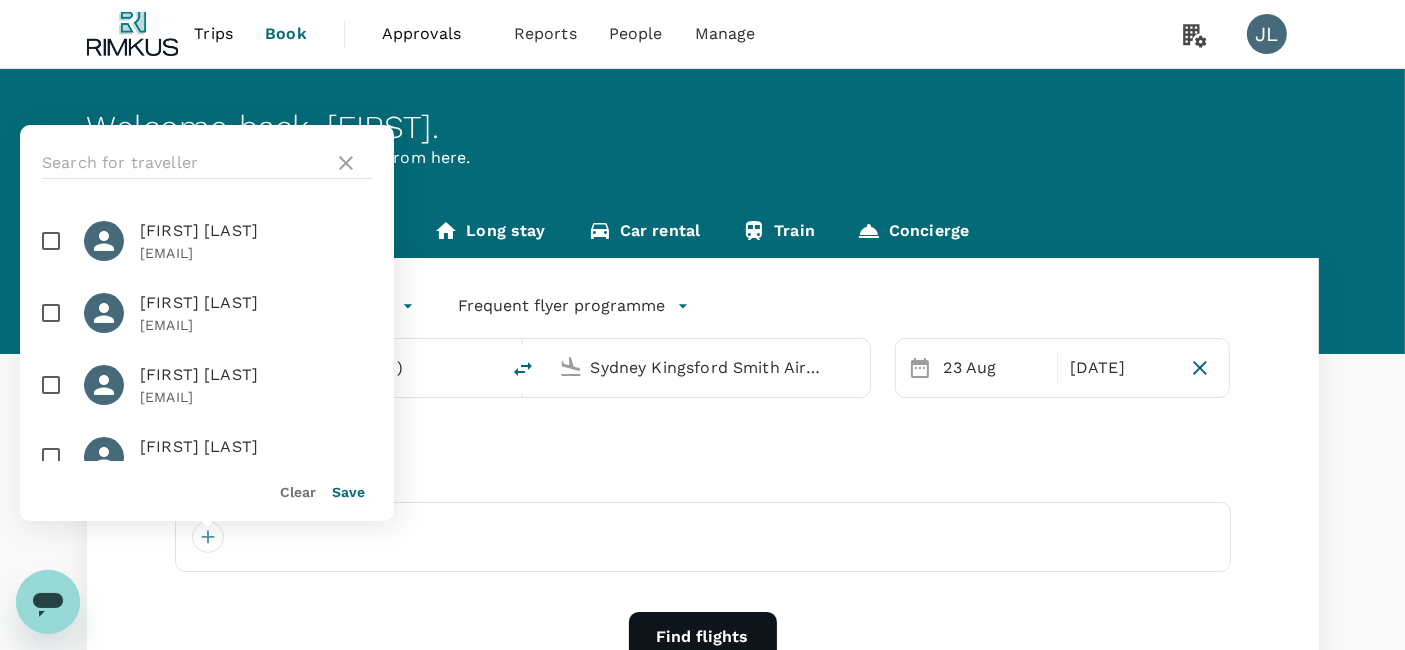 click on "sez############@rim#######" at bounding box center (256, 325) 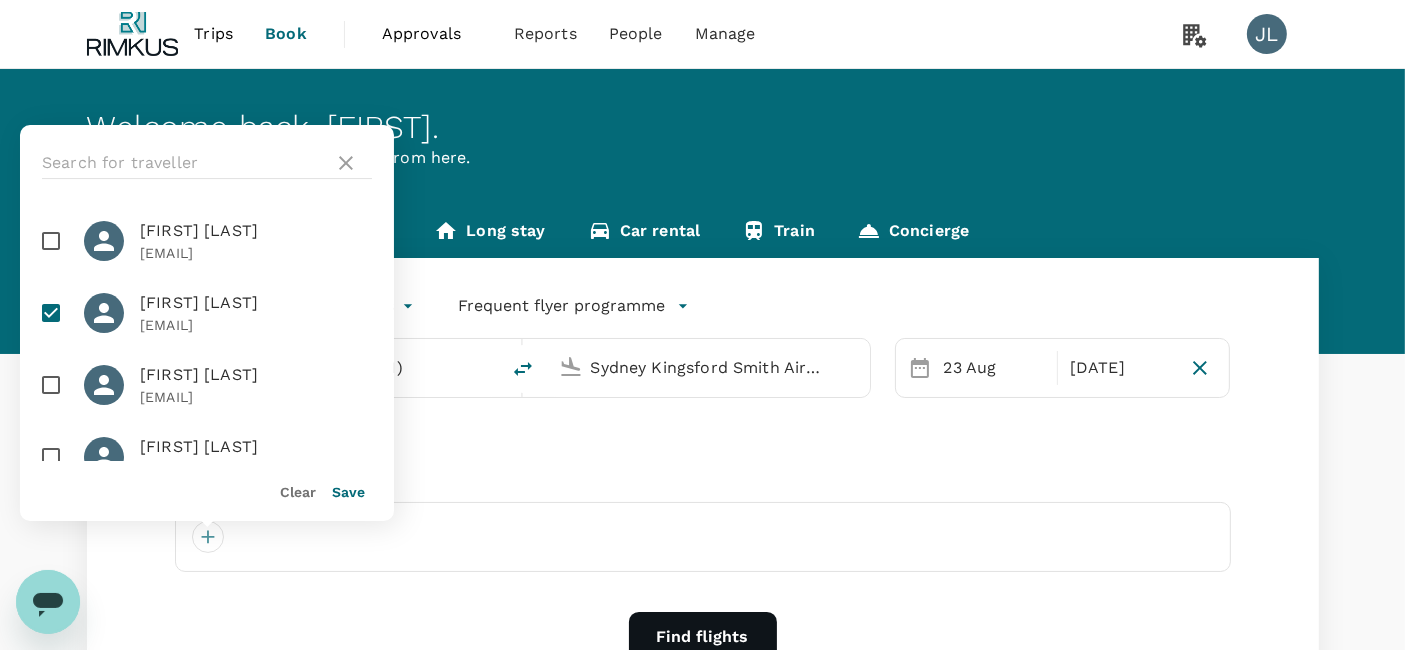 click on "Save" at bounding box center (348, 492) 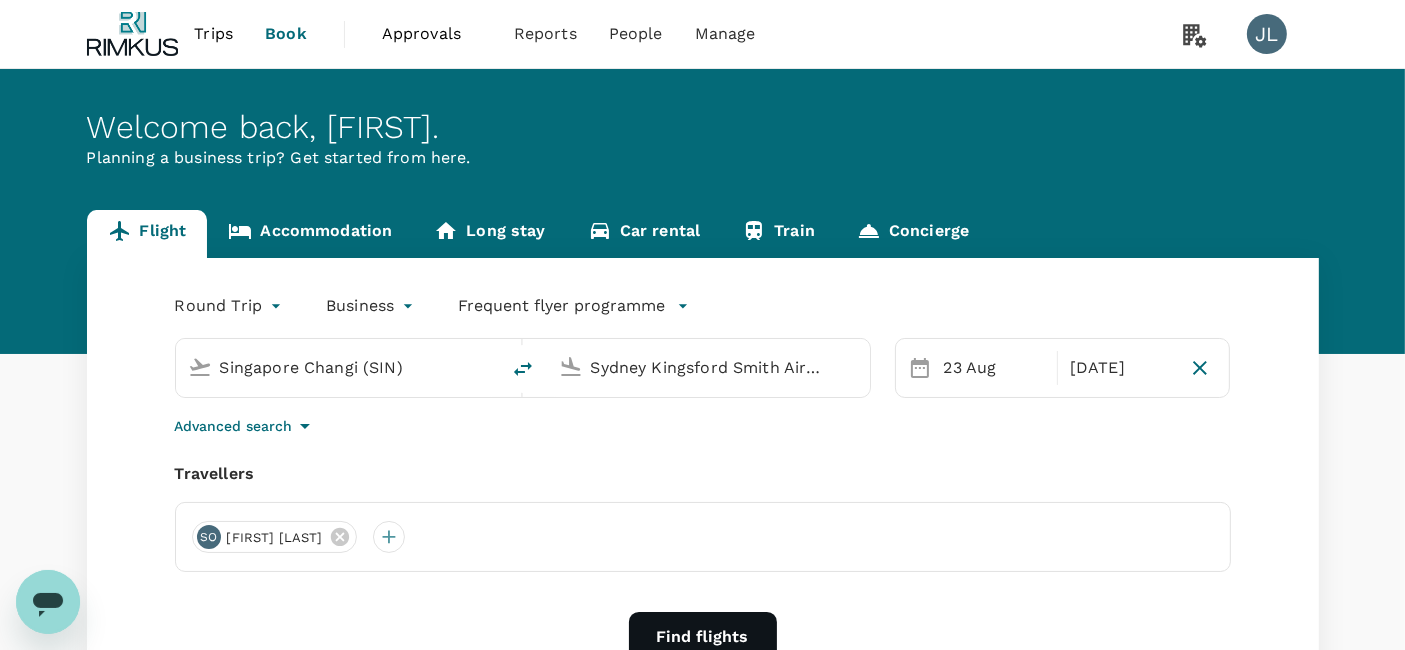 click on "Sydney Kingsford Smith Airport (SYD)" at bounding box center (709, 367) 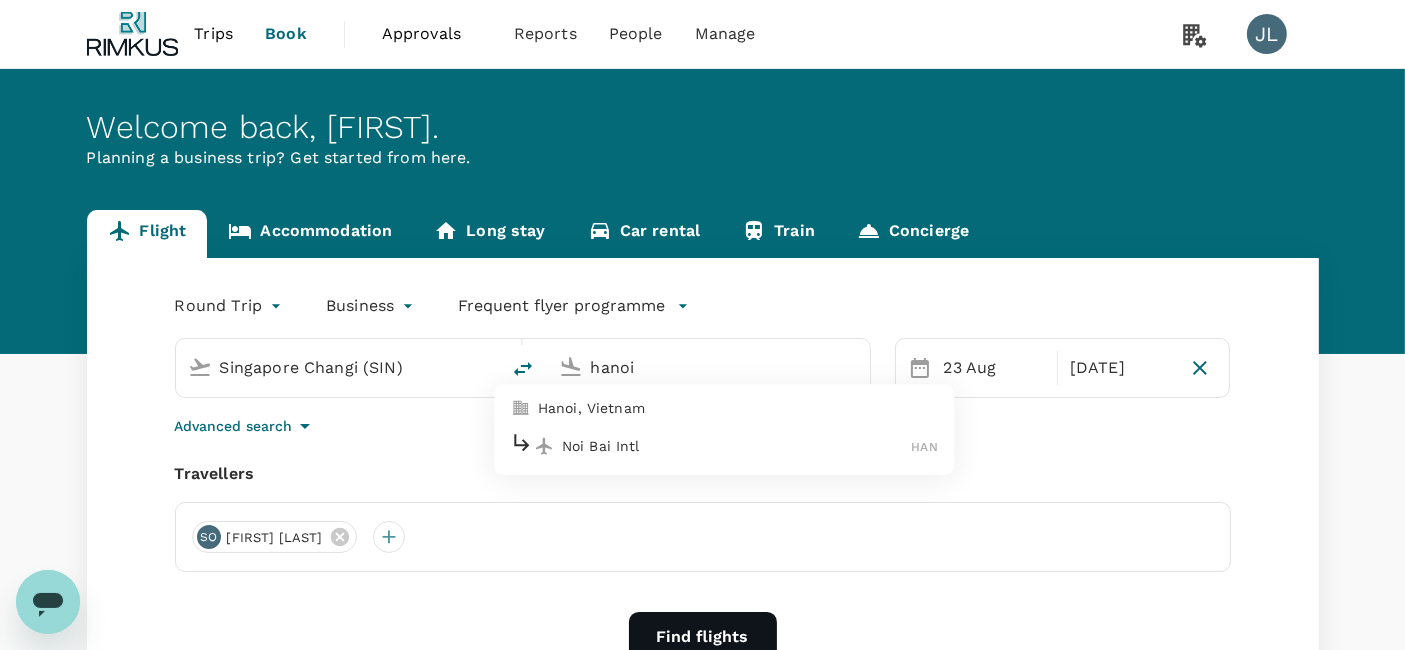 click on "Noi Bai Intl" at bounding box center [737, 446] 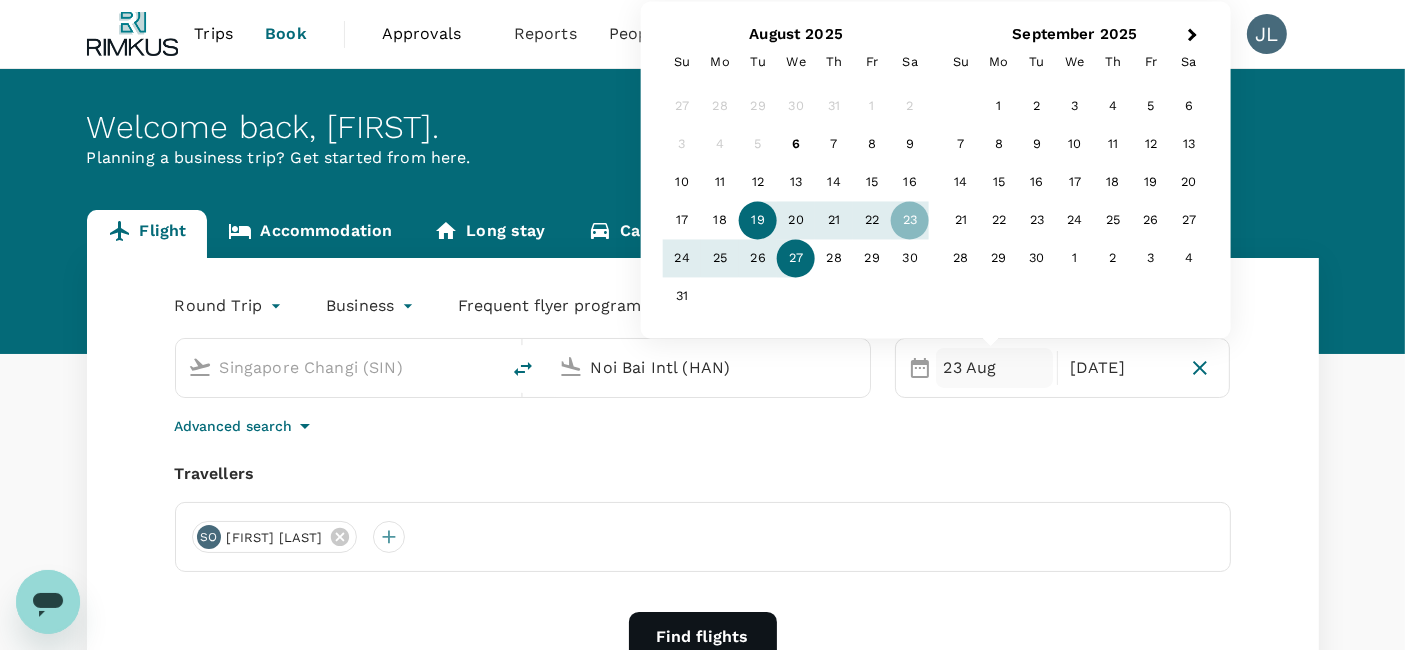 type on "Noi Bai Intl (HAN)" 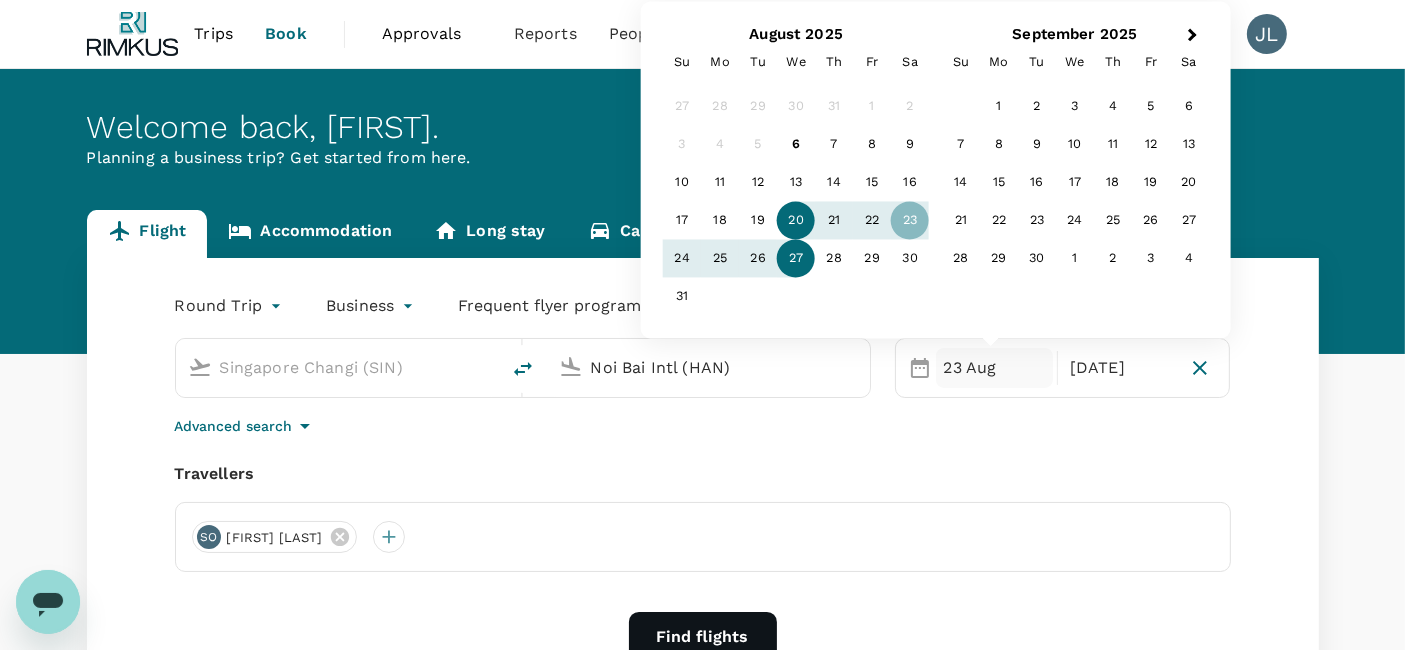 click on "20" at bounding box center (796, 221) 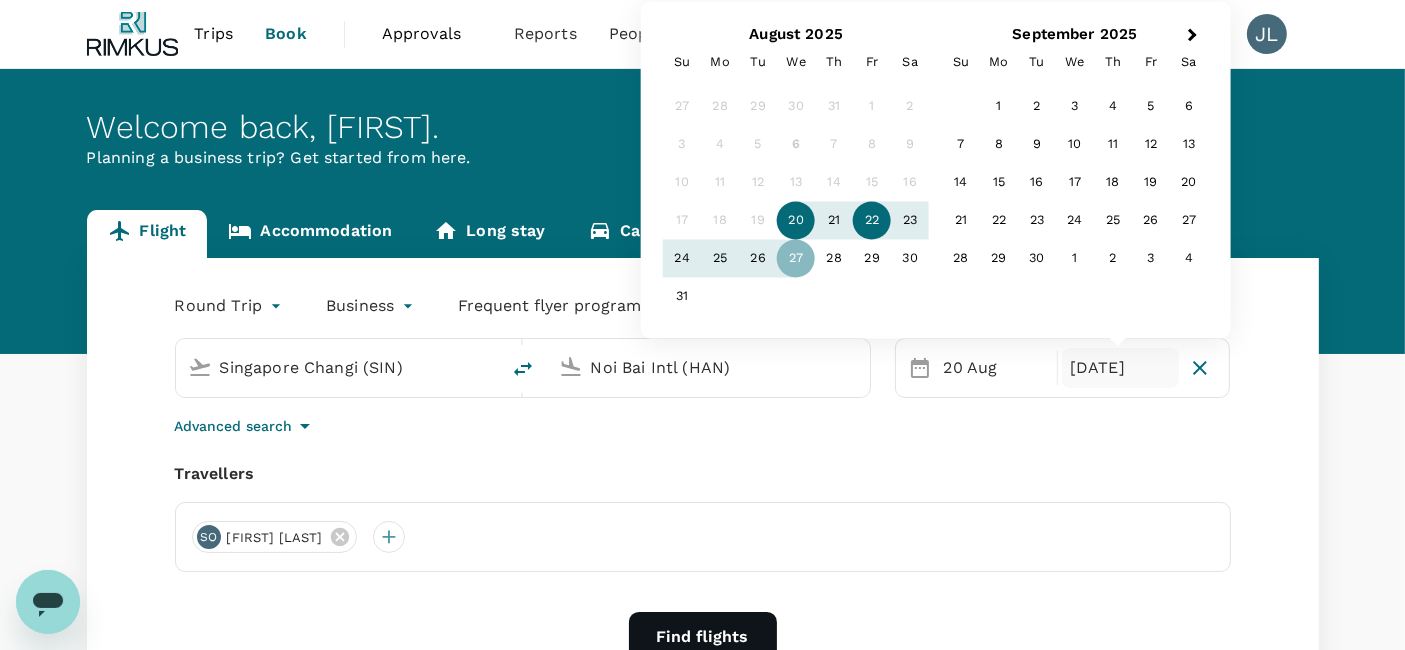 click on "22" at bounding box center (872, 221) 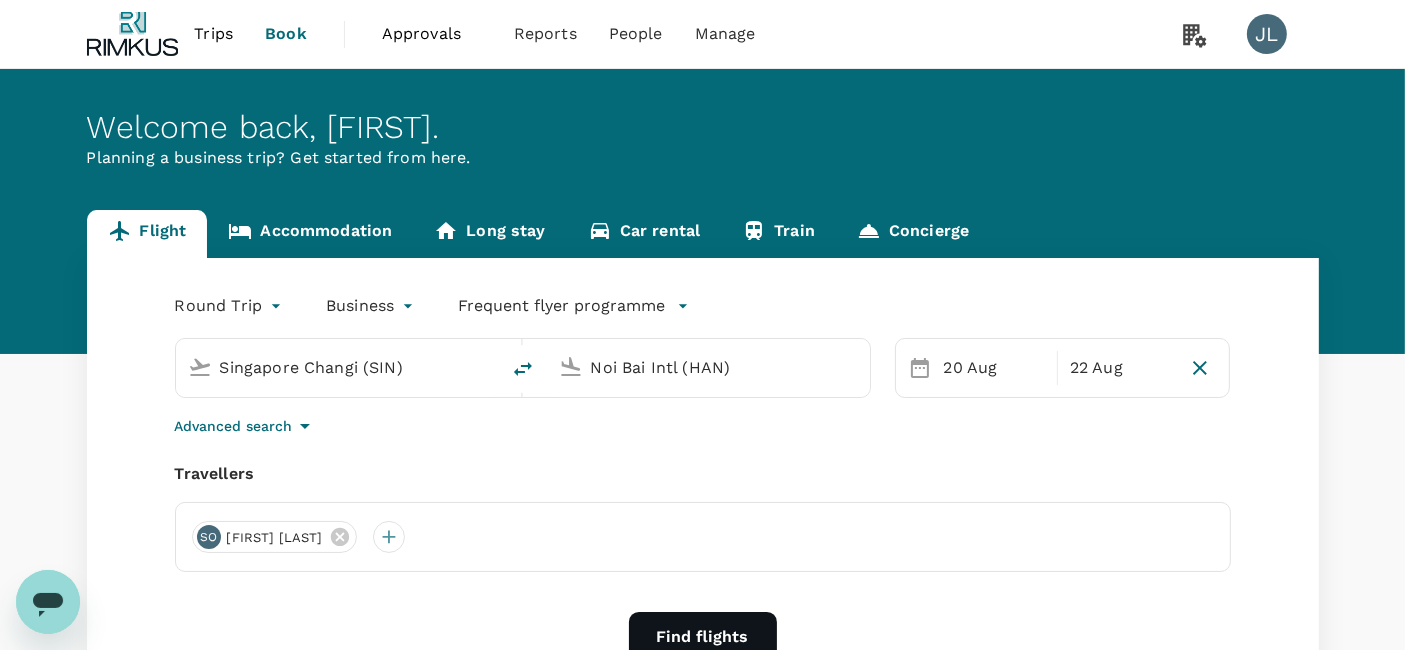 click on "Find flights" at bounding box center (703, 637) 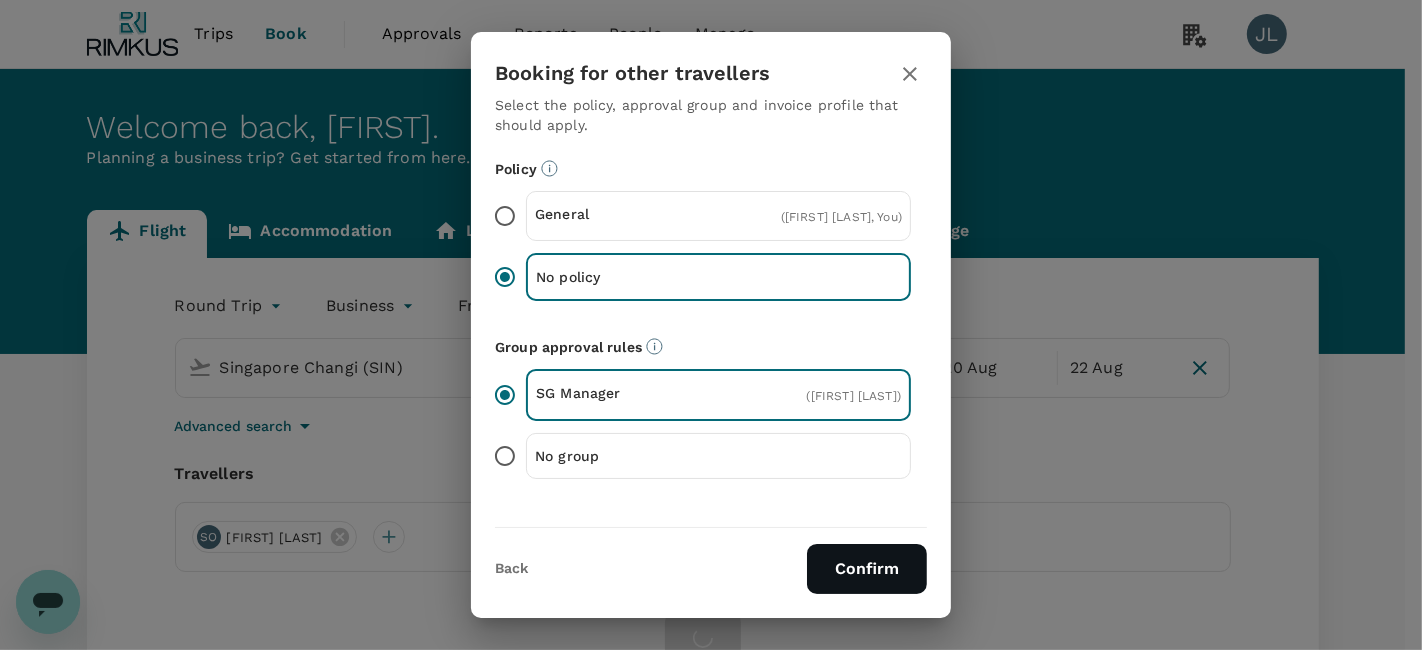 click on "General" at bounding box center (627, 216) 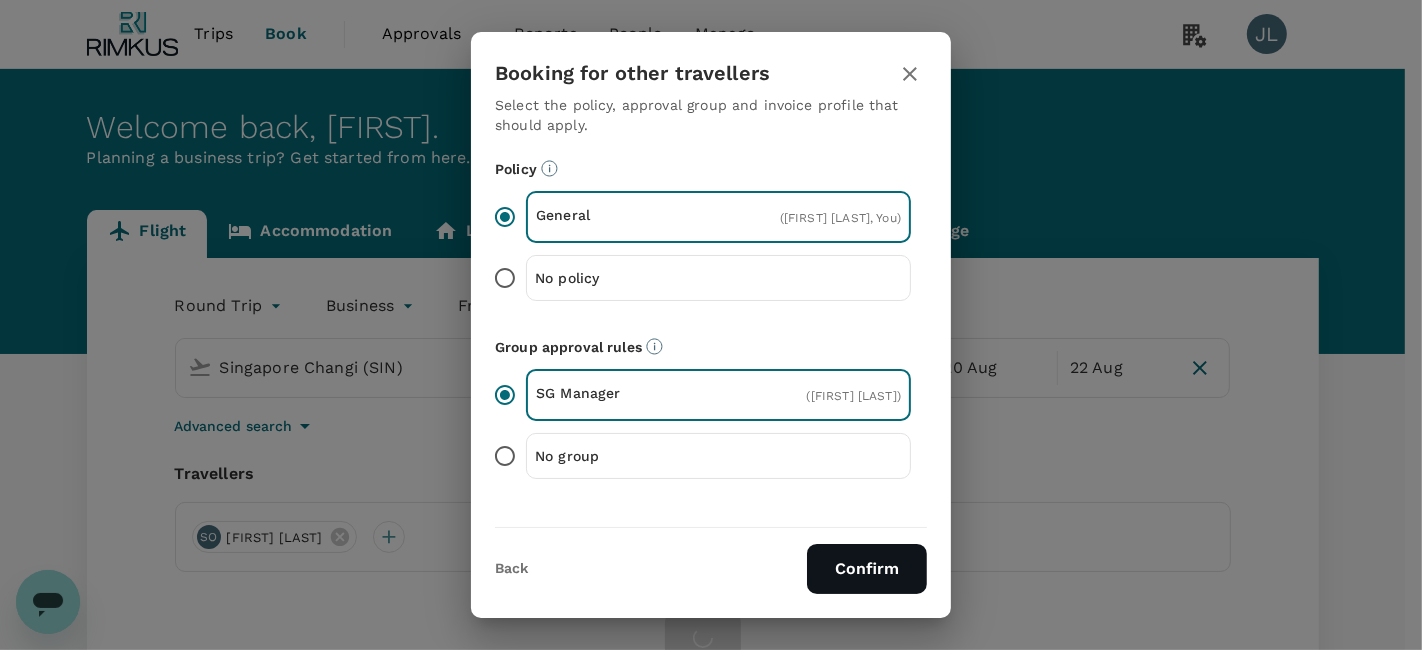 click on "No policy" at bounding box center (627, 278) 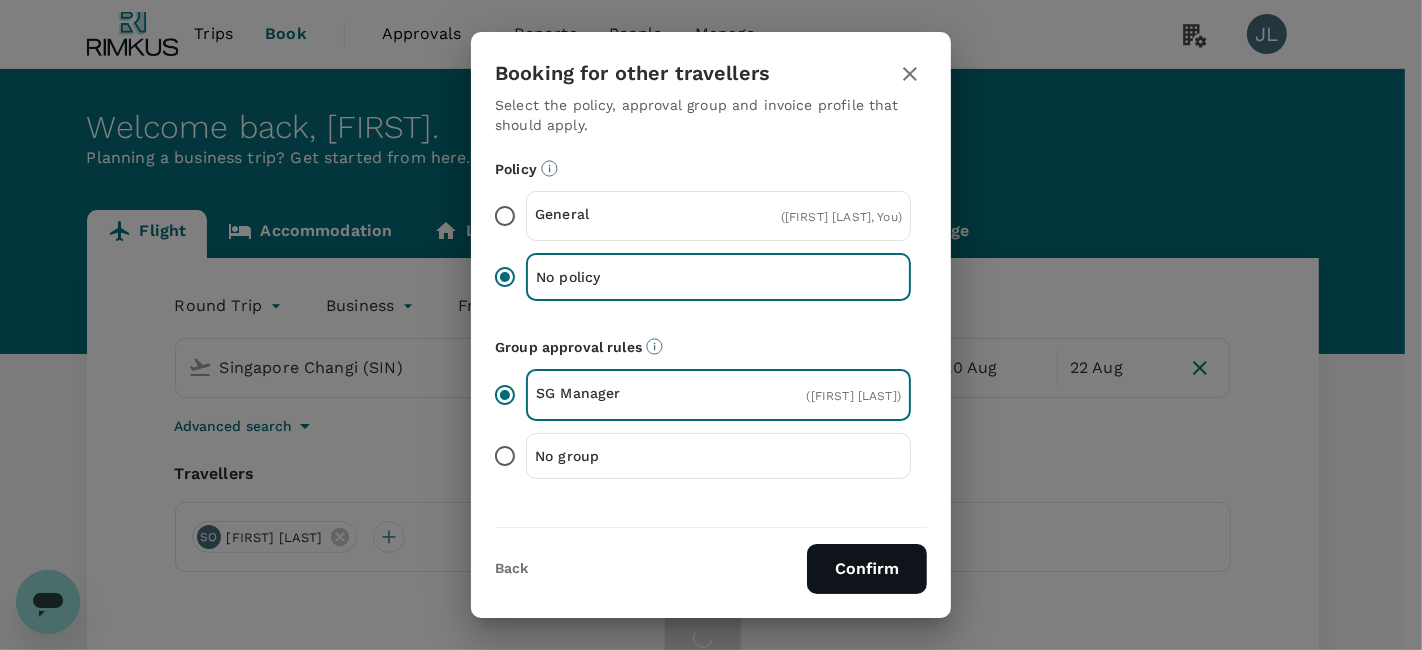 click on "No group" at bounding box center (627, 456) 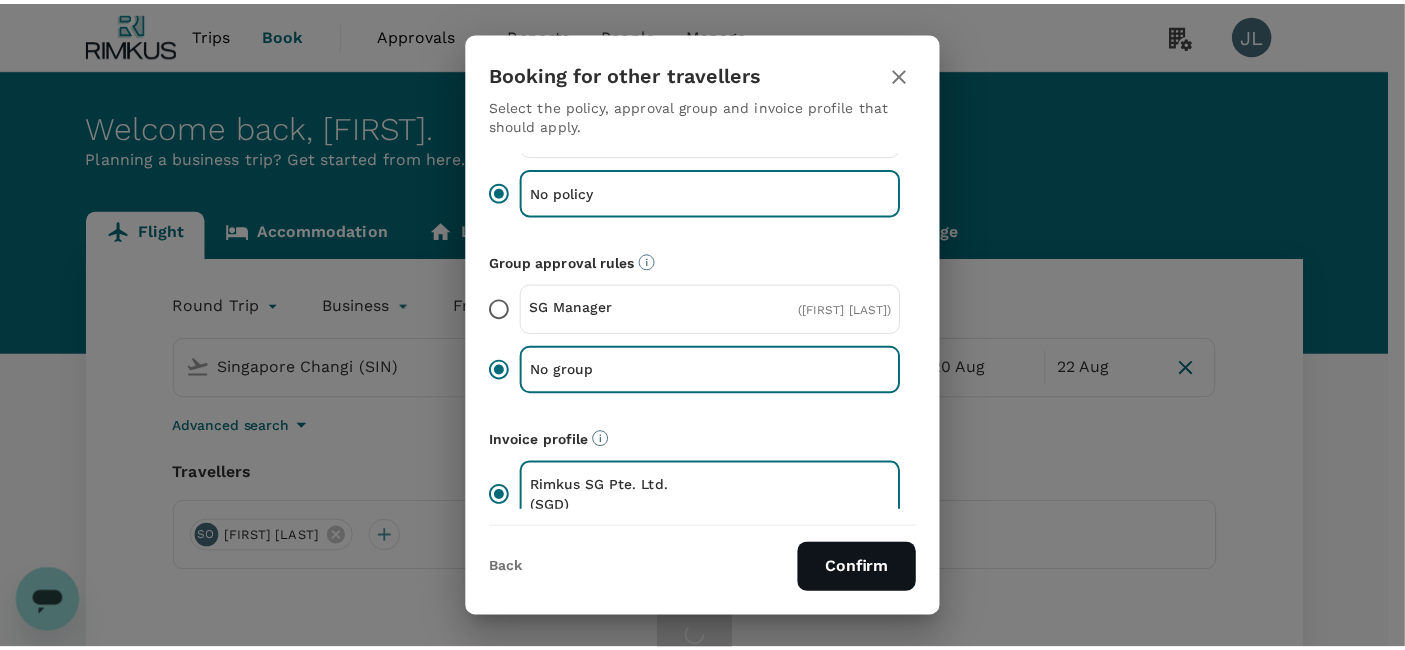 scroll, scrollTop: 134, scrollLeft: 0, axis: vertical 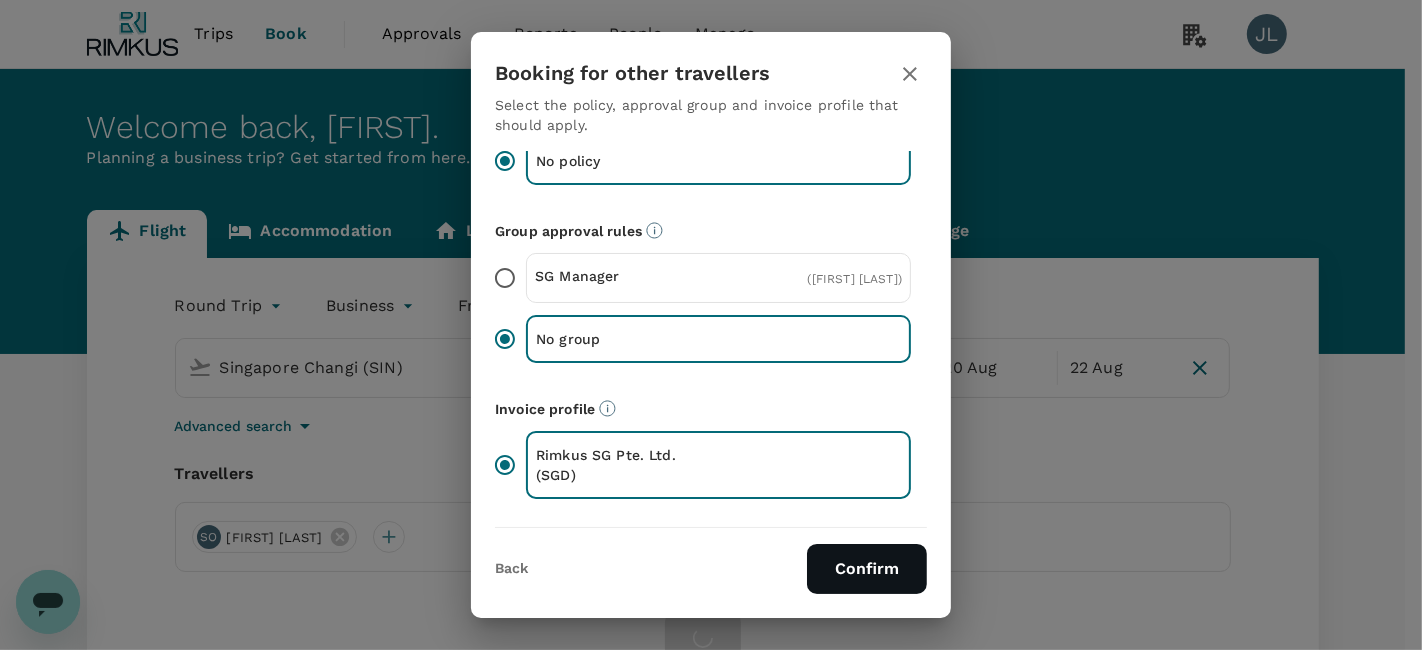 click on "Confirm" at bounding box center (867, 569) 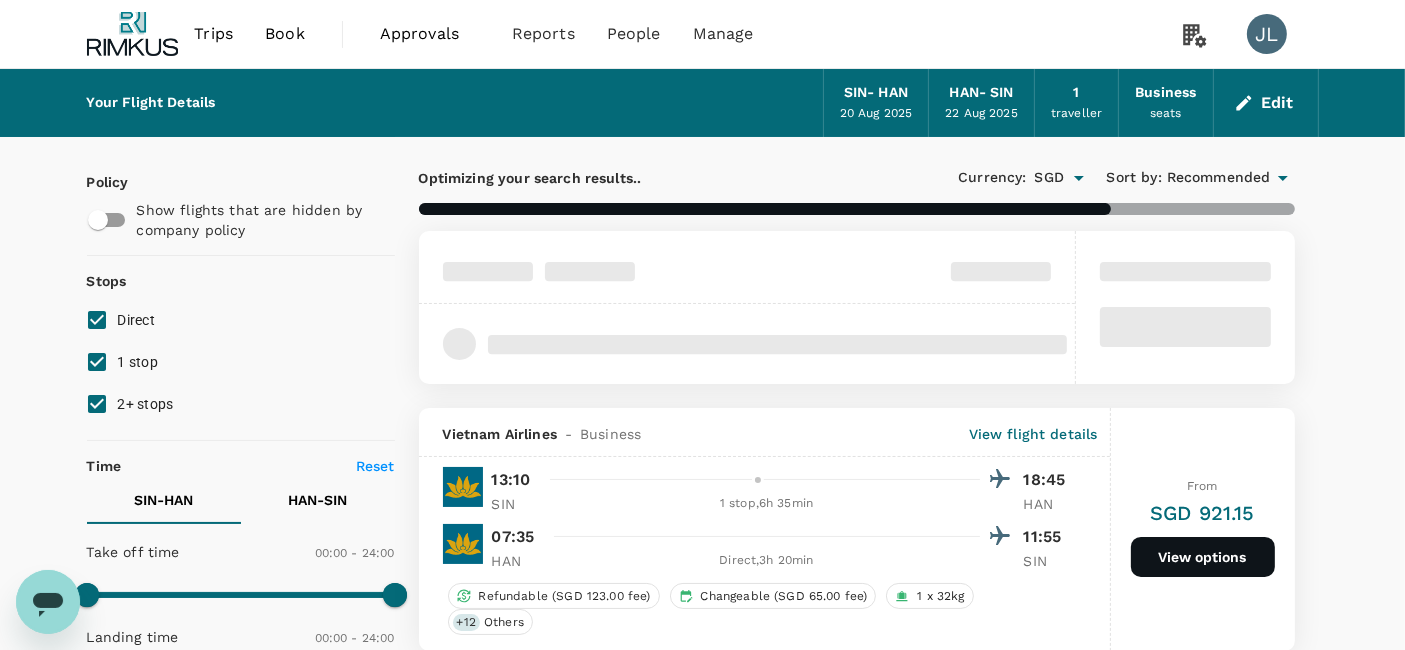 type on "1390" 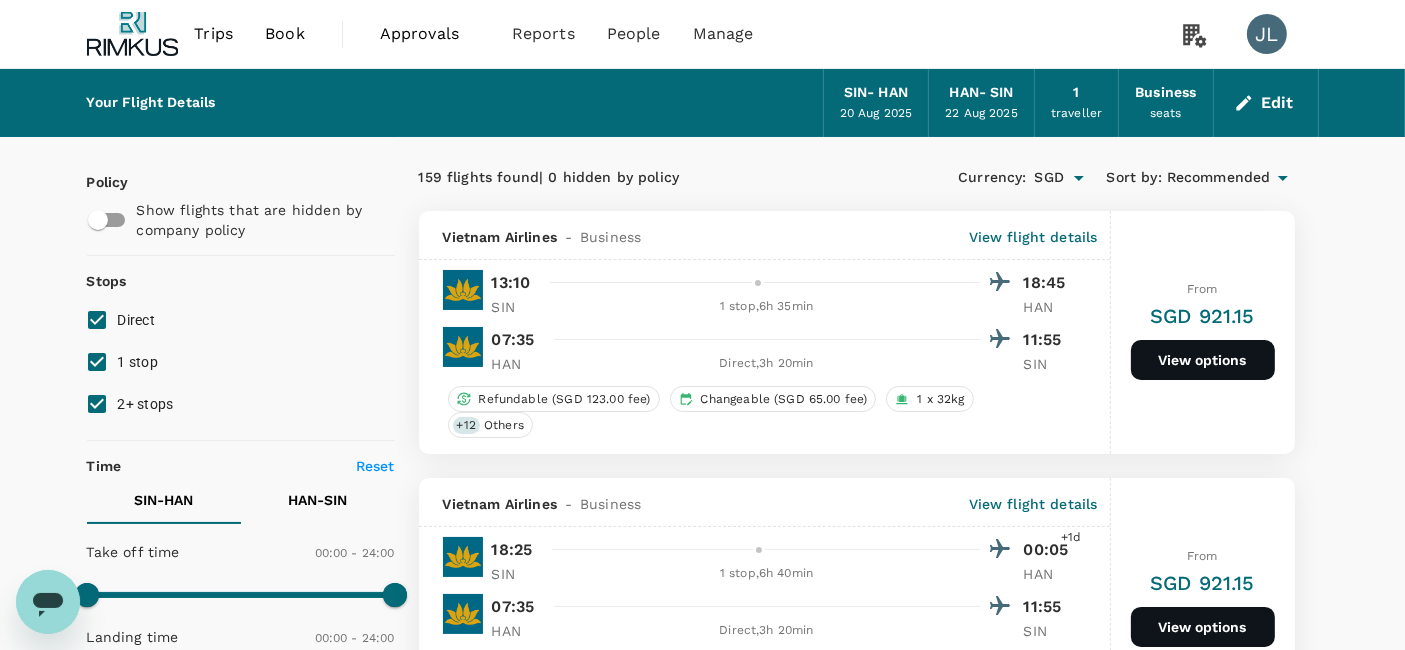 click on "1 stop" at bounding box center (97, 362) 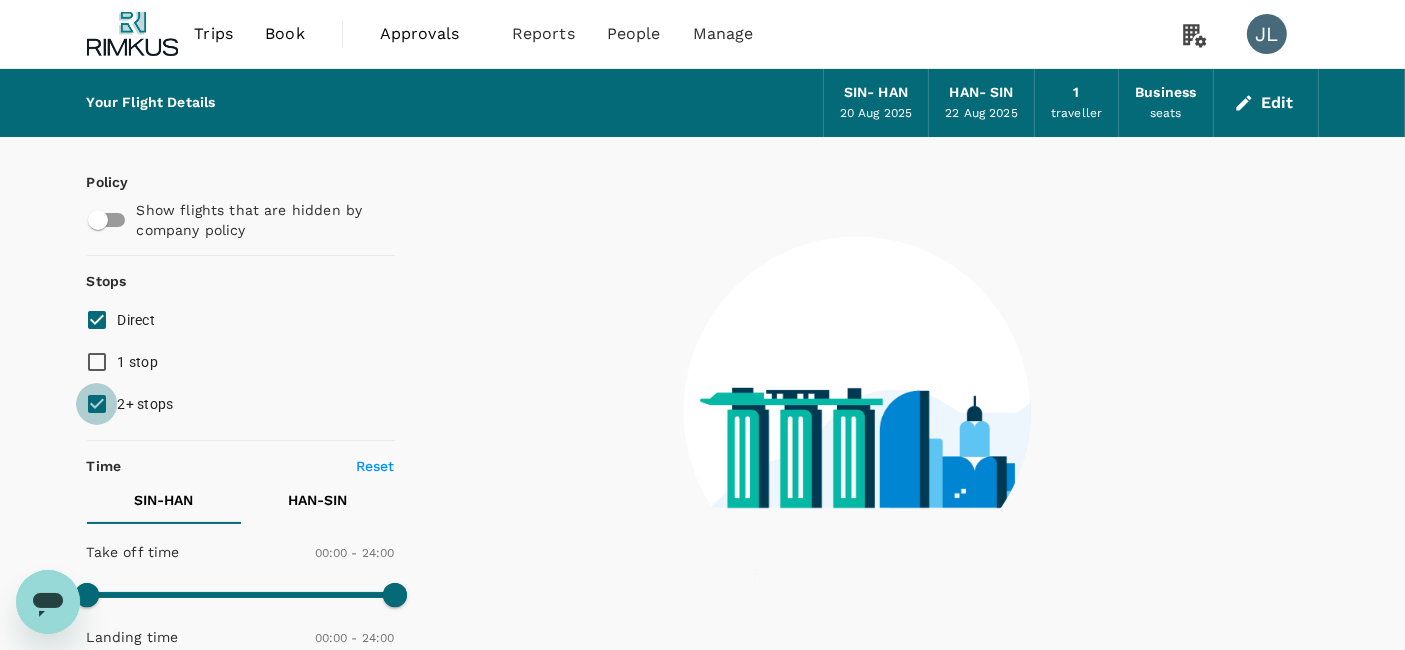 click on "2+ stops" at bounding box center [97, 404] 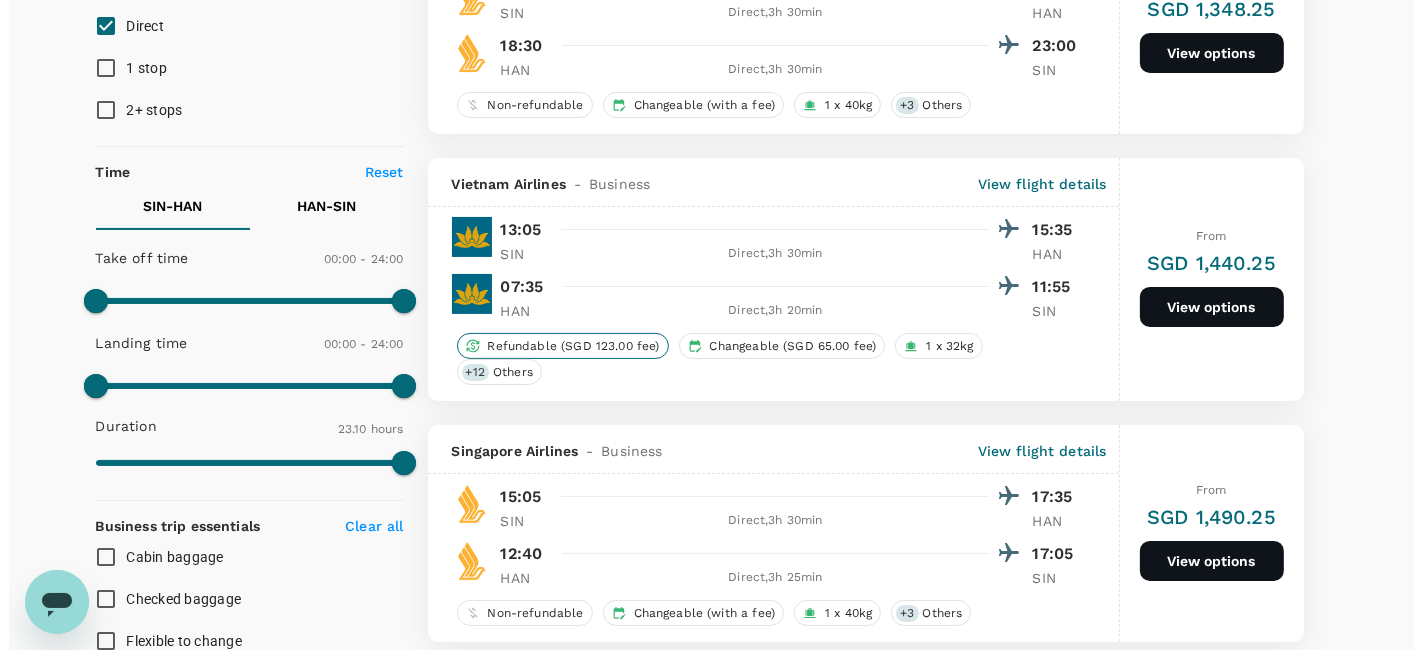 scroll, scrollTop: 0, scrollLeft: 0, axis: both 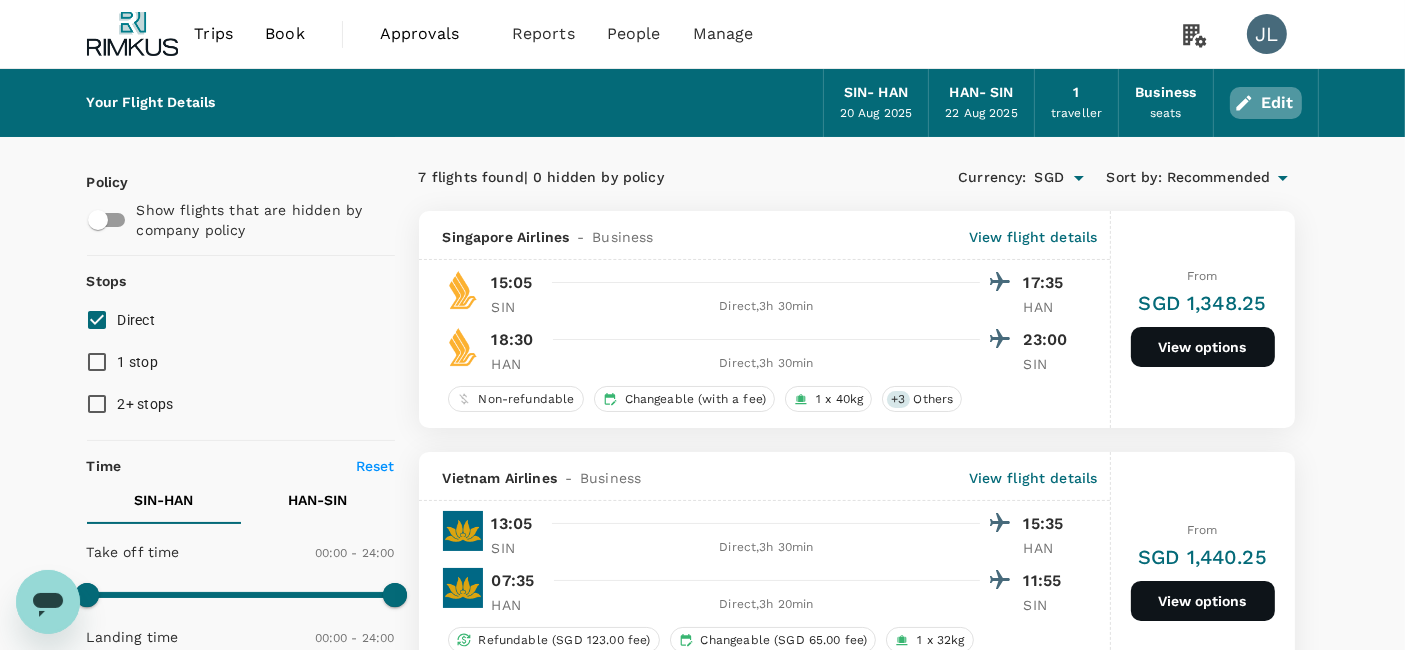 click on "Edit" at bounding box center (1266, 103) 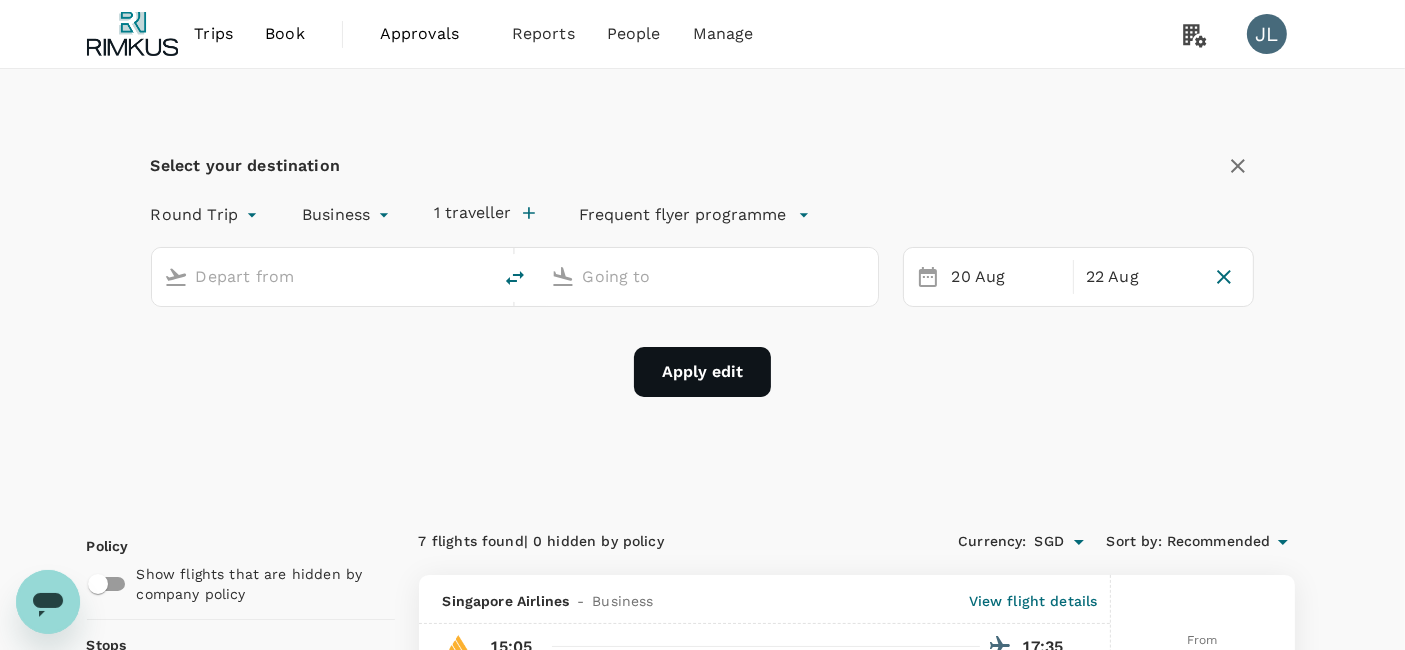 type on "Singapore Changi (SIN)" 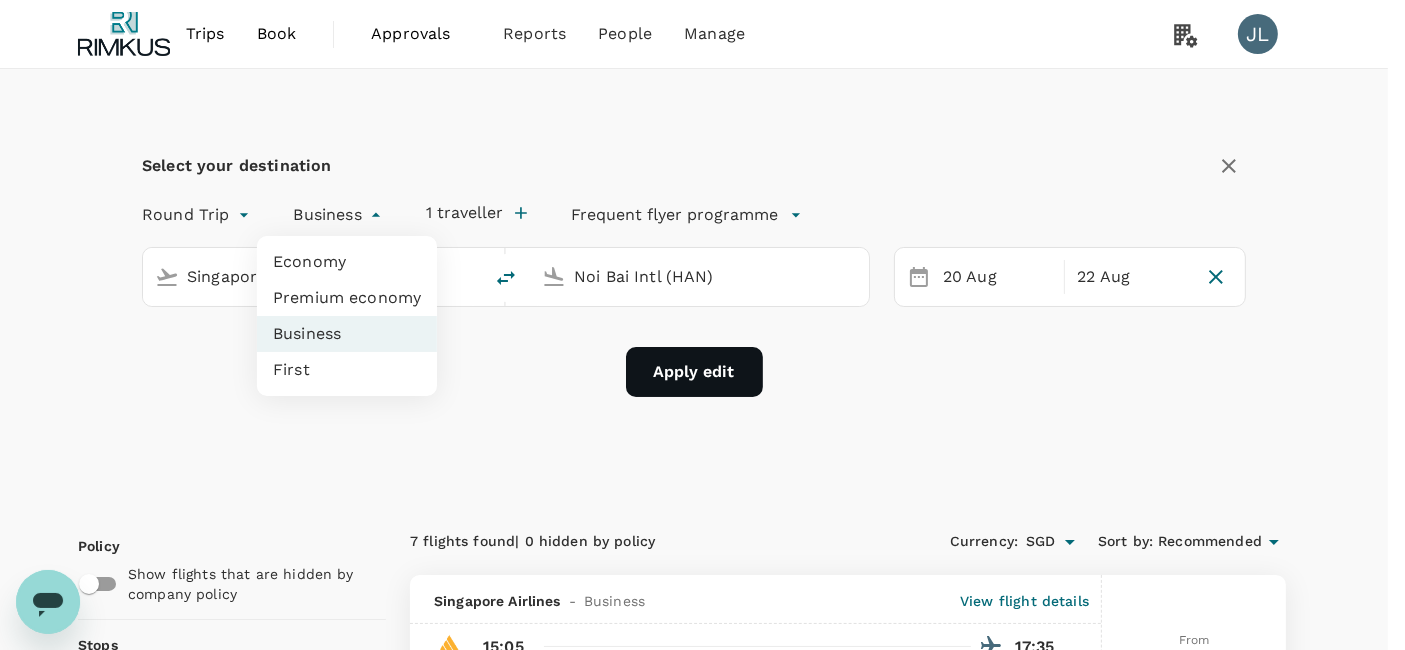 click on "Trips Book Approvals 0 Reports People Manage JL Select your destination Round Trip roundtrip Business business 1   traveller Frequent flyer programme Singapore Changi (SIN) Noi Bai Intl (HAN) 20 Aug 22 Aug Apply edit Policy Show flights that are hidden by company policy Stops Direct 1 stop 2+ stops Time Reset SIN - HAN HAN - SIN Take off time 00:00 - 24:00 Landing time 00:00 - 24:00 Duration 23.10 hours Take off time 00:00 - 24:00 Landing time 00:00 - 24:00 Duration 19.50 hours Business trip essentials Clear all Cabin baggage Checked baggage Flexible to change Refundable Free seat selection Complimentary drinks and meal Cabin class Change Business Only business Mix with economy Airlines Clear all Air China Air Macau Batik Air Malaysia Cathay Pacific Airways China Southern Malaysia Airlines Philippine Airlines Shenzhen Airlines Sichuan Airlines Singapore Airlines Thai Airways International Vietnam Airlines Xiamen Airlines Other Exclude code share flights 7   flights found  |   0   hidden by policy Currency :" at bounding box center [702, 1336] 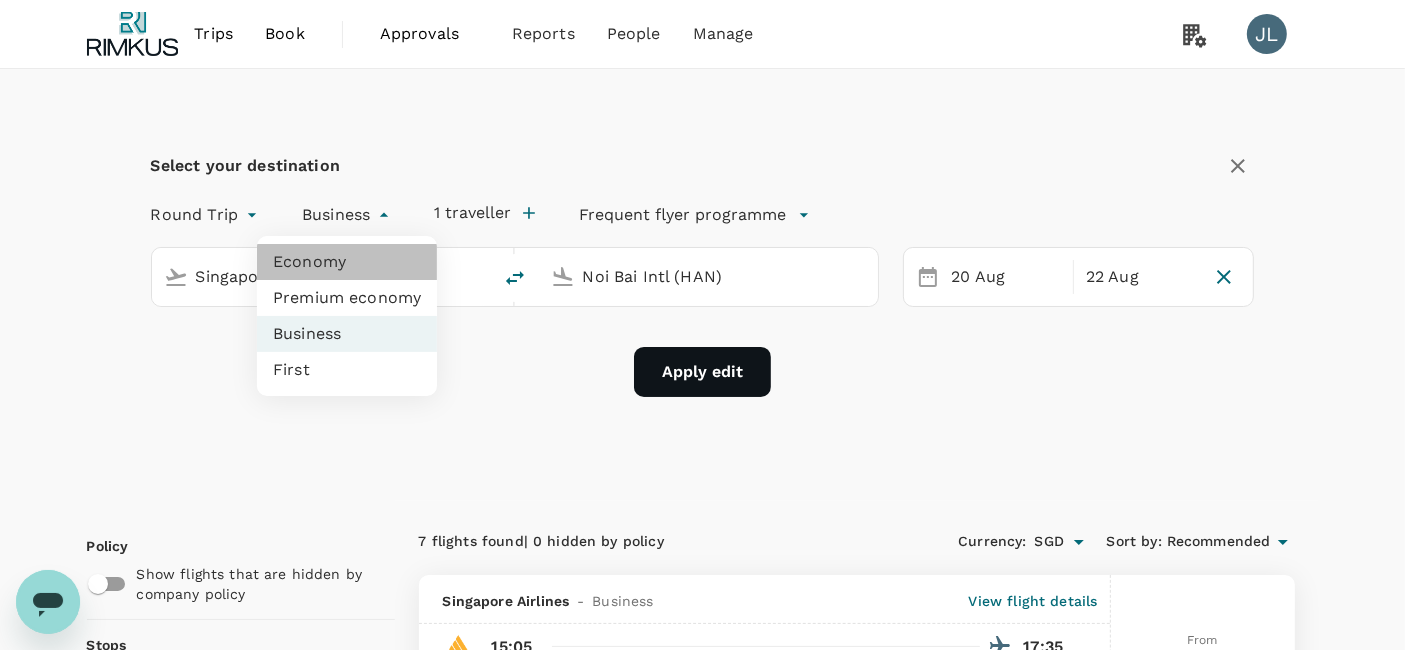 click on "Economy" at bounding box center [347, 262] 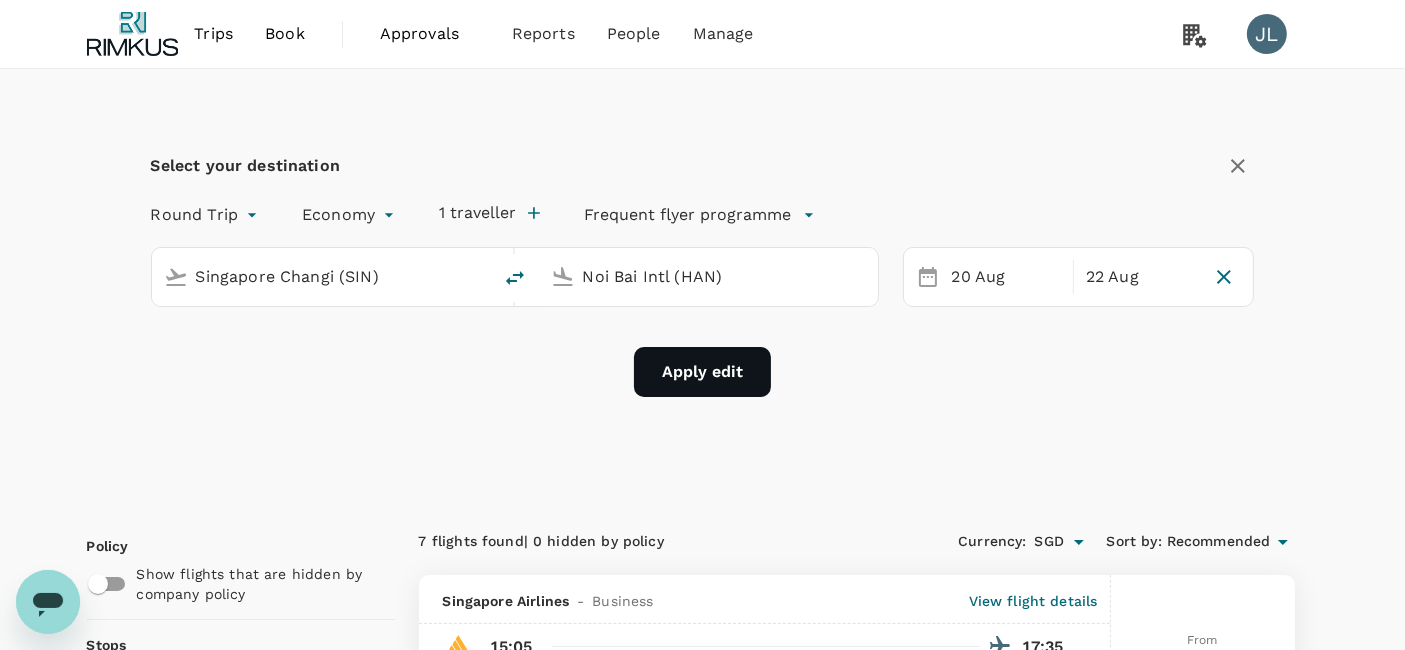 click on "Apply edit" at bounding box center [702, 372] 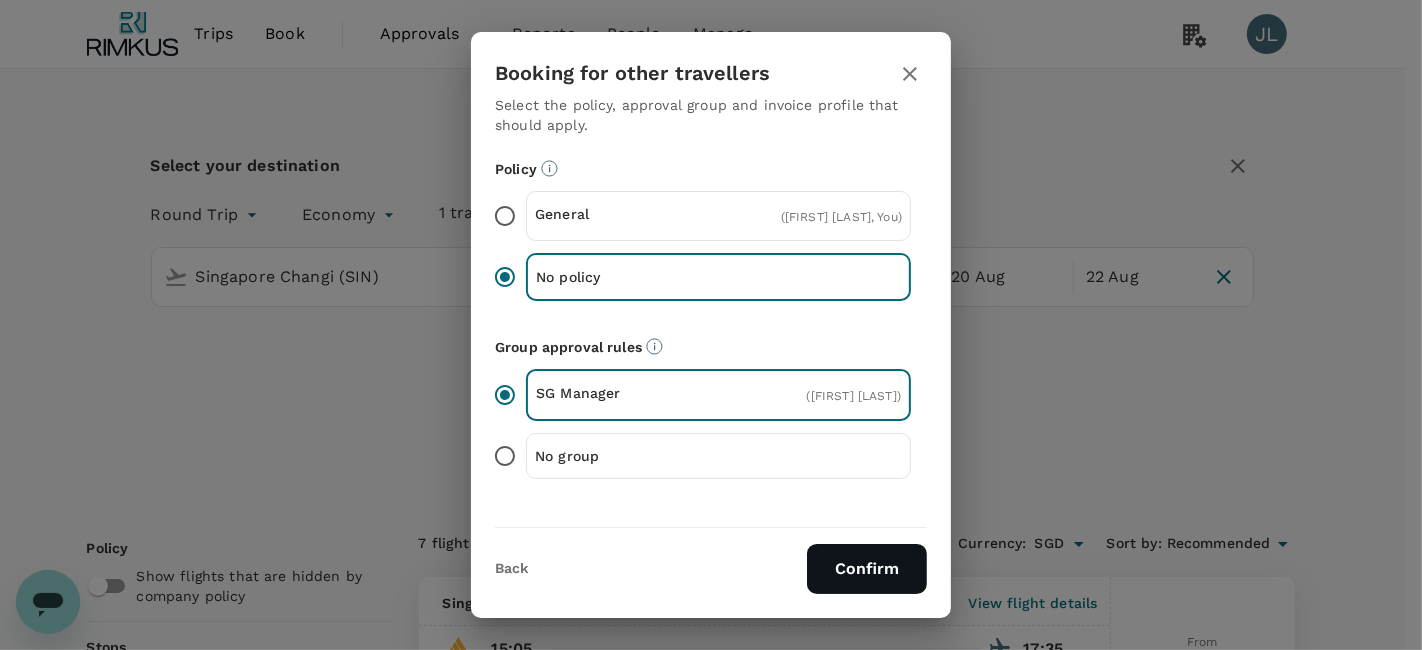 click on "No group" at bounding box center (627, 456) 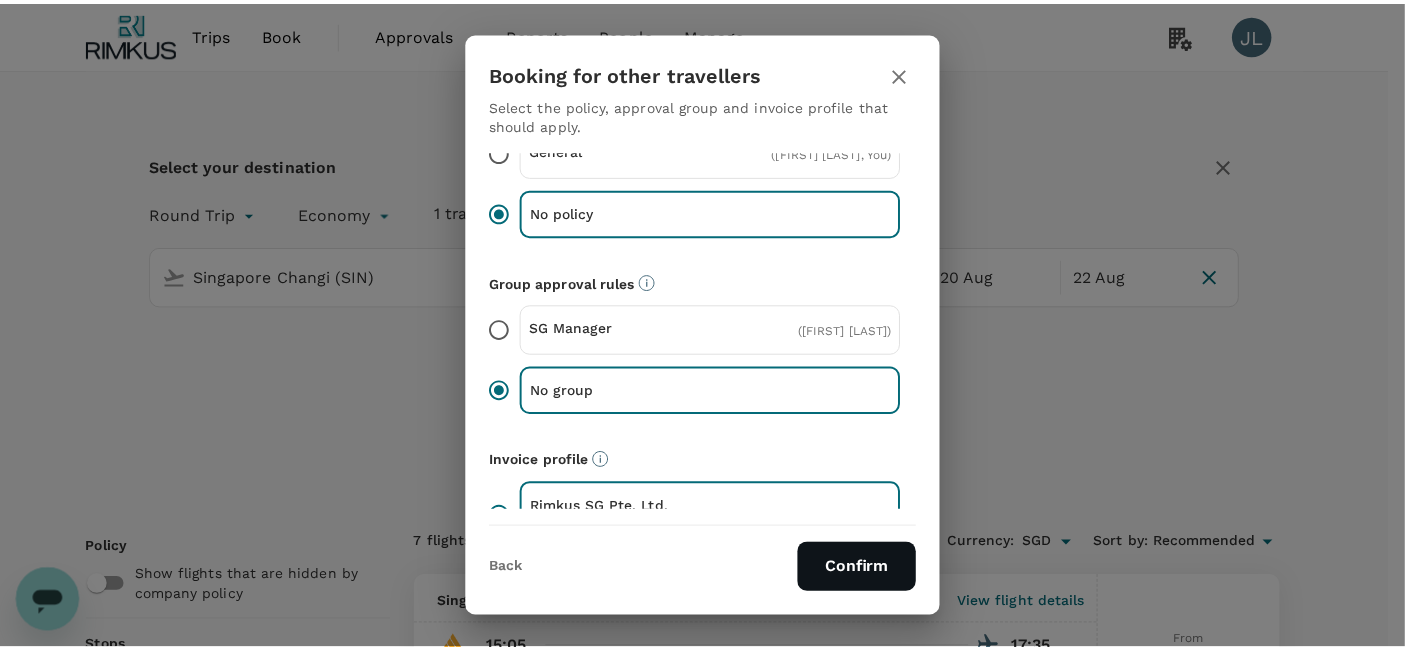 scroll, scrollTop: 134, scrollLeft: 0, axis: vertical 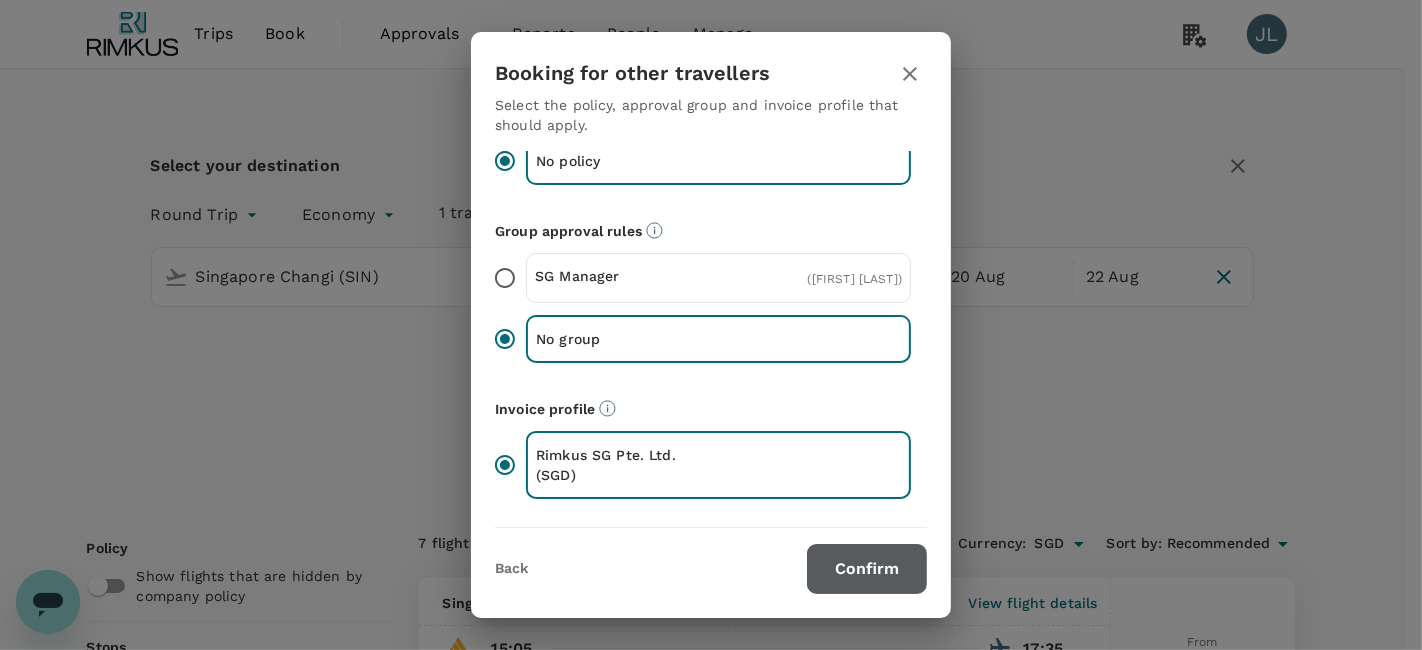 click on "Confirm" at bounding box center [867, 569] 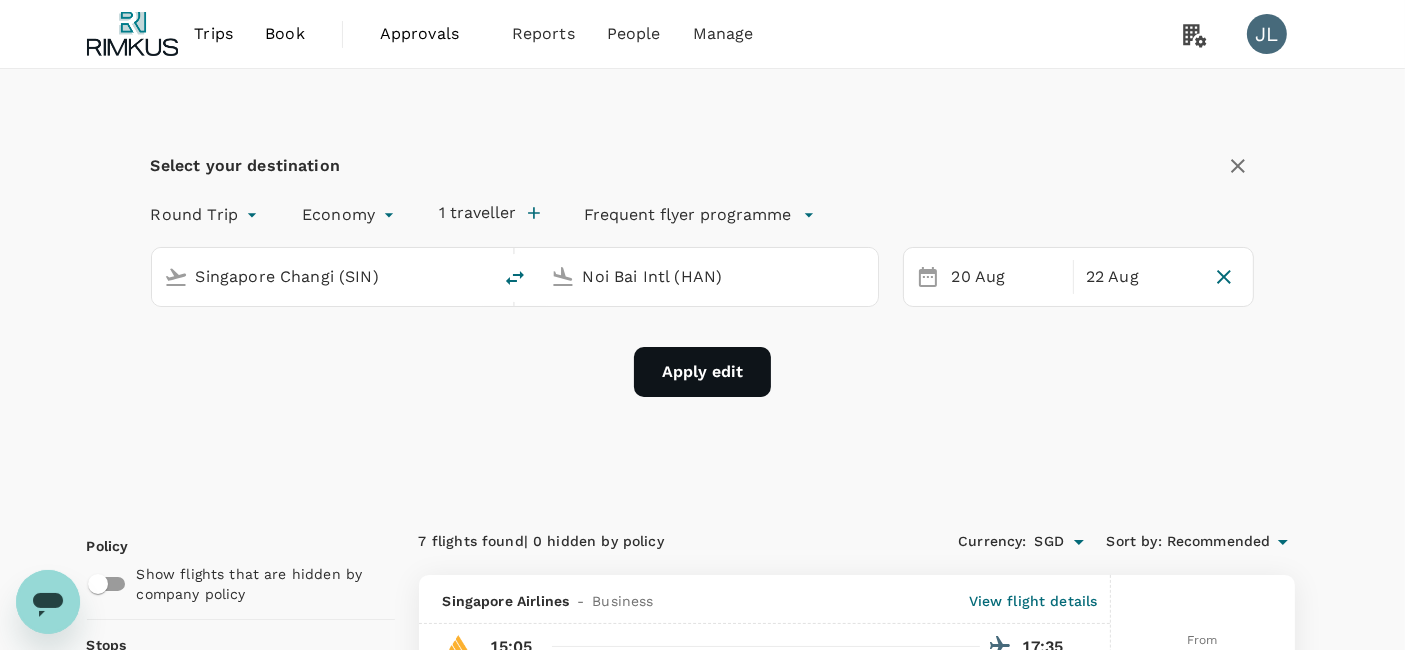checkbox on "false" 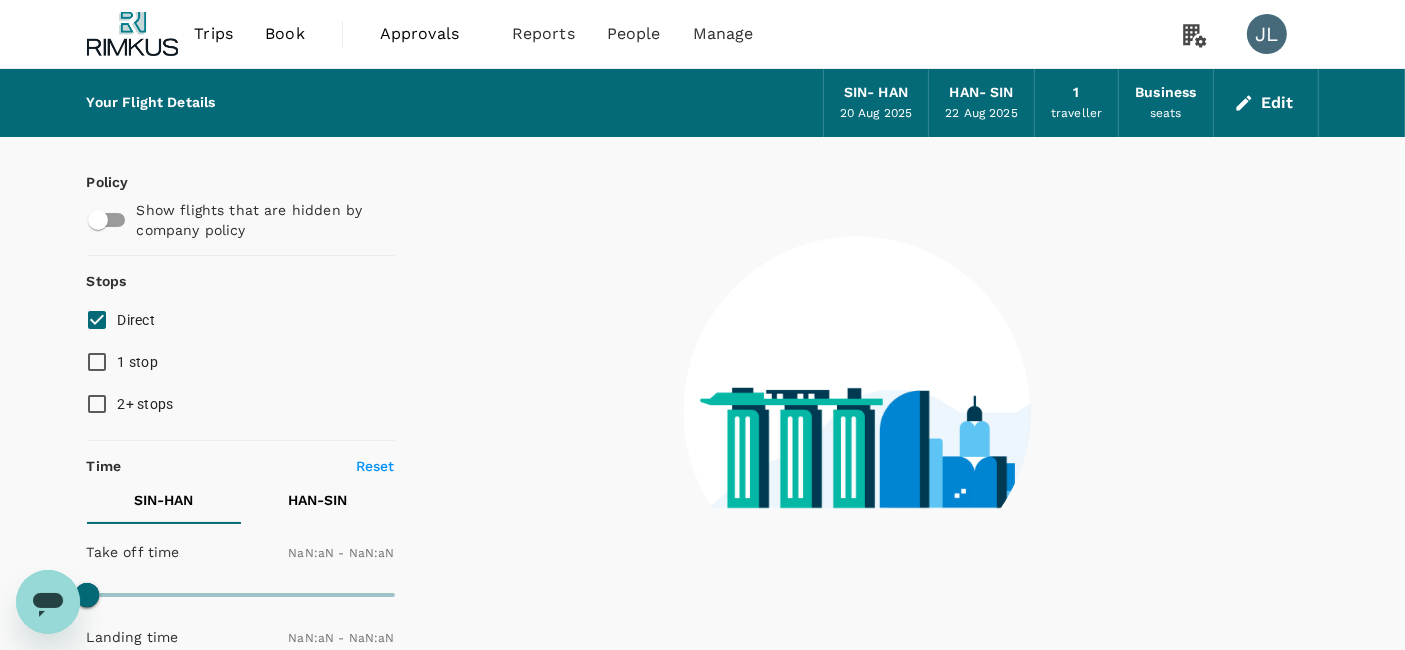 type on "1440" 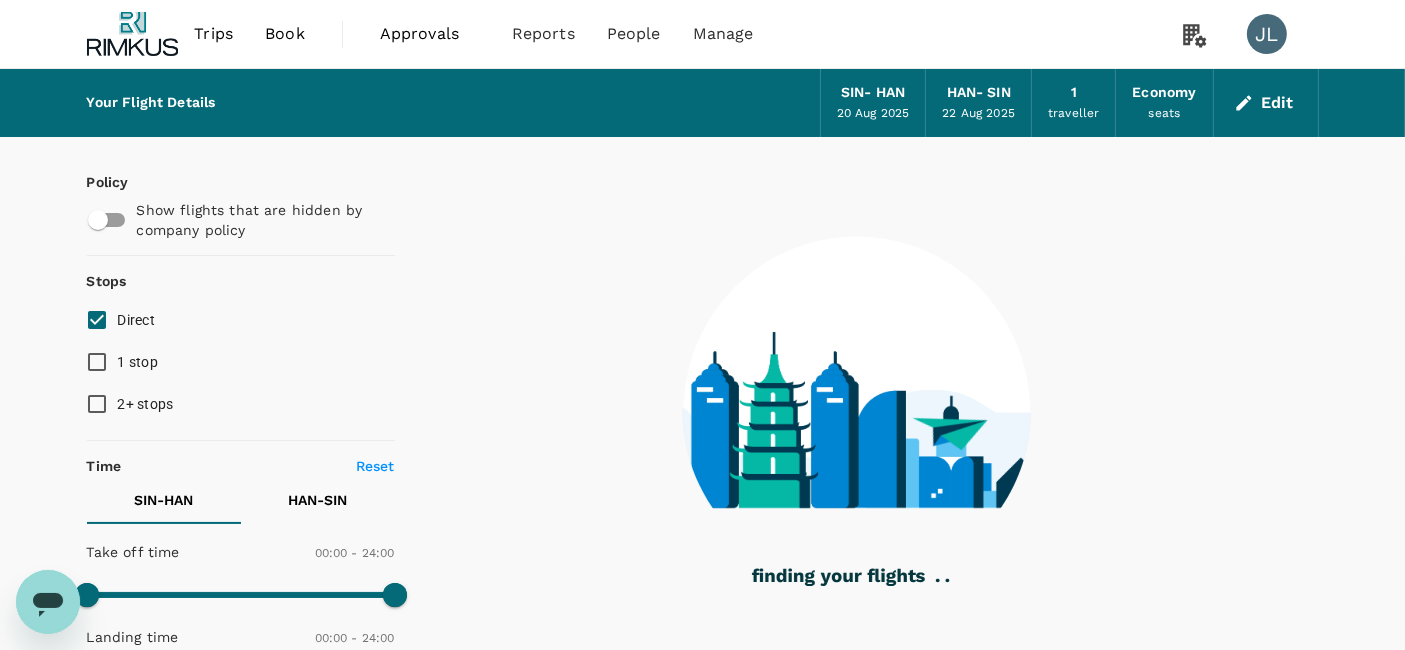 type on "1015" 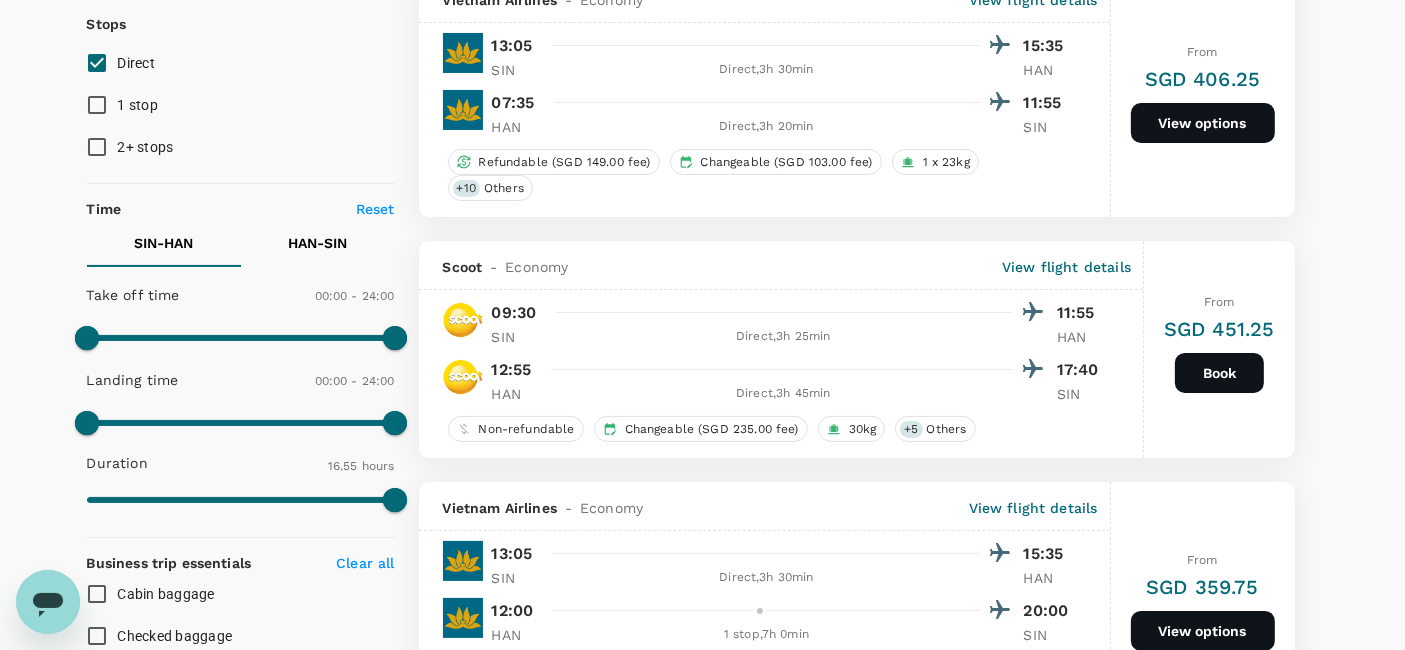 scroll, scrollTop: 222, scrollLeft: 0, axis: vertical 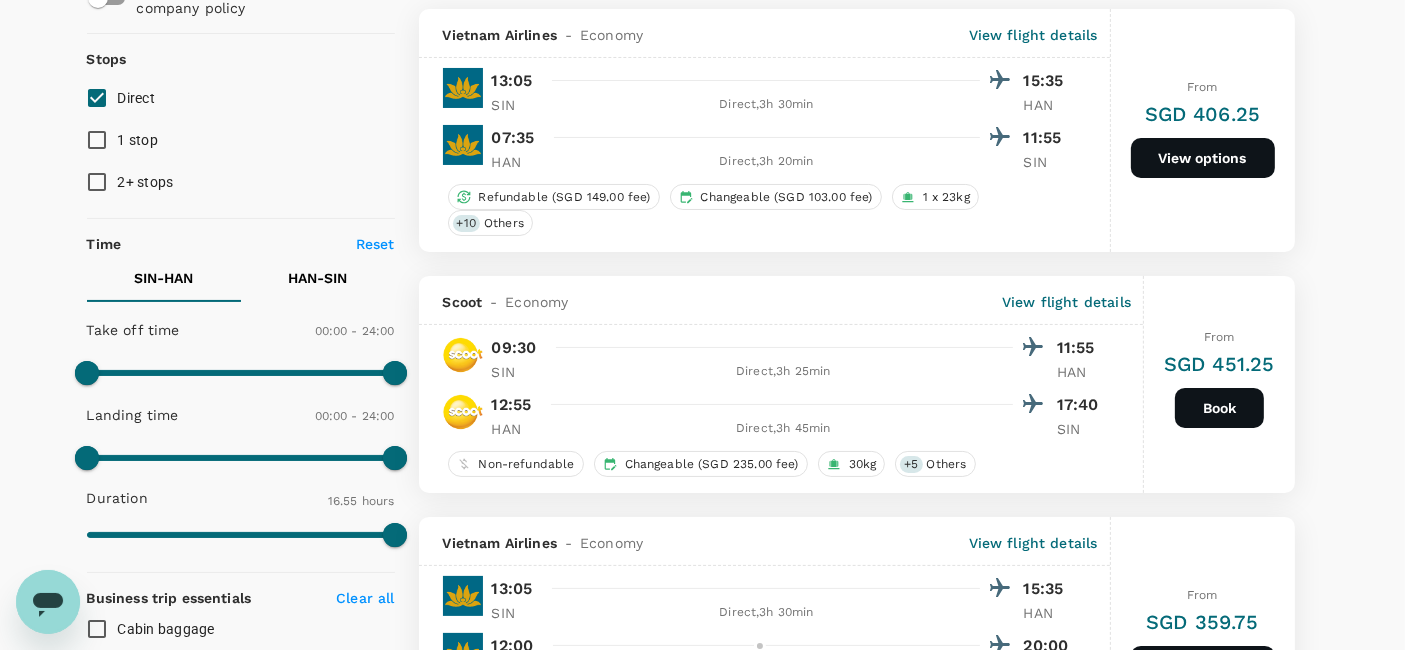 type on "1250" 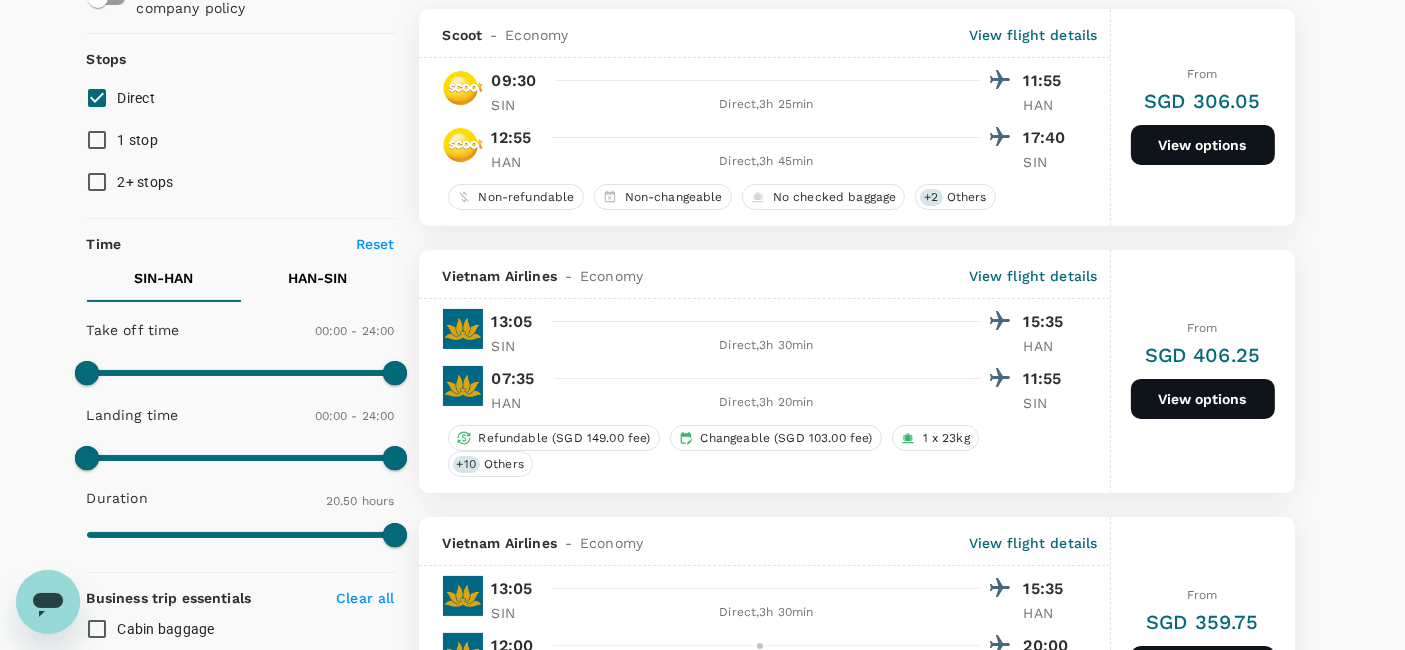 scroll, scrollTop: 0, scrollLeft: 0, axis: both 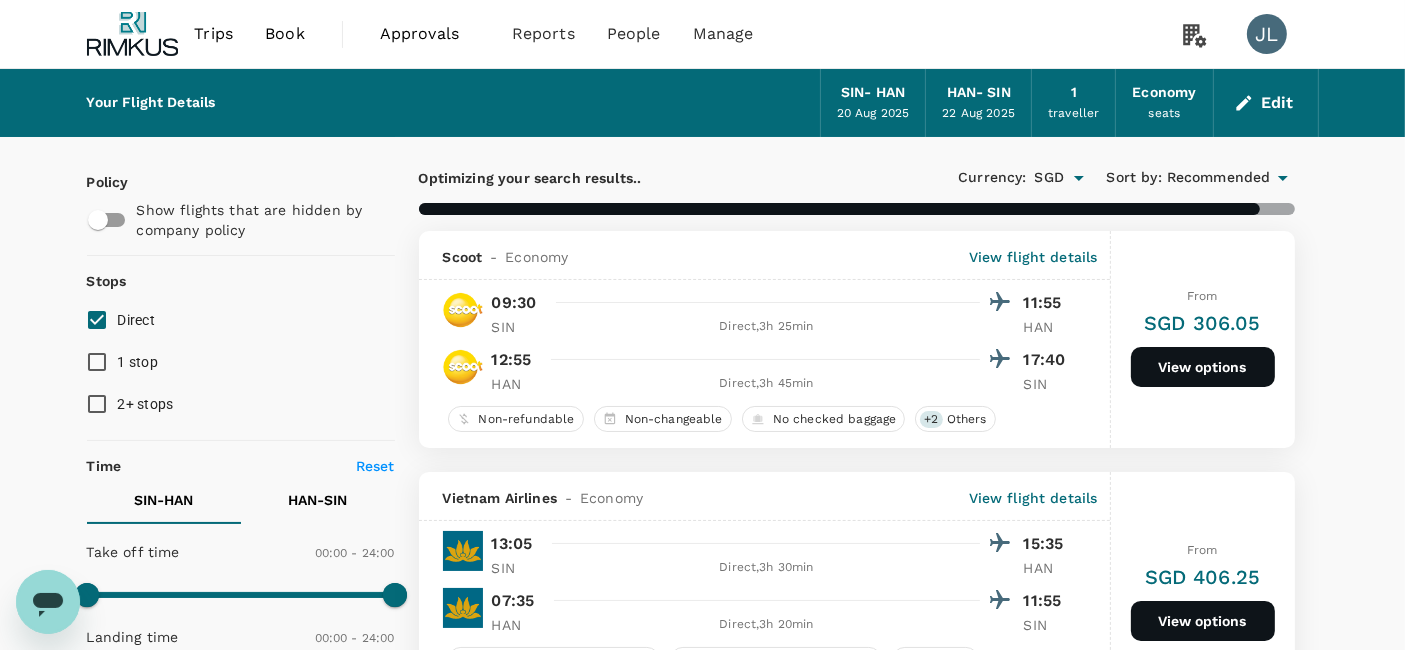 click on "View options" at bounding box center (1203, 367) 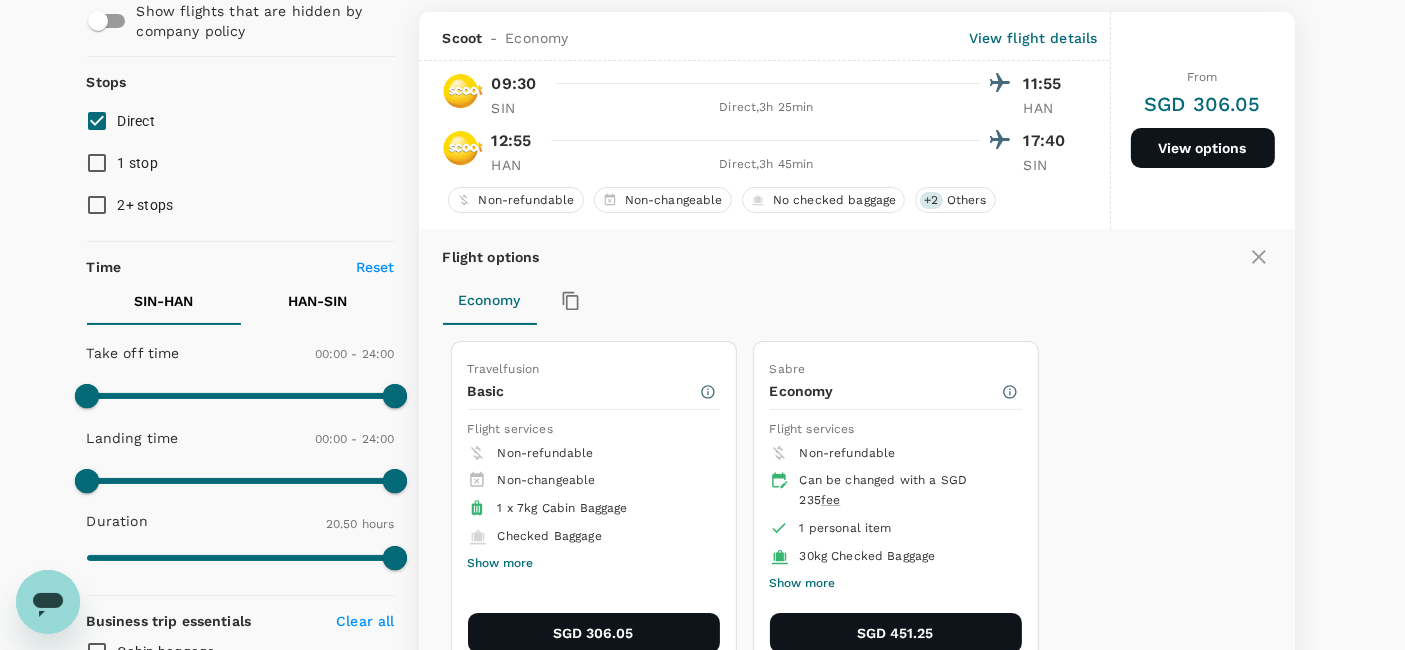 scroll, scrollTop: 231, scrollLeft: 0, axis: vertical 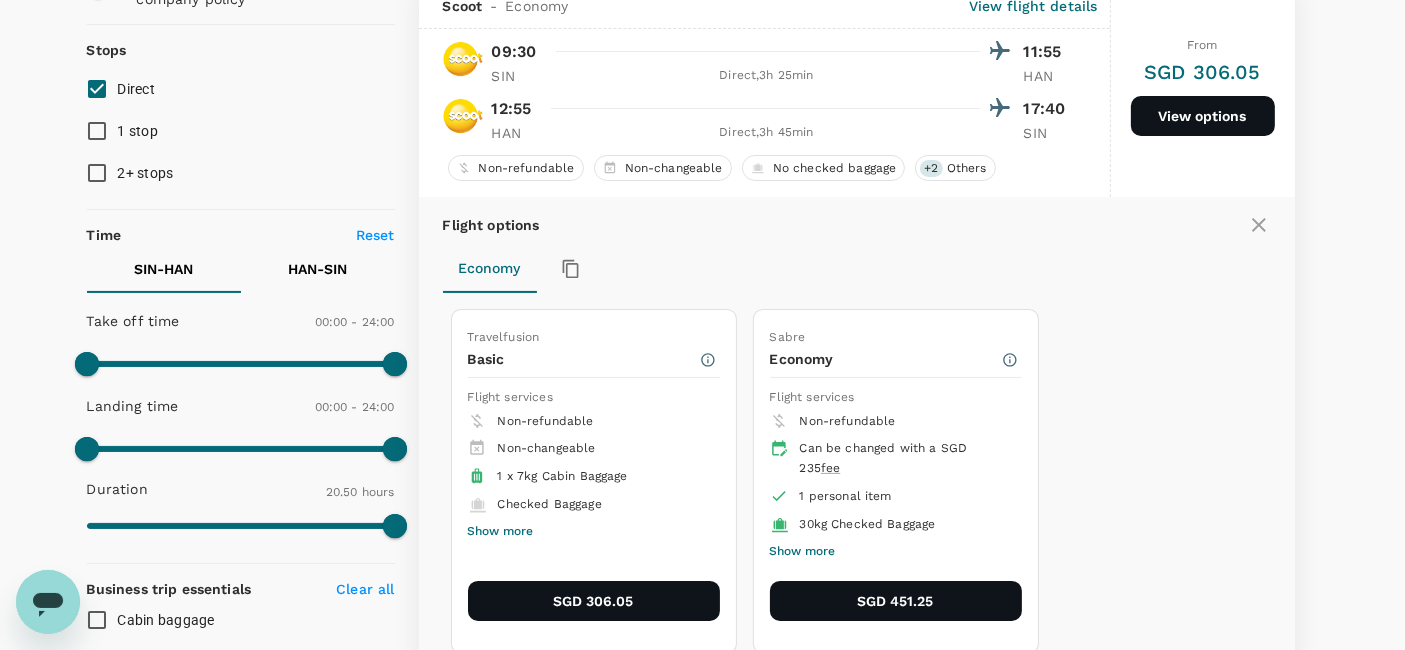 click on "SGD 306.05" at bounding box center [594, 601] 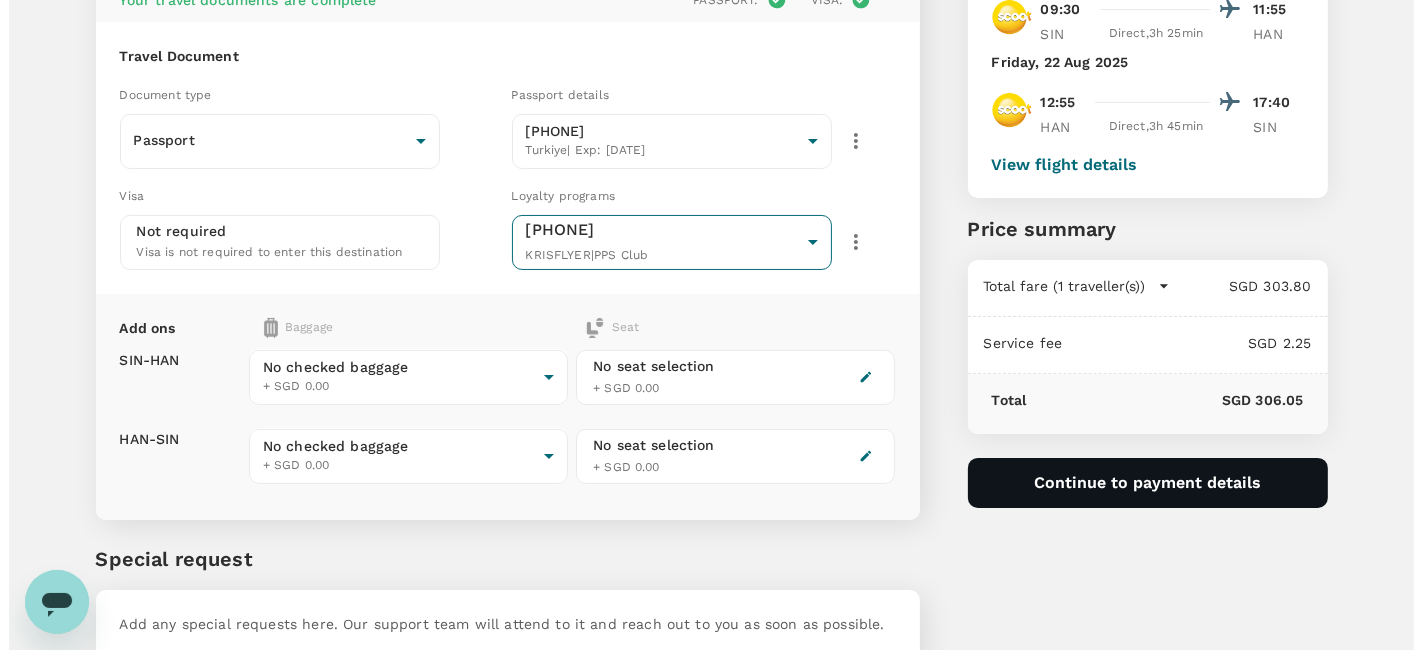 scroll, scrollTop: 222, scrollLeft: 0, axis: vertical 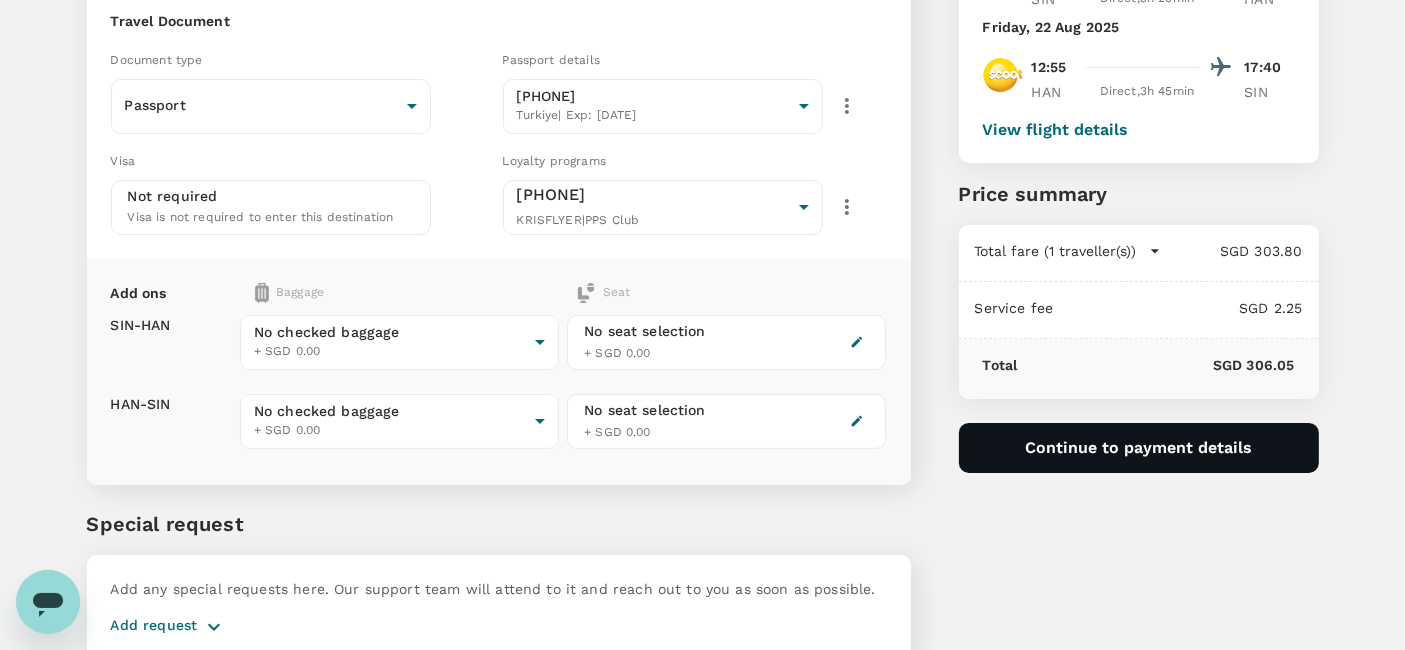 click 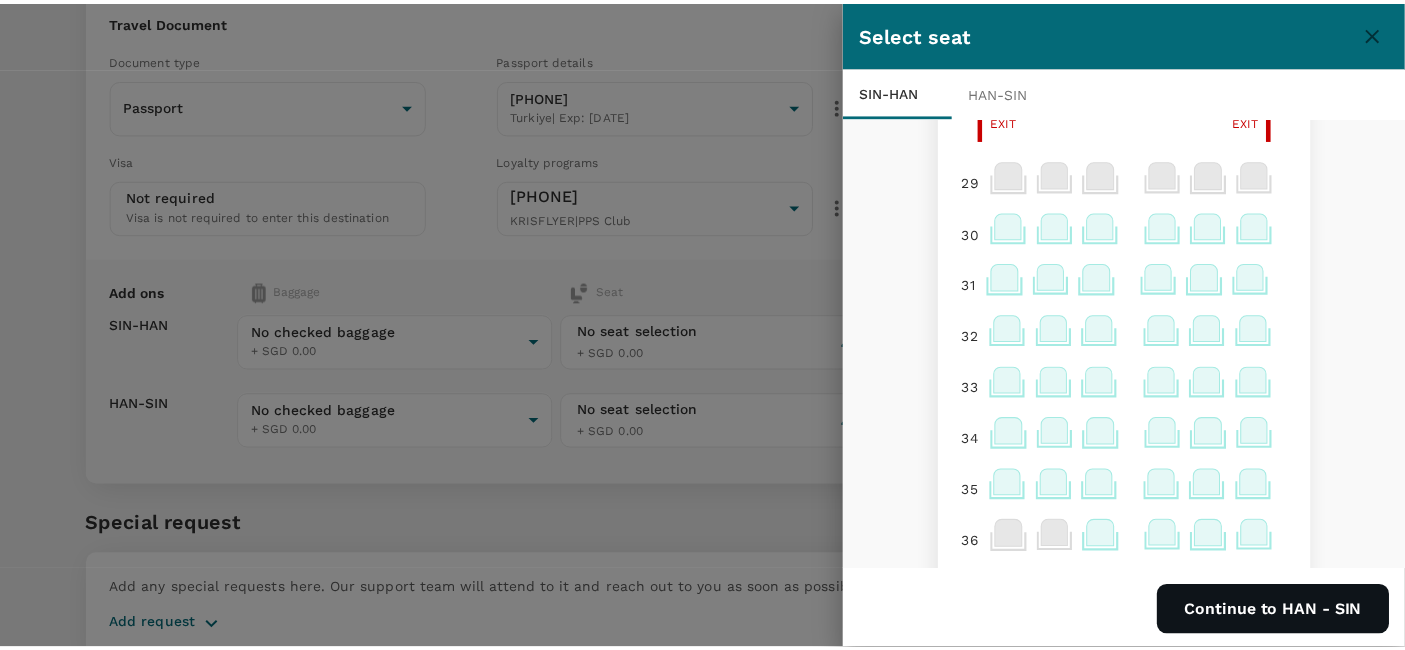 scroll, scrollTop: 1555, scrollLeft: 0, axis: vertical 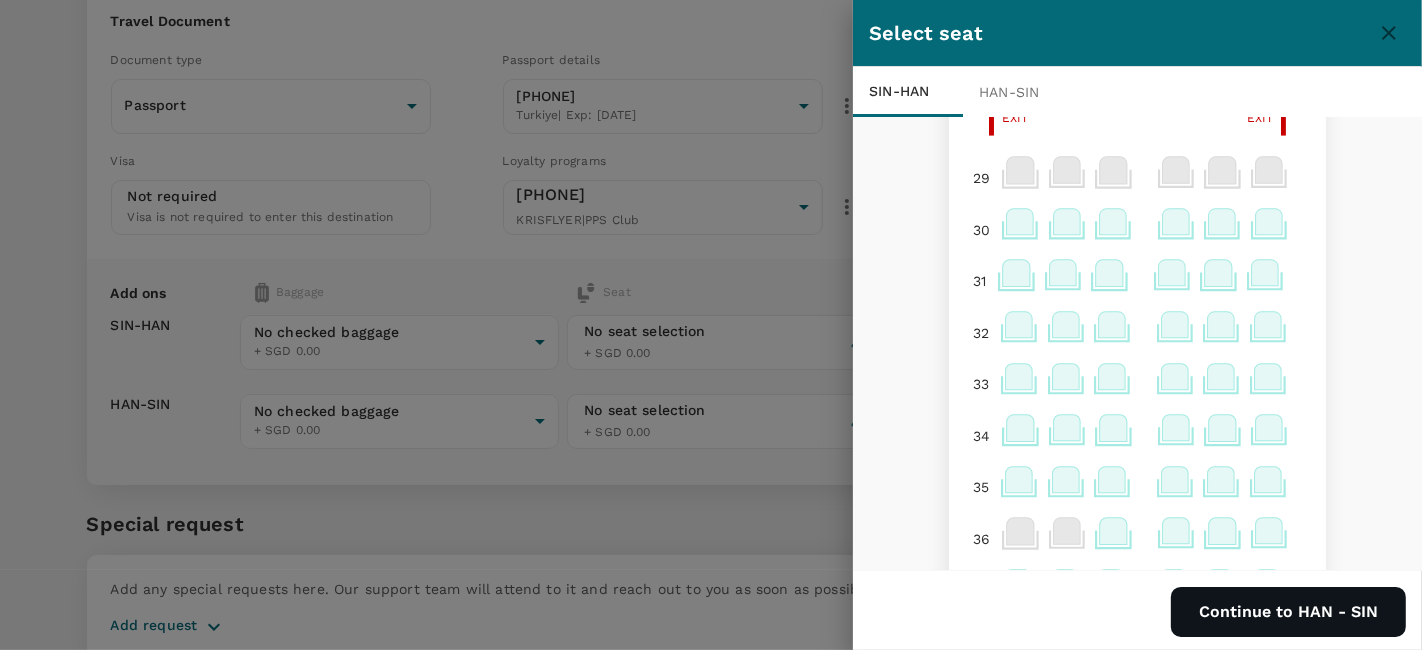 click at bounding box center (711, 325) 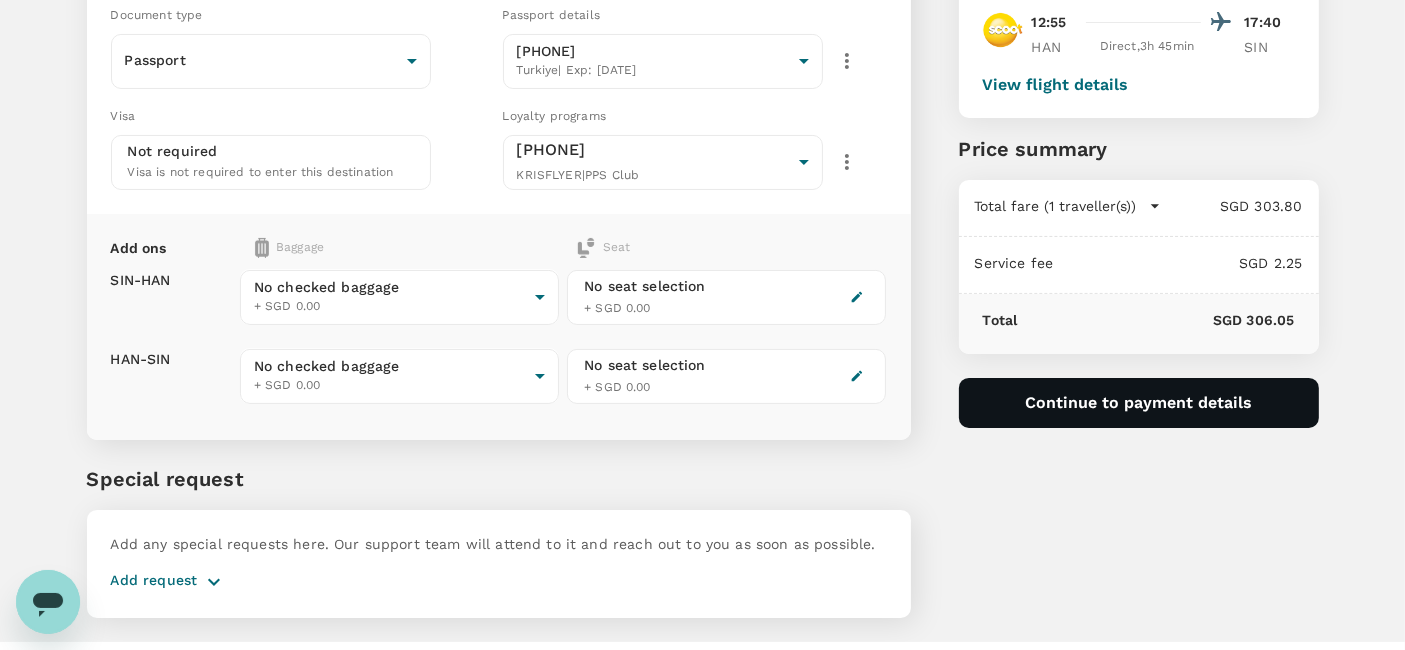 scroll, scrollTop: 310, scrollLeft: 0, axis: vertical 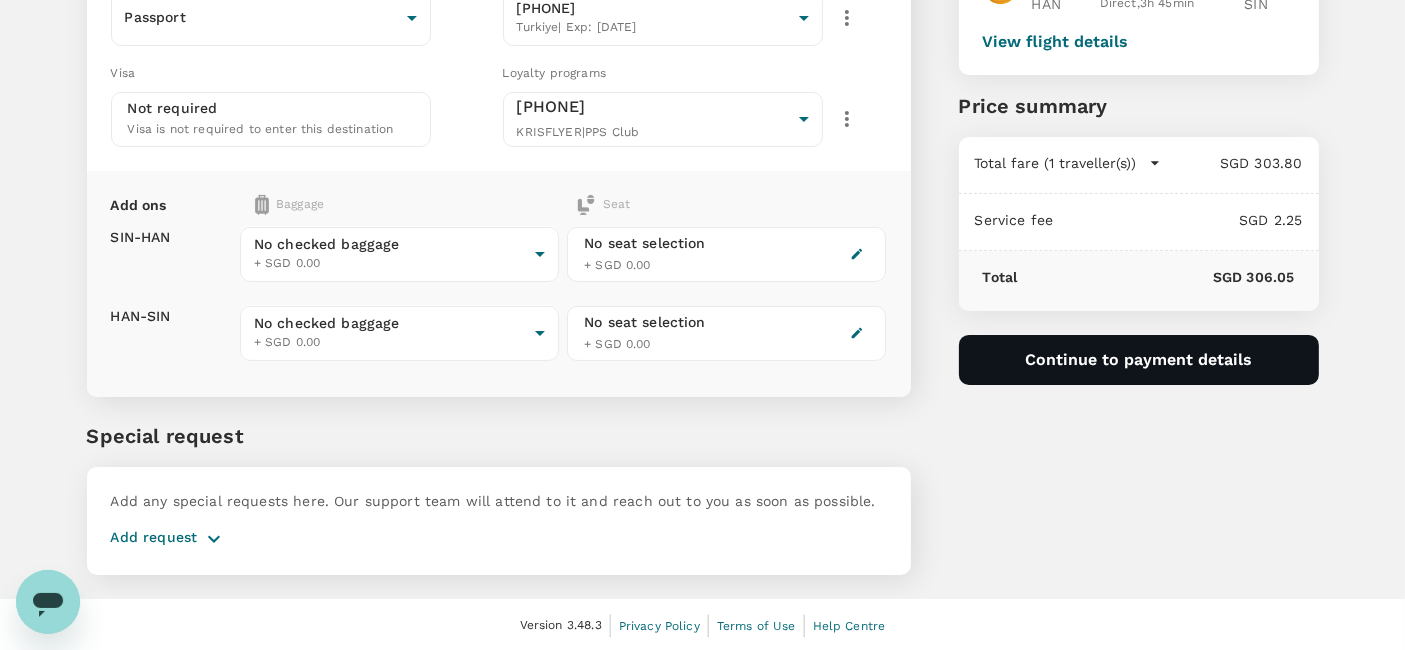 click 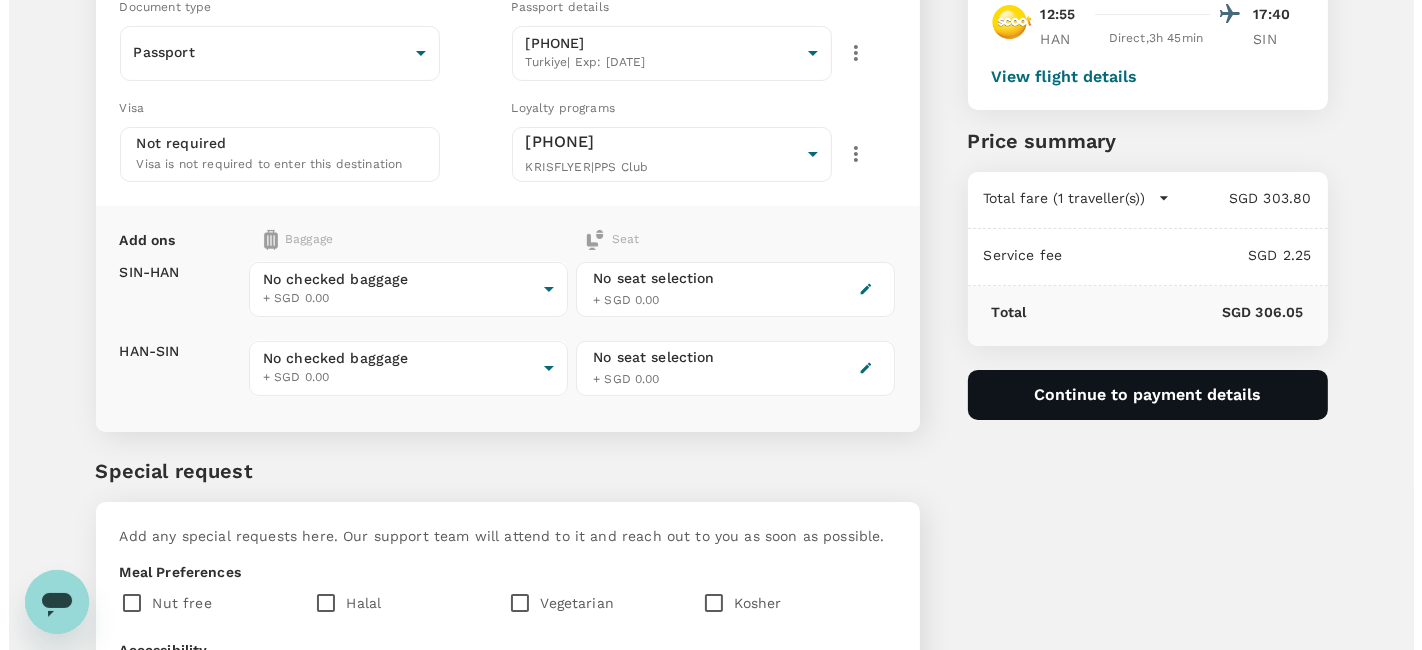 scroll, scrollTop: 185, scrollLeft: 0, axis: vertical 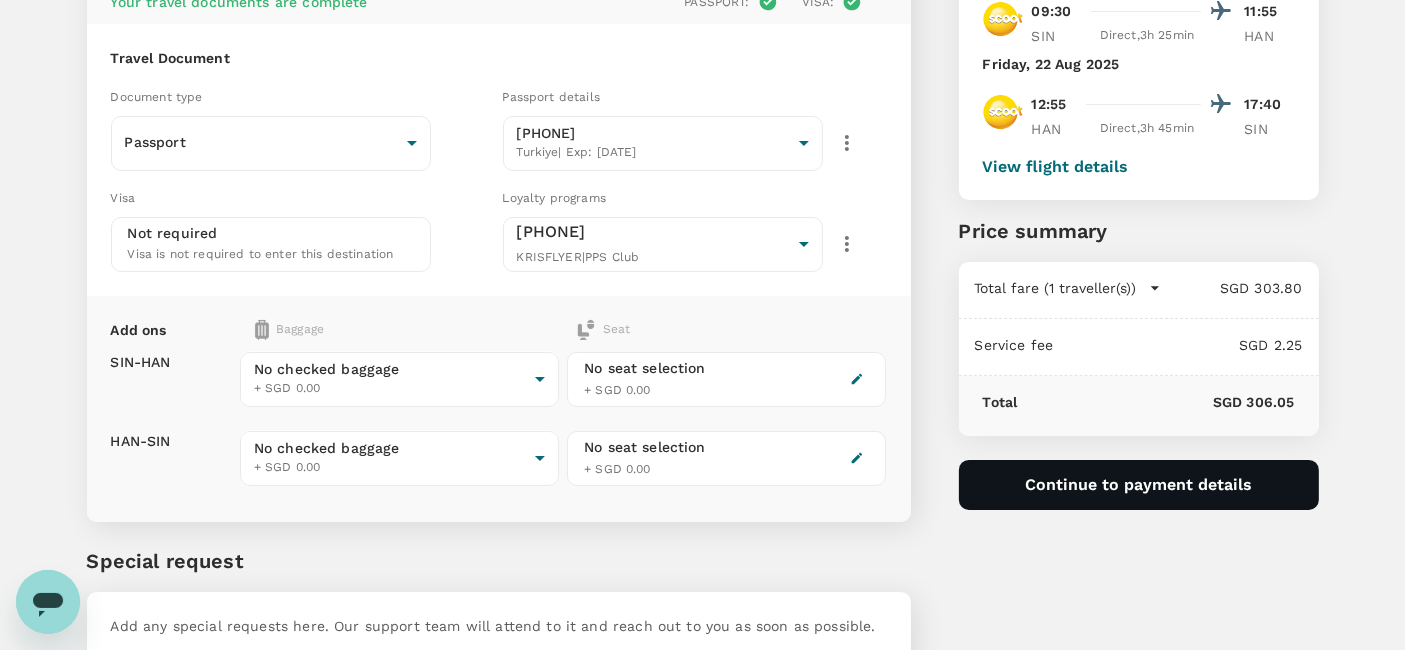 click 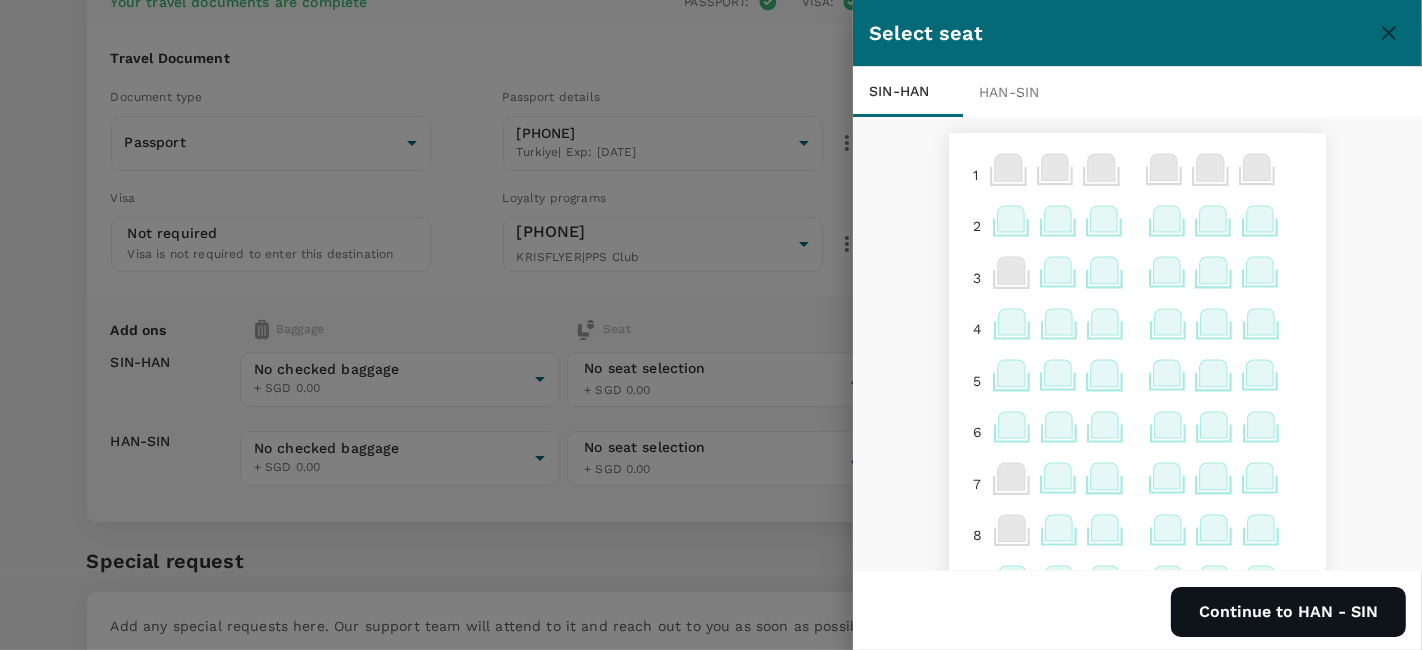 click 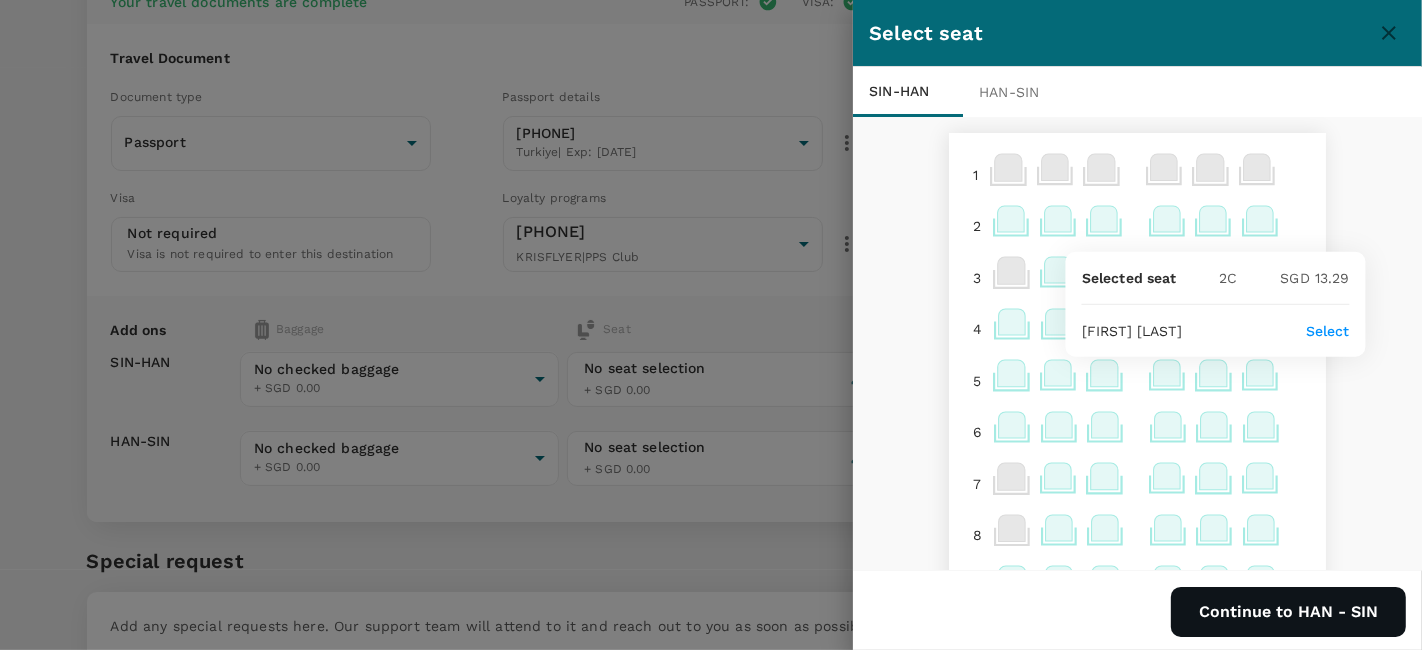 click 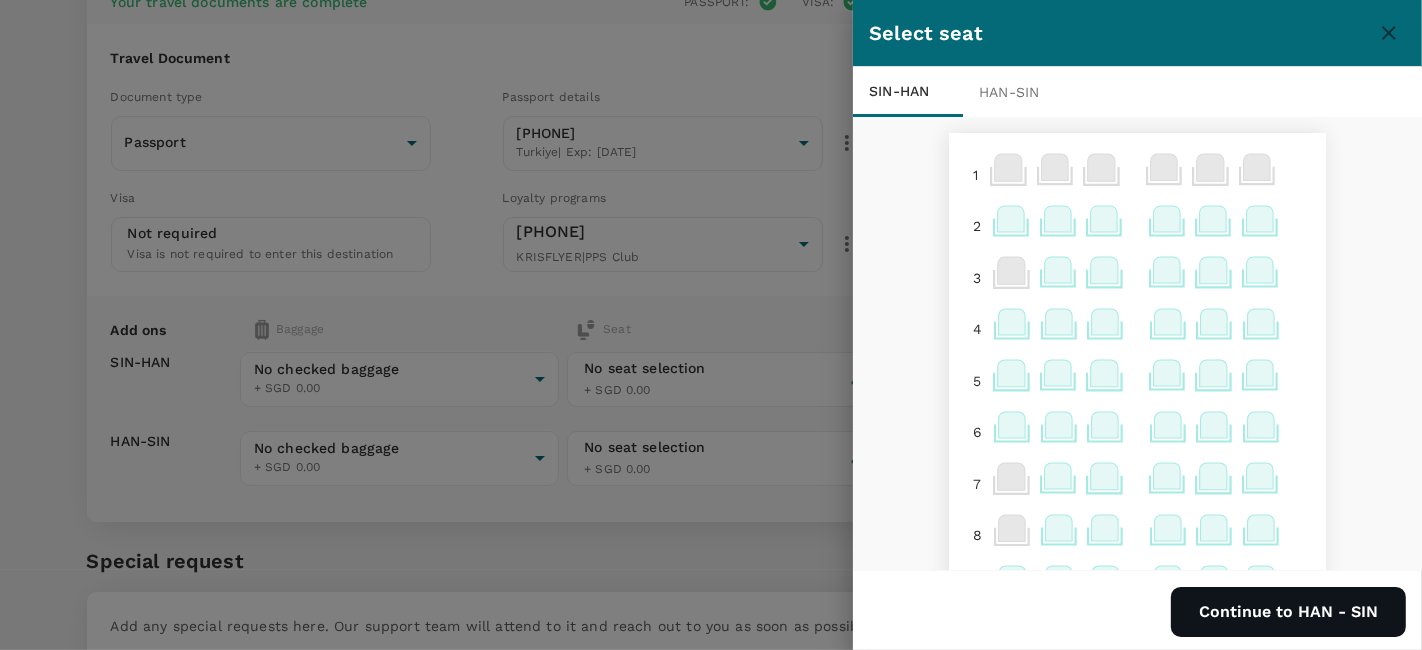 click 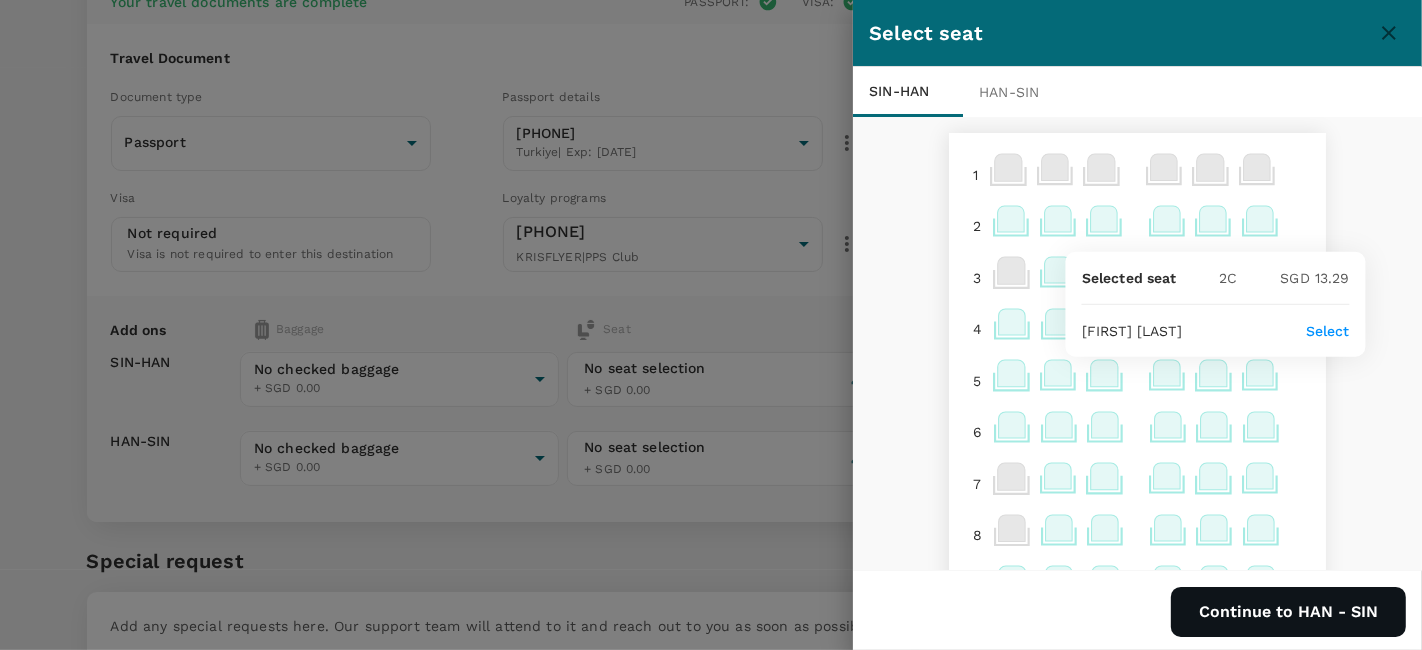 click 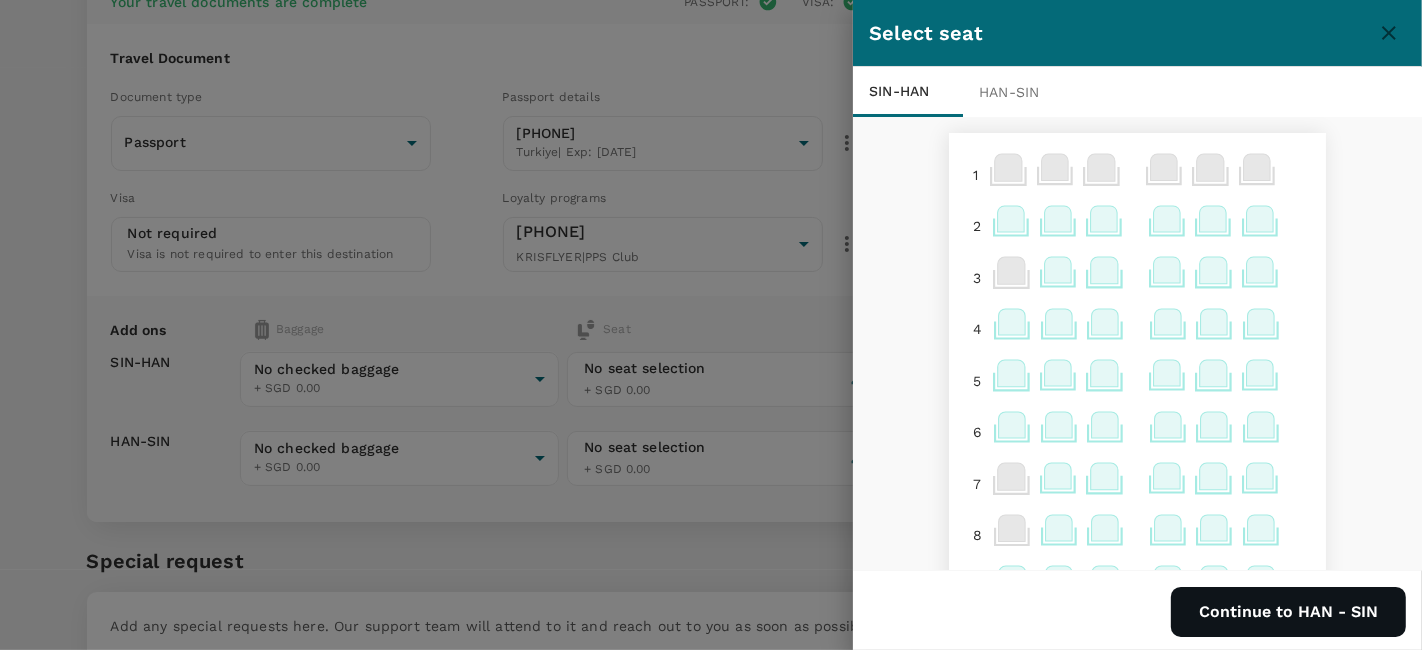 click 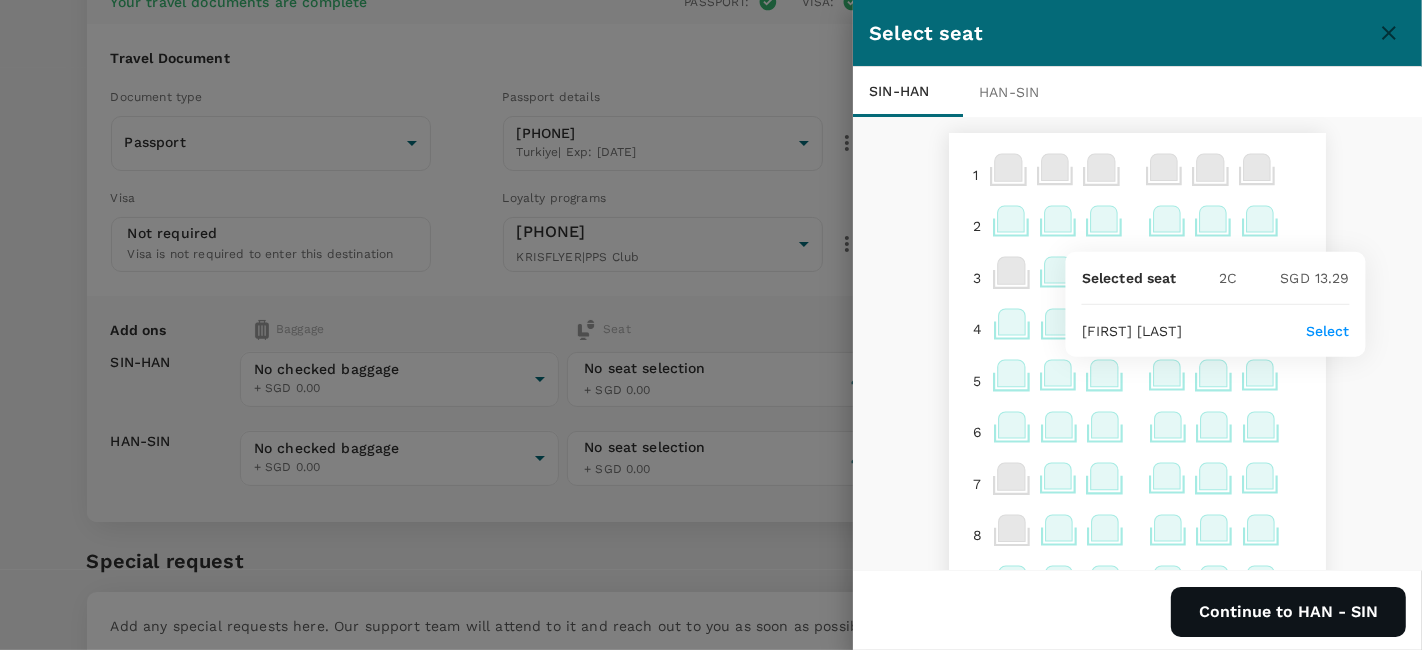 click on "Select" at bounding box center [1328, 331] 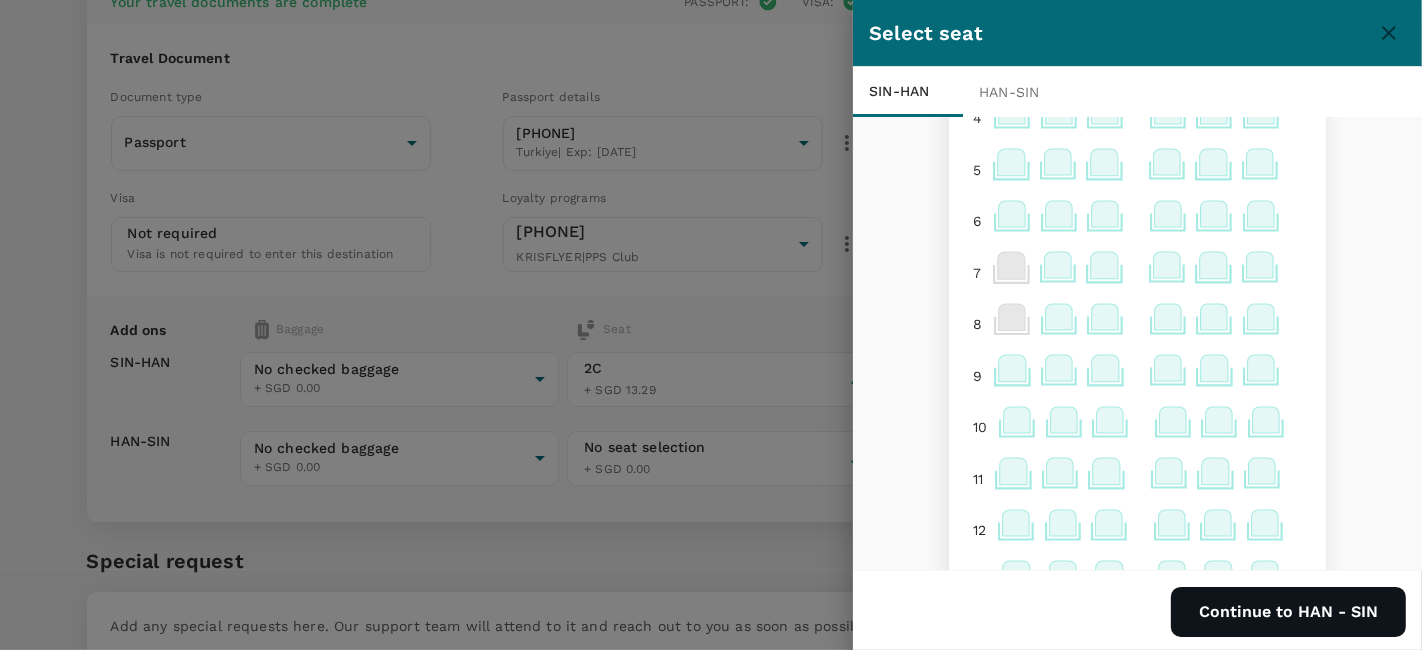 scroll, scrollTop: 222, scrollLeft: 0, axis: vertical 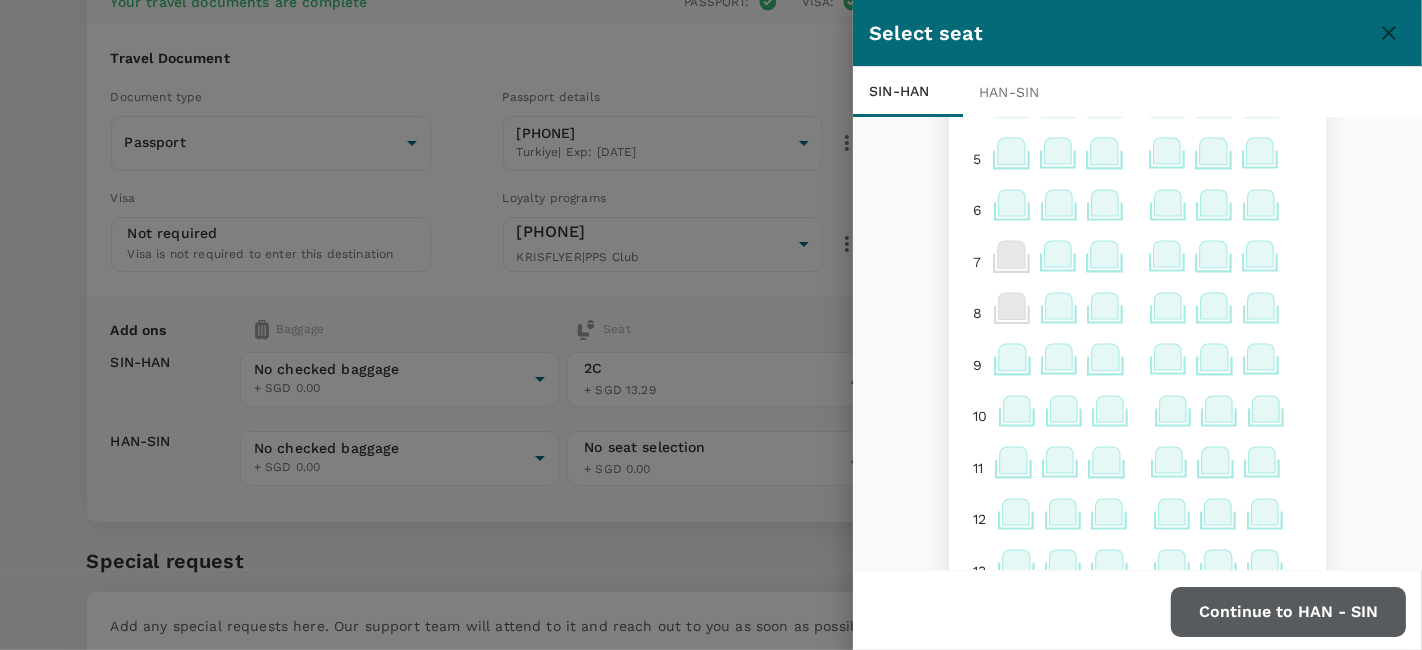 click on "Continue to   HAN - SIN" at bounding box center [1288, 612] 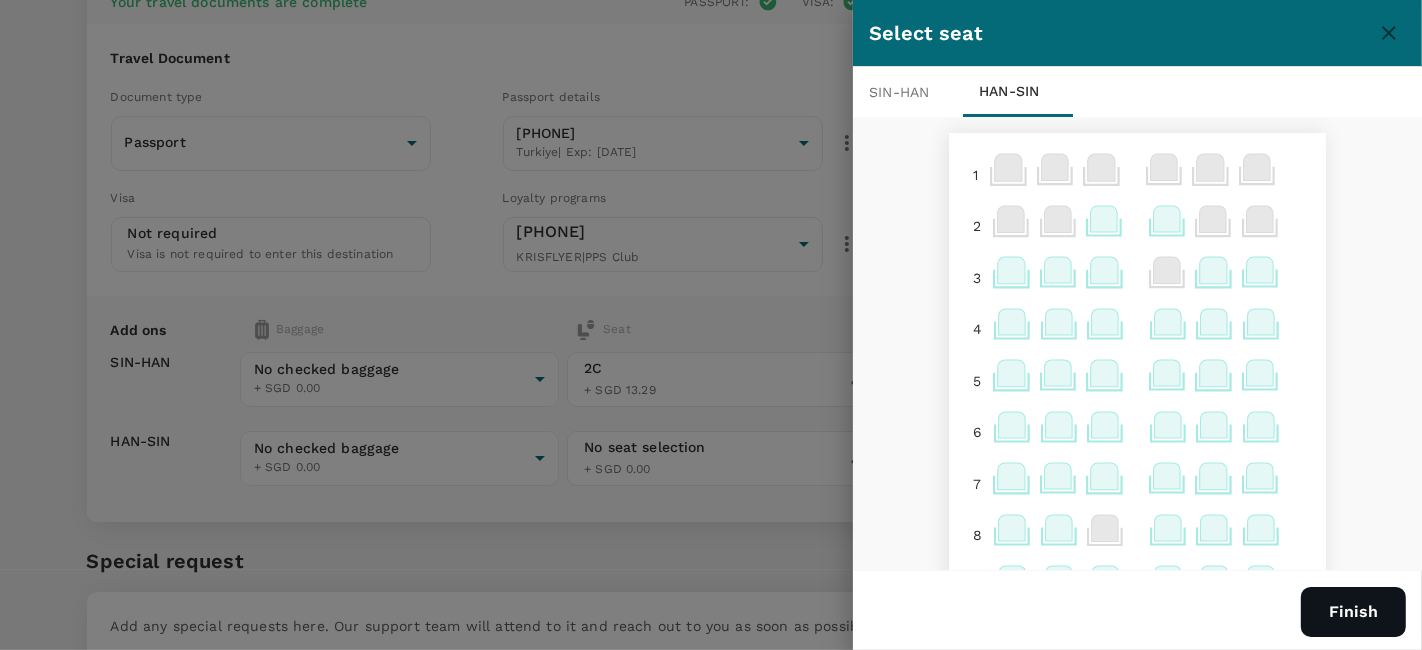 click 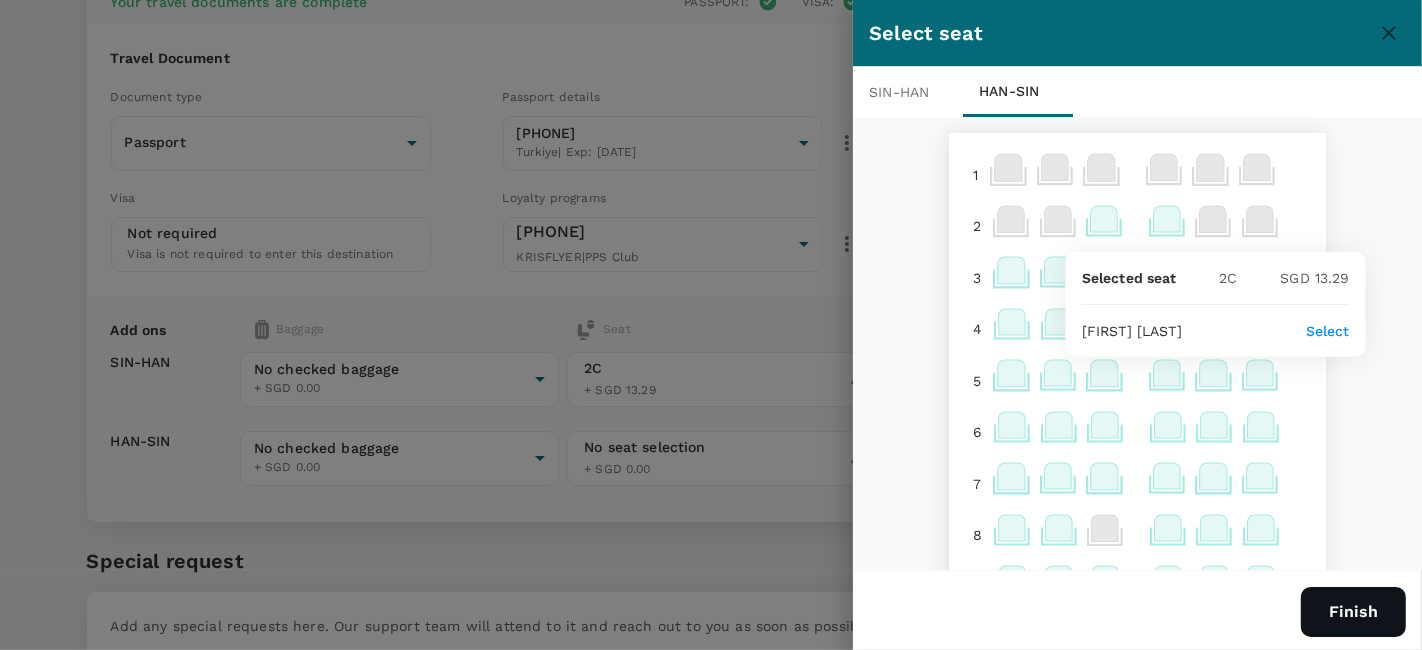 click 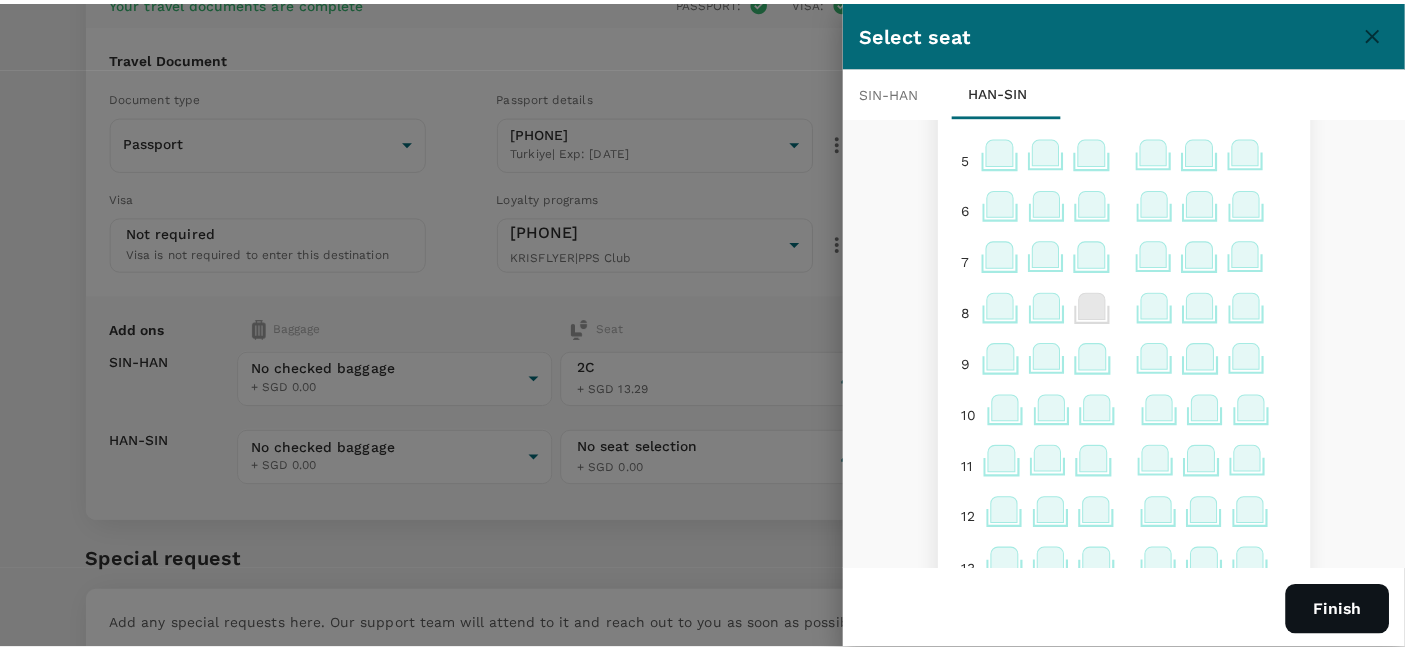 scroll, scrollTop: 0, scrollLeft: 0, axis: both 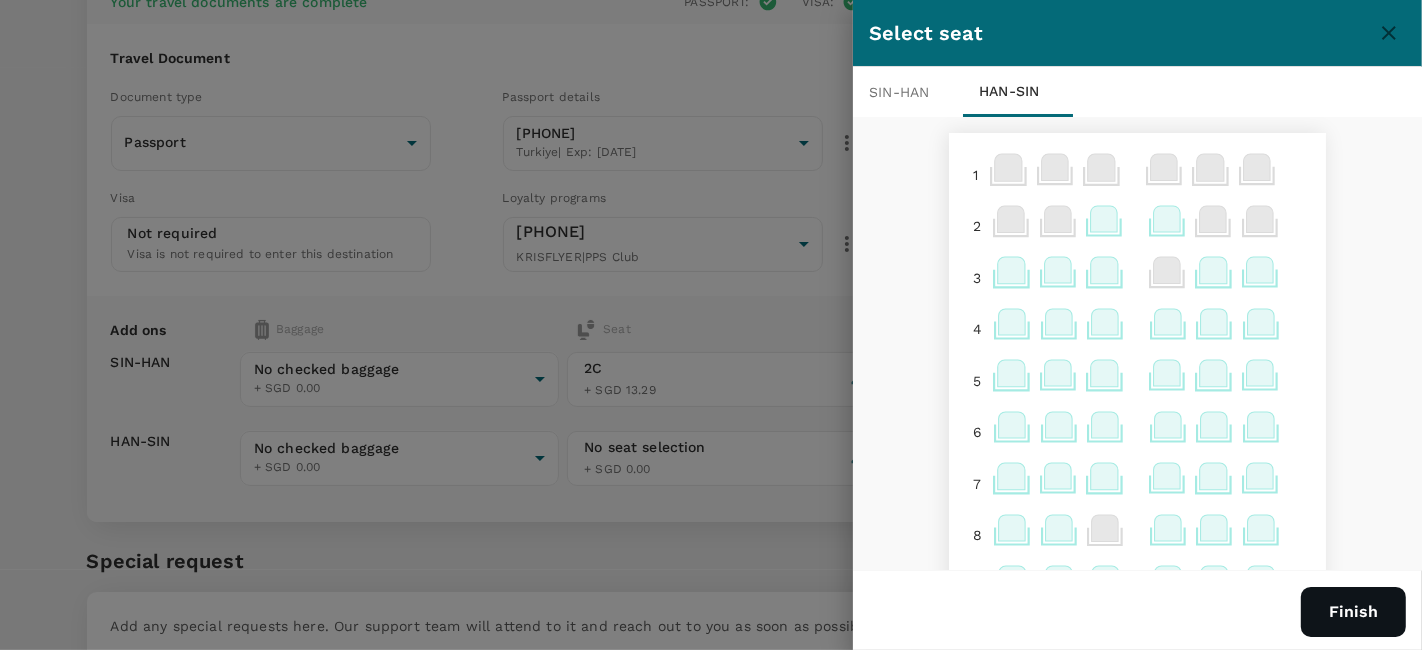 click 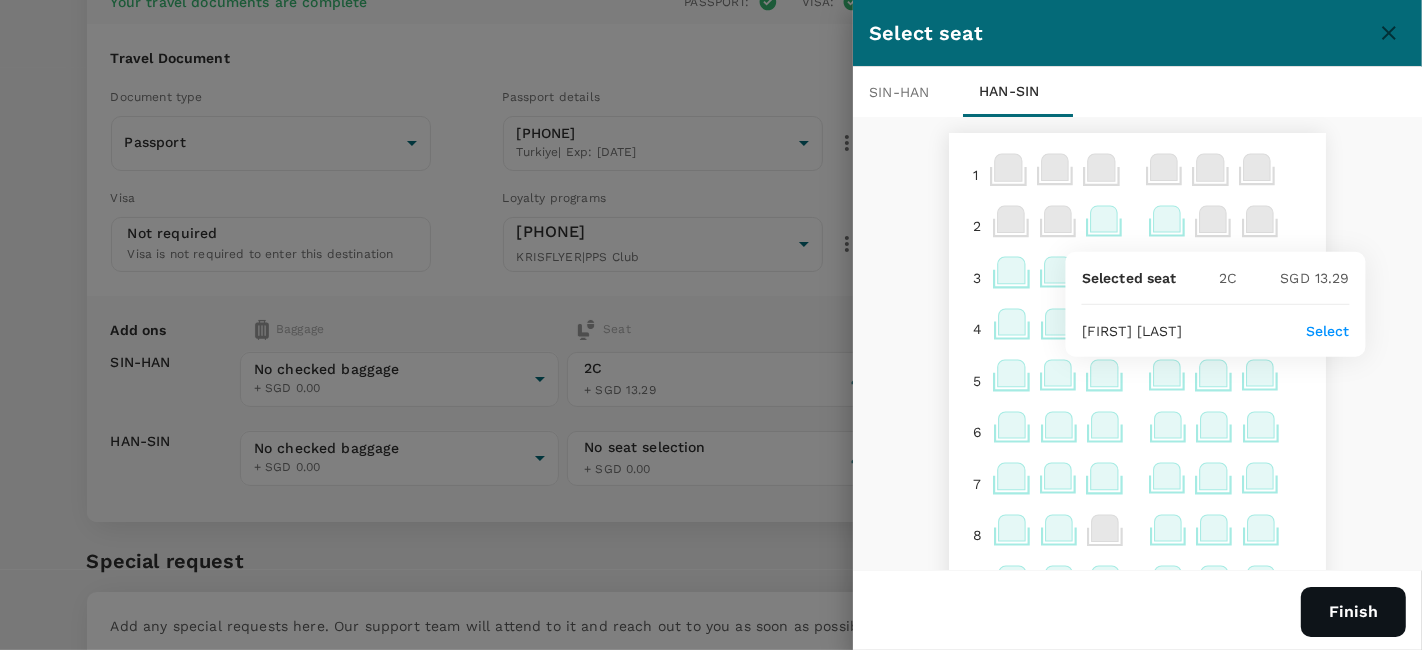 click on "Select" at bounding box center (1328, 331) 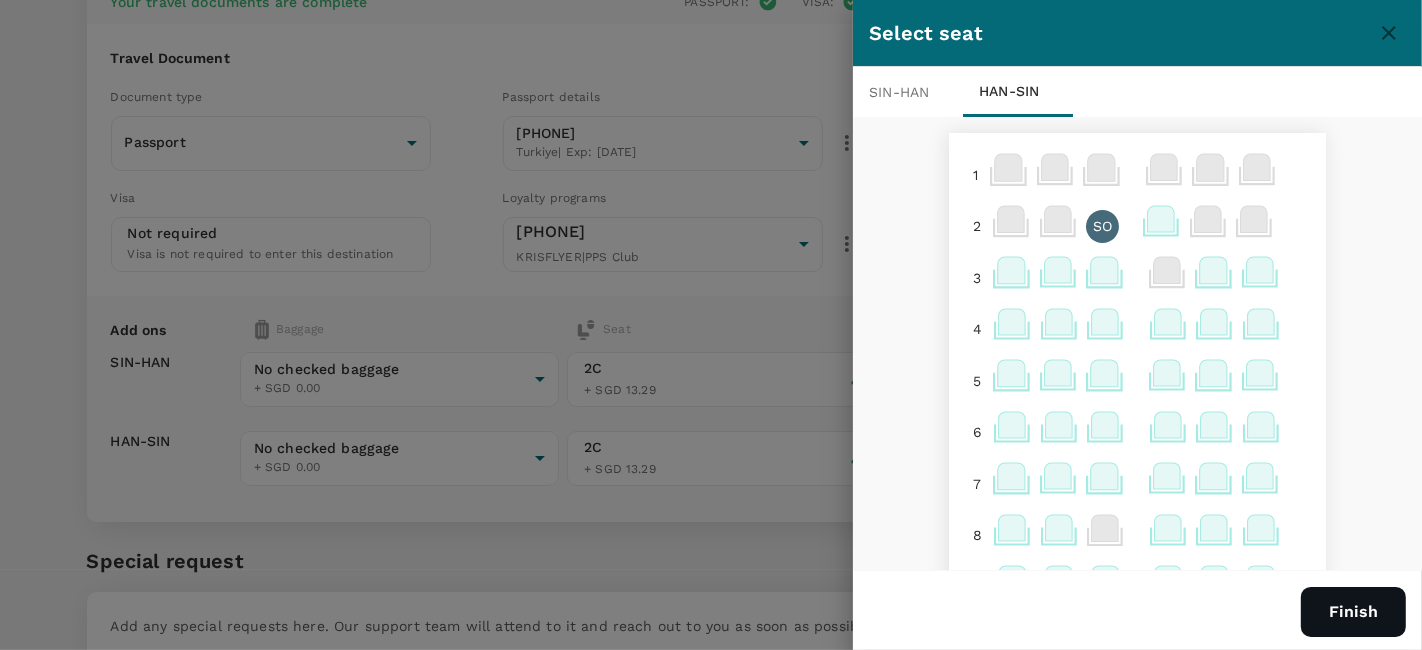 click on "Finish" at bounding box center (1353, 612) 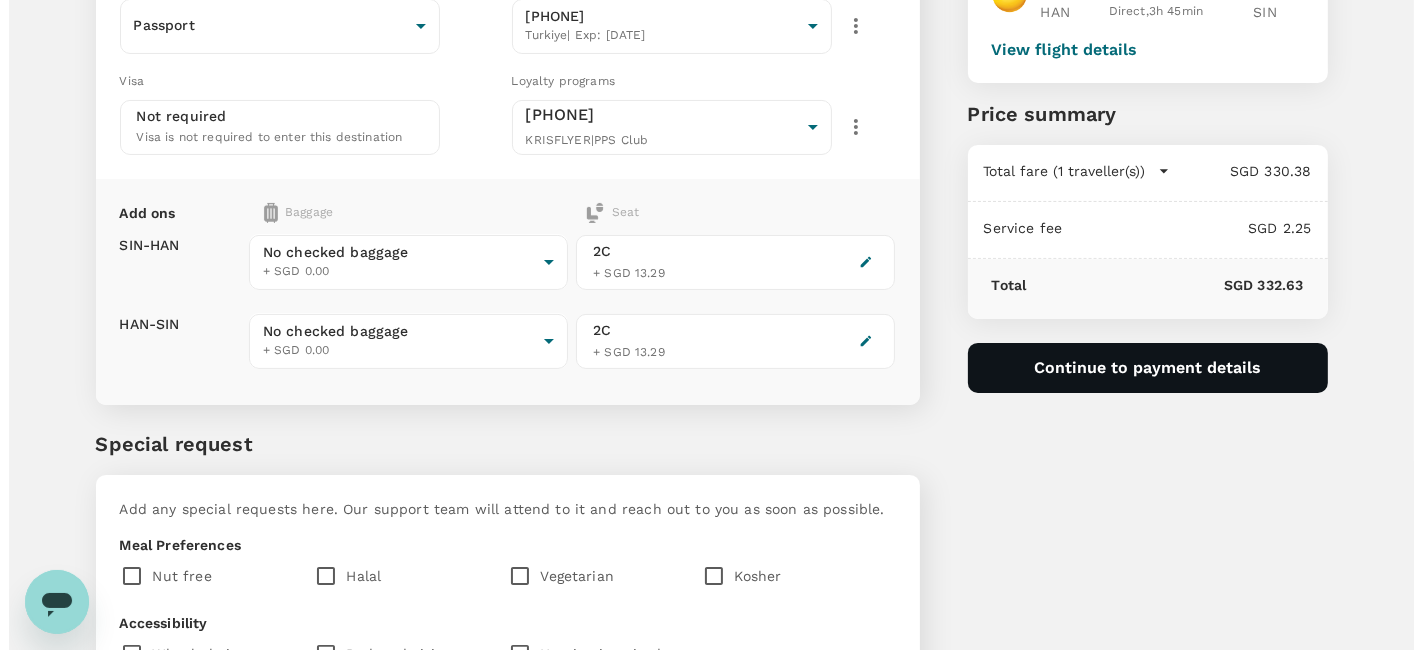 scroll, scrollTop: 296, scrollLeft: 0, axis: vertical 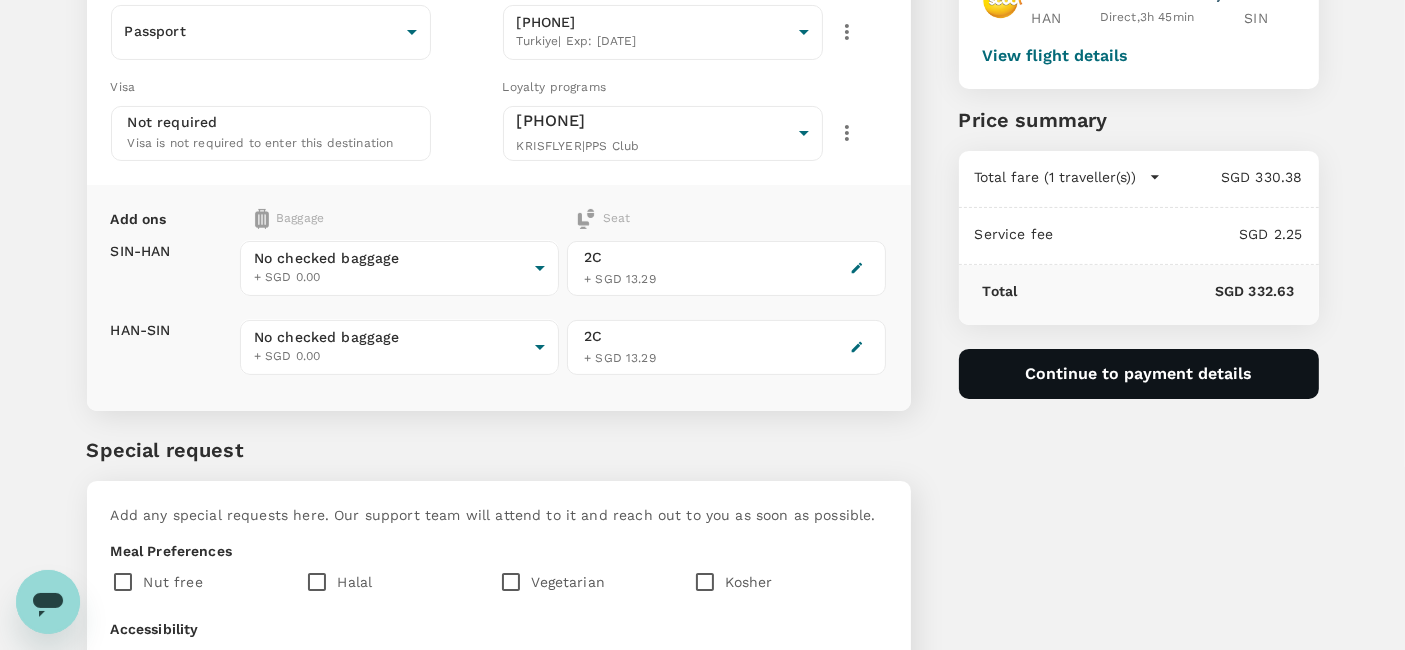 click on "Continue to payment details" at bounding box center [1139, 374] 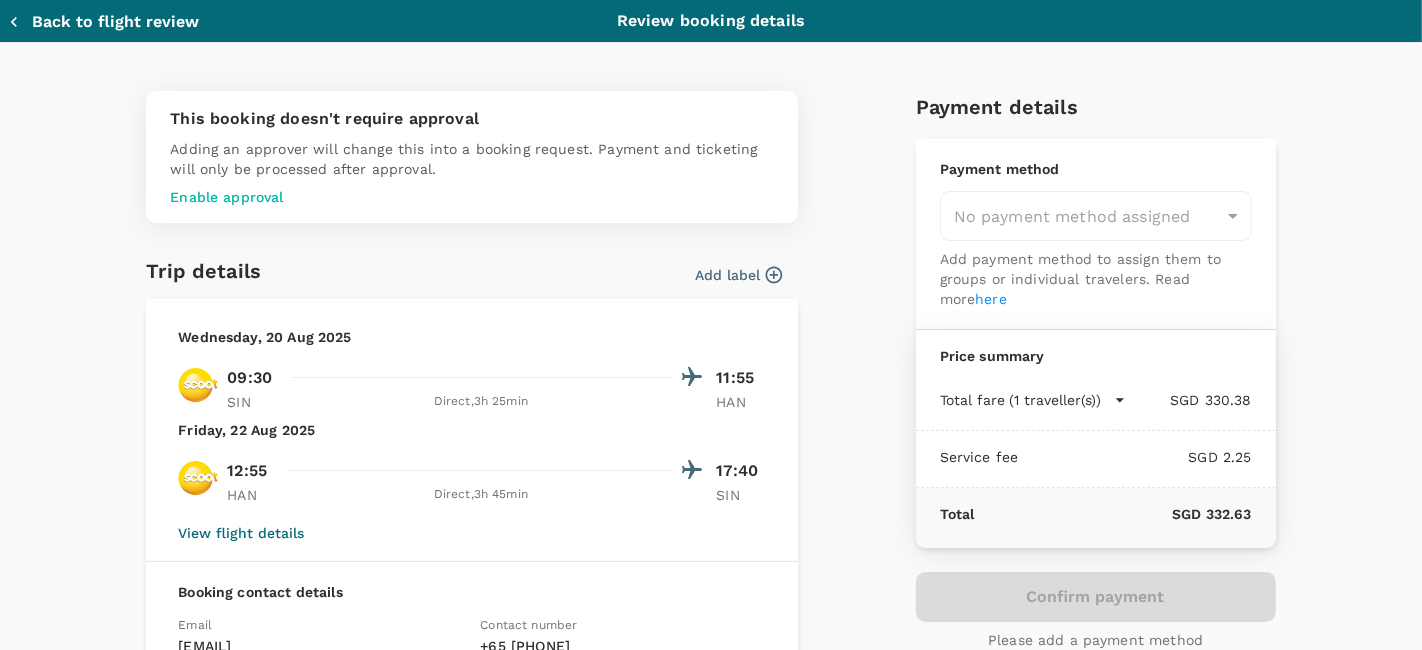 type on "9c173b79-4a42-49a6-a718-7b1624533fe2" 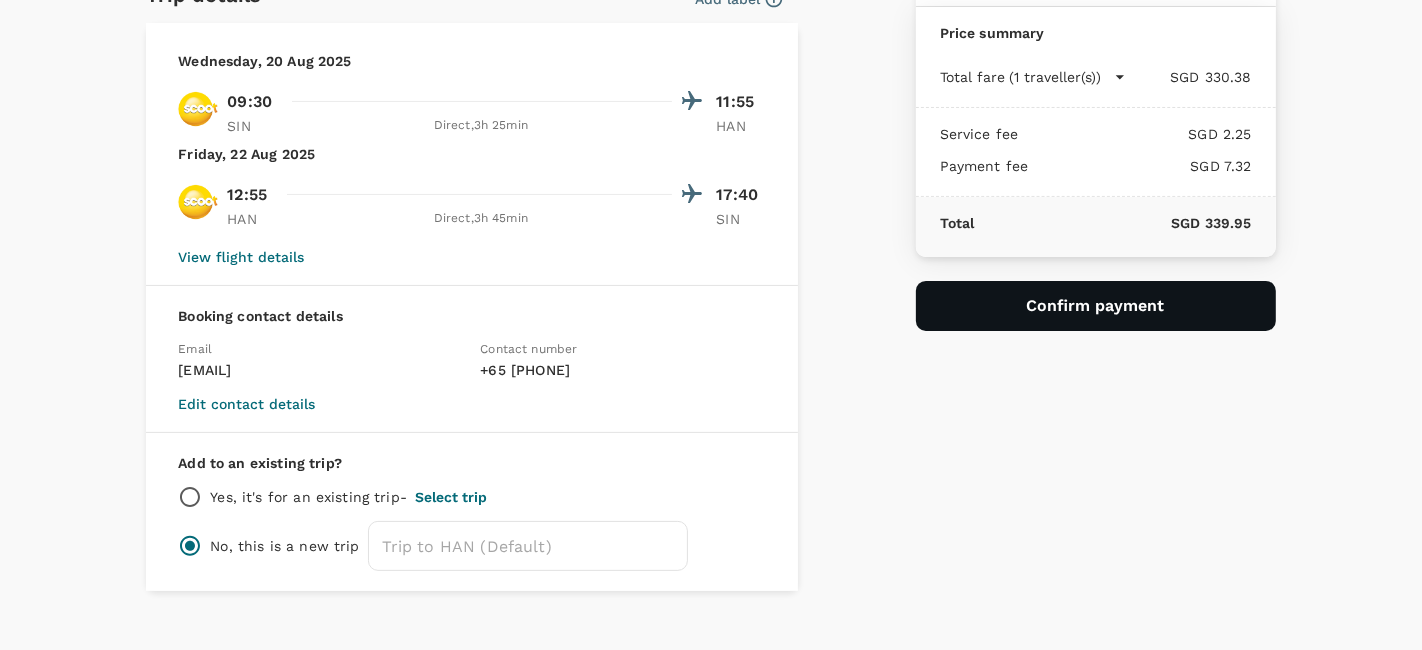 scroll, scrollTop: 306, scrollLeft: 0, axis: vertical 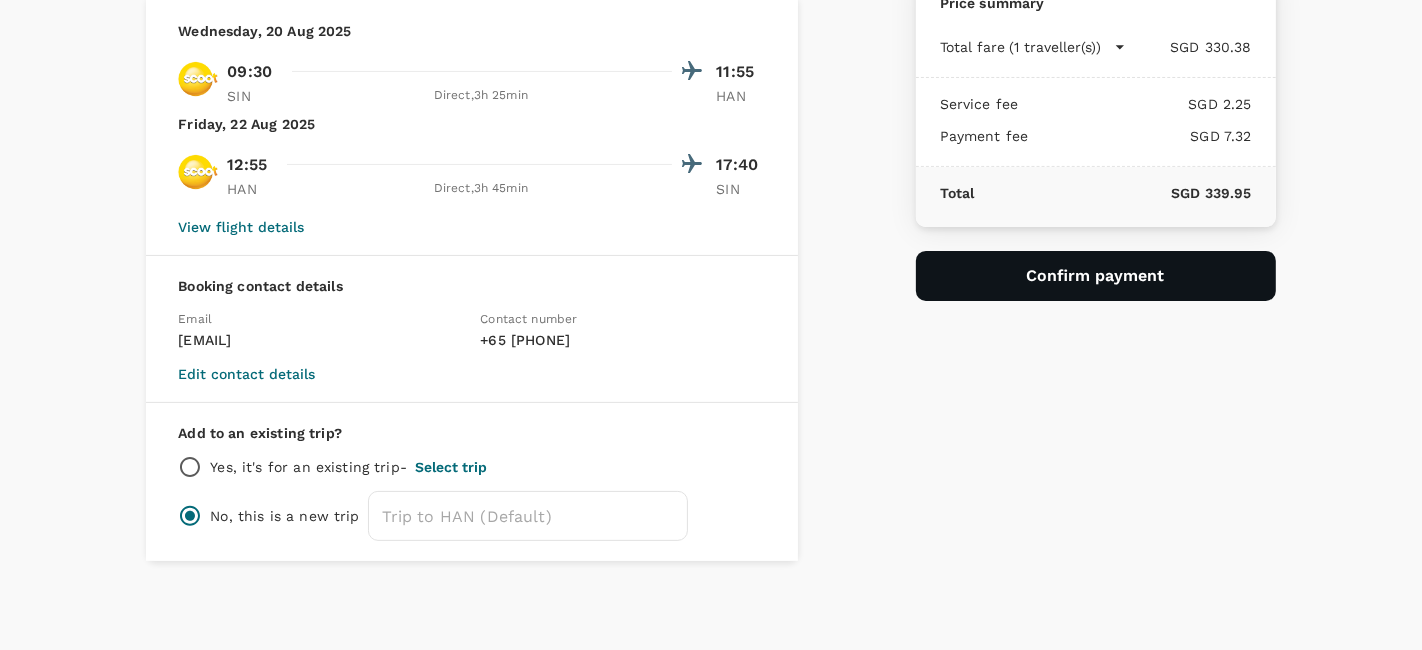 click on "Edit contact details" at bounding box center (246, 374) 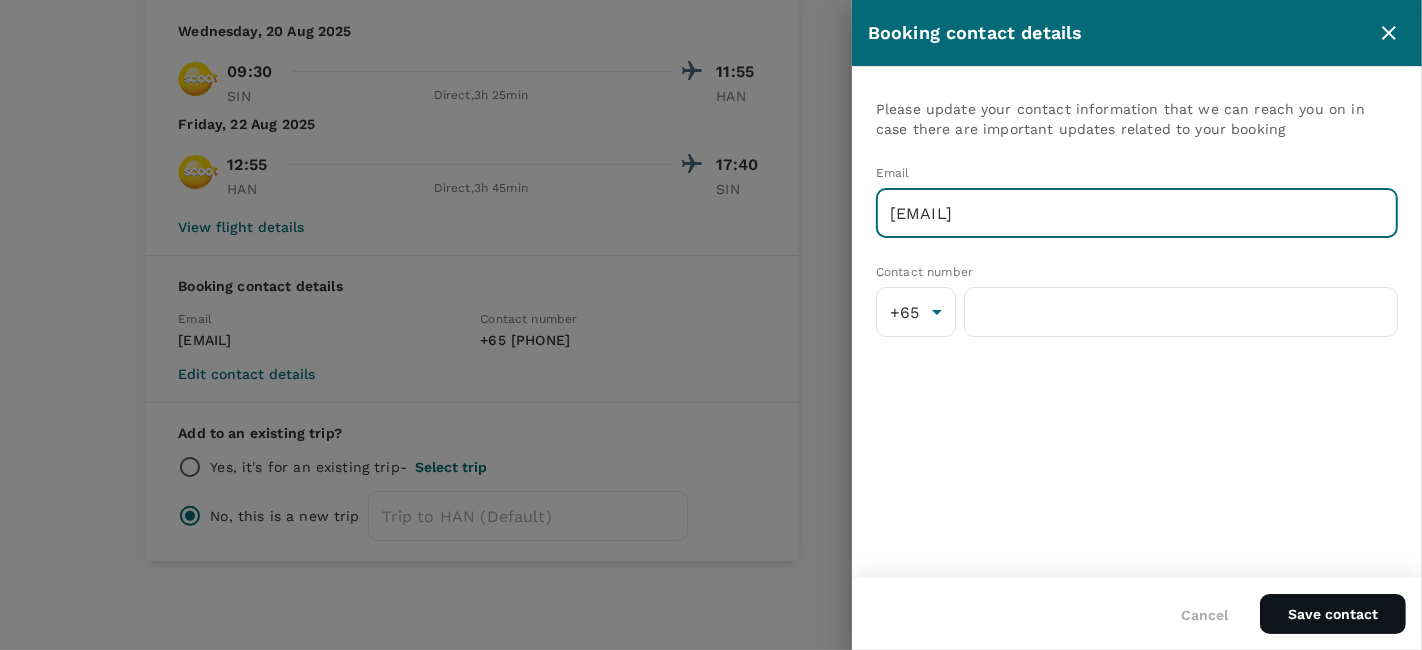 click on "june.leow@[EMAIL]" at bounding box center [1137, 213] 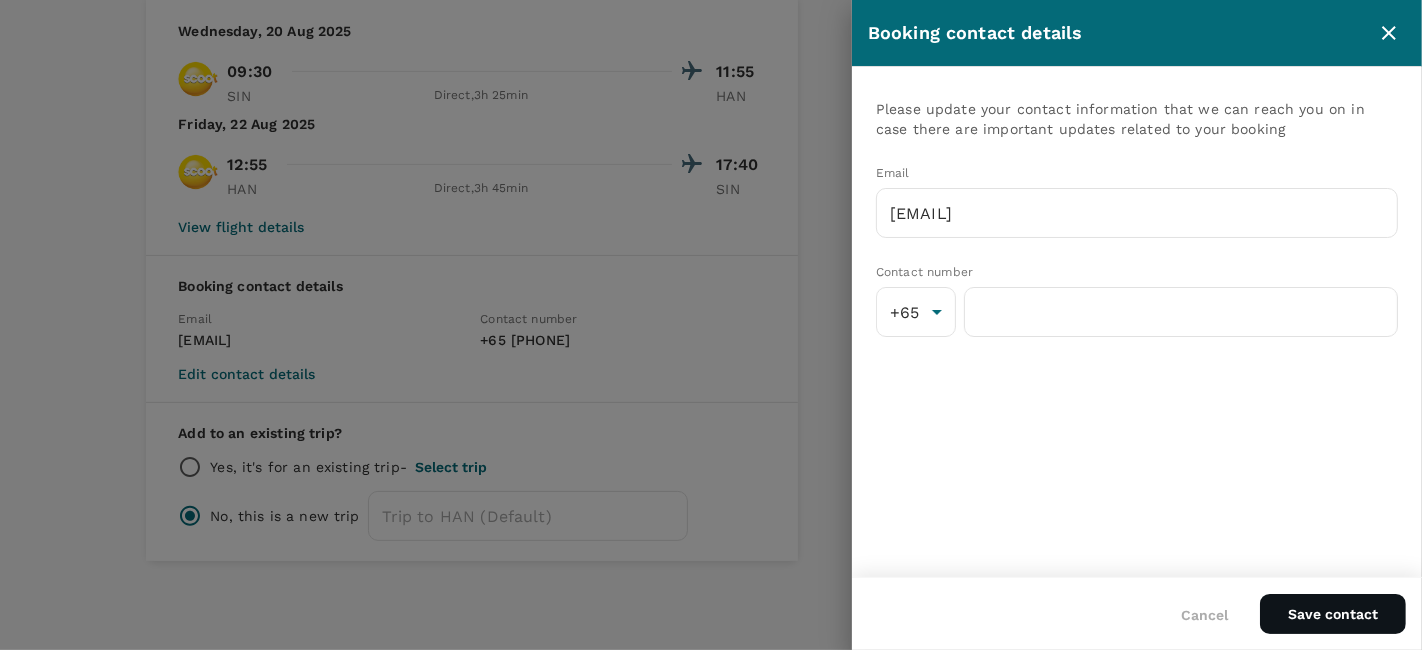 click on "Save contact" at bounding box center (1333, 614) 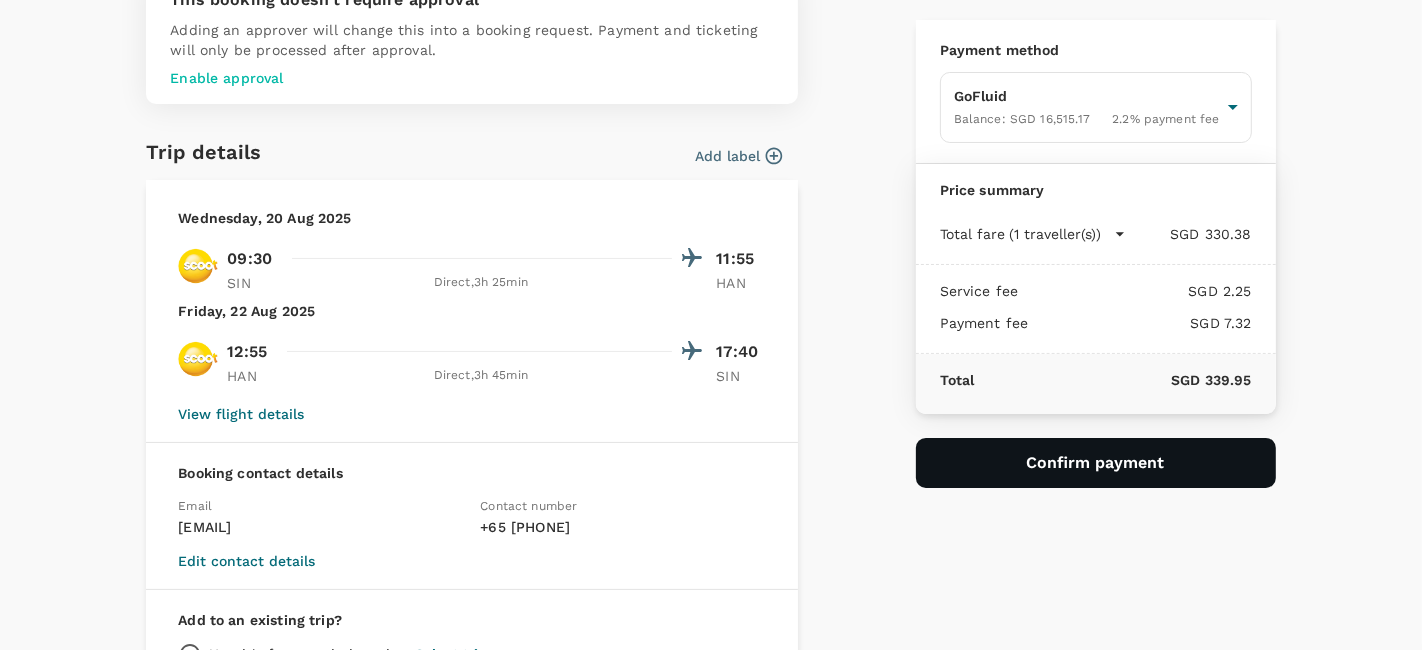 scroll, scrollTop: 84, scrollLeft: 0, axis: vertical 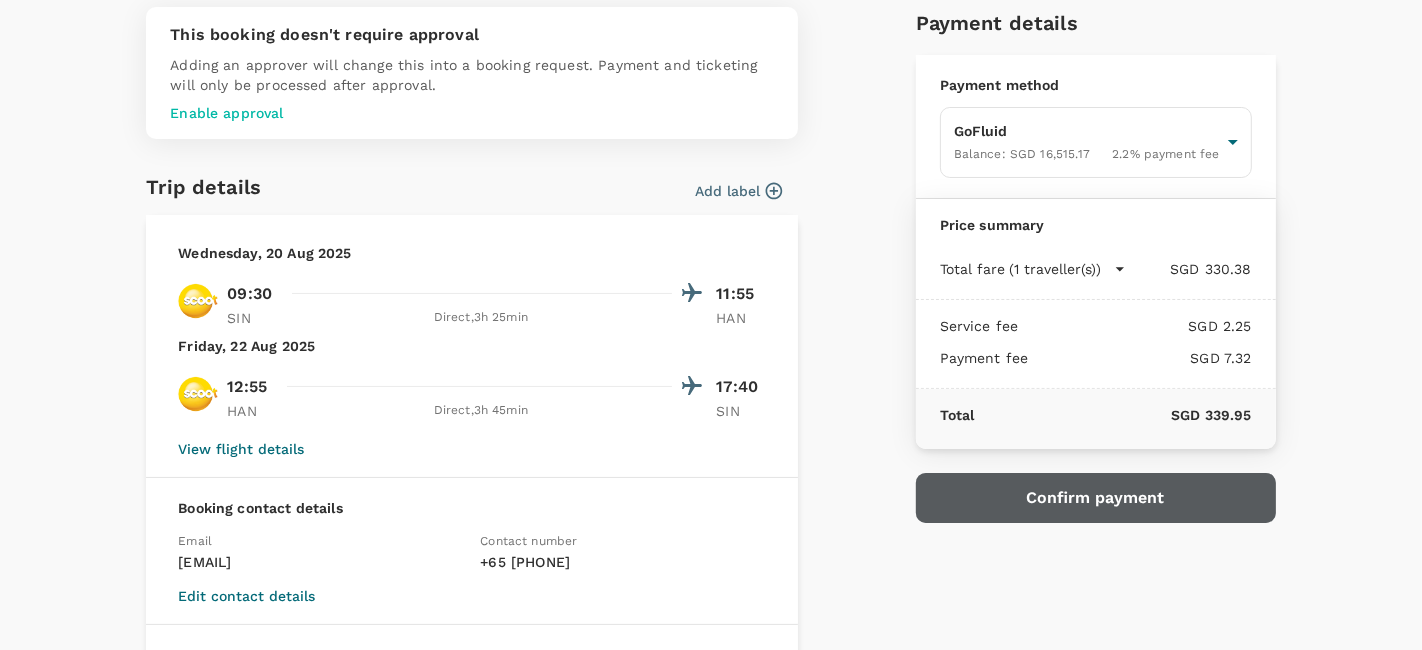 click on "Confirm payment" at bounding box center [1096, 498] 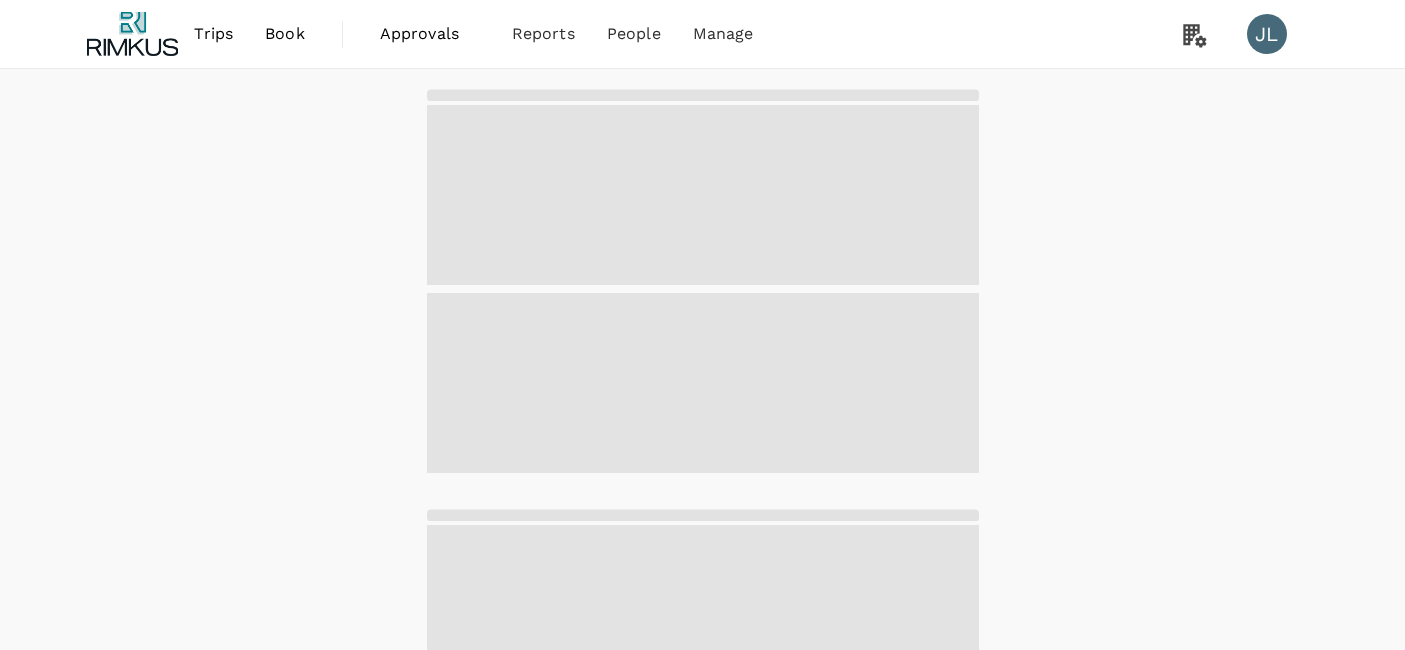 scroll, scrollTop: 0, scrollLeft: 0, axis: both 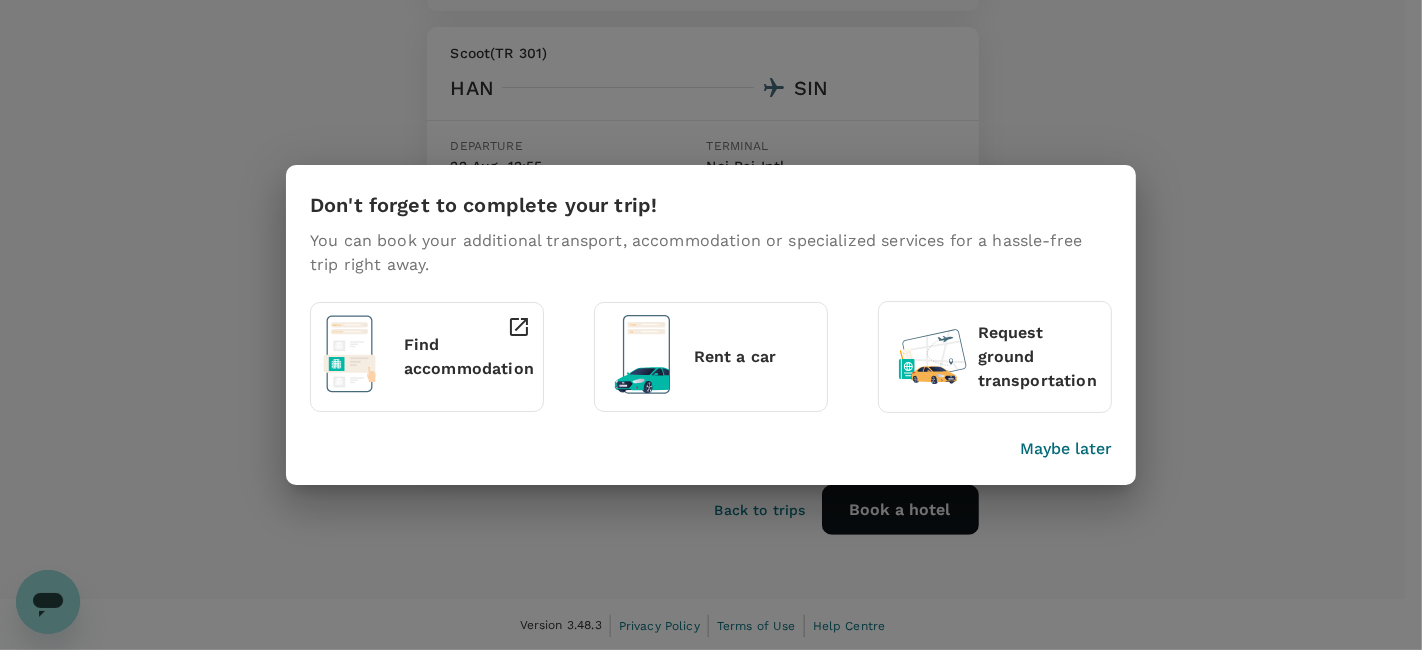click on "Find accommodation" at bounding box center (469, 357) 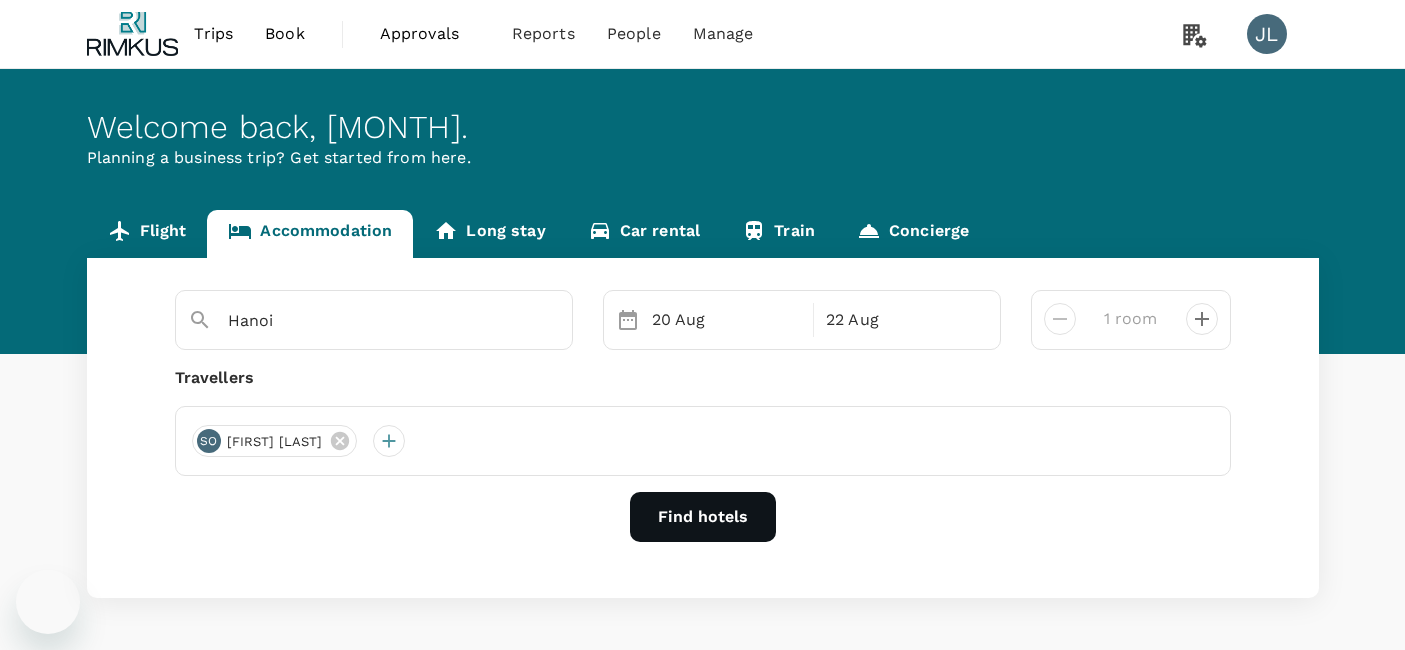 scroll, scrollTop: 0, scrollLeft: 0, axis: both 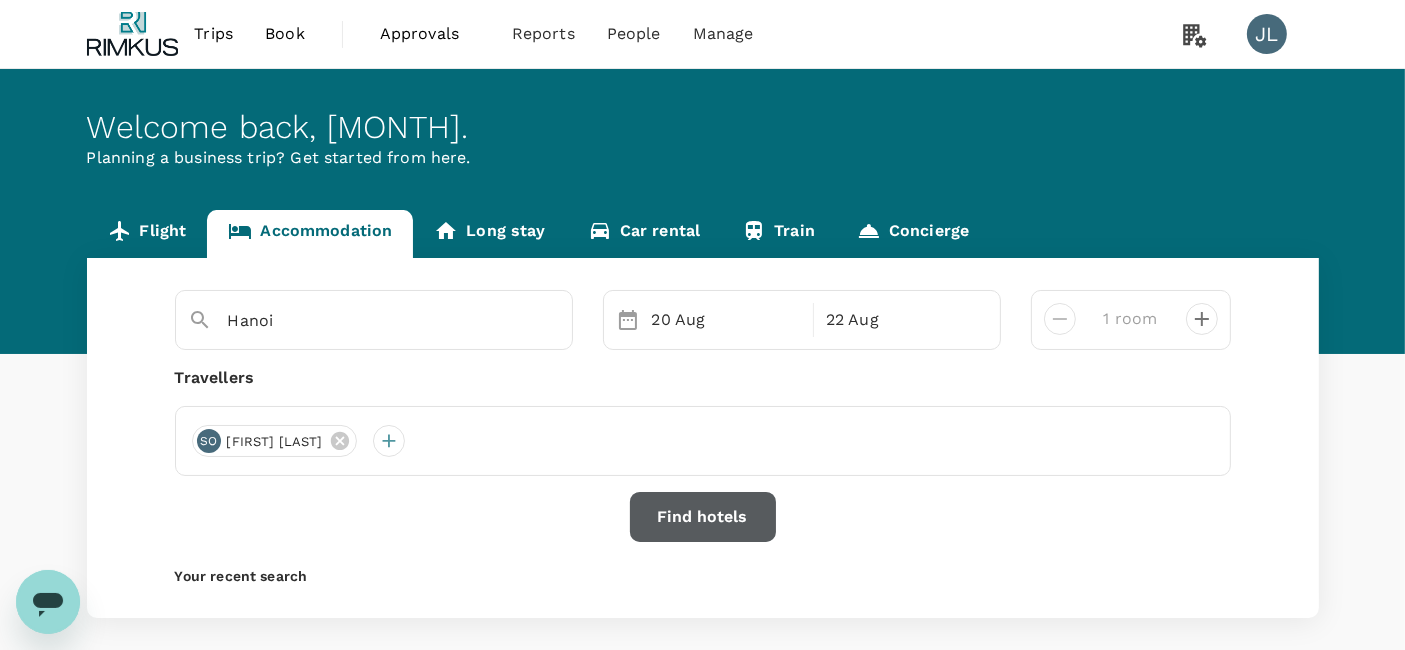 click on "Find hotels" at bounding box center [703, 517] 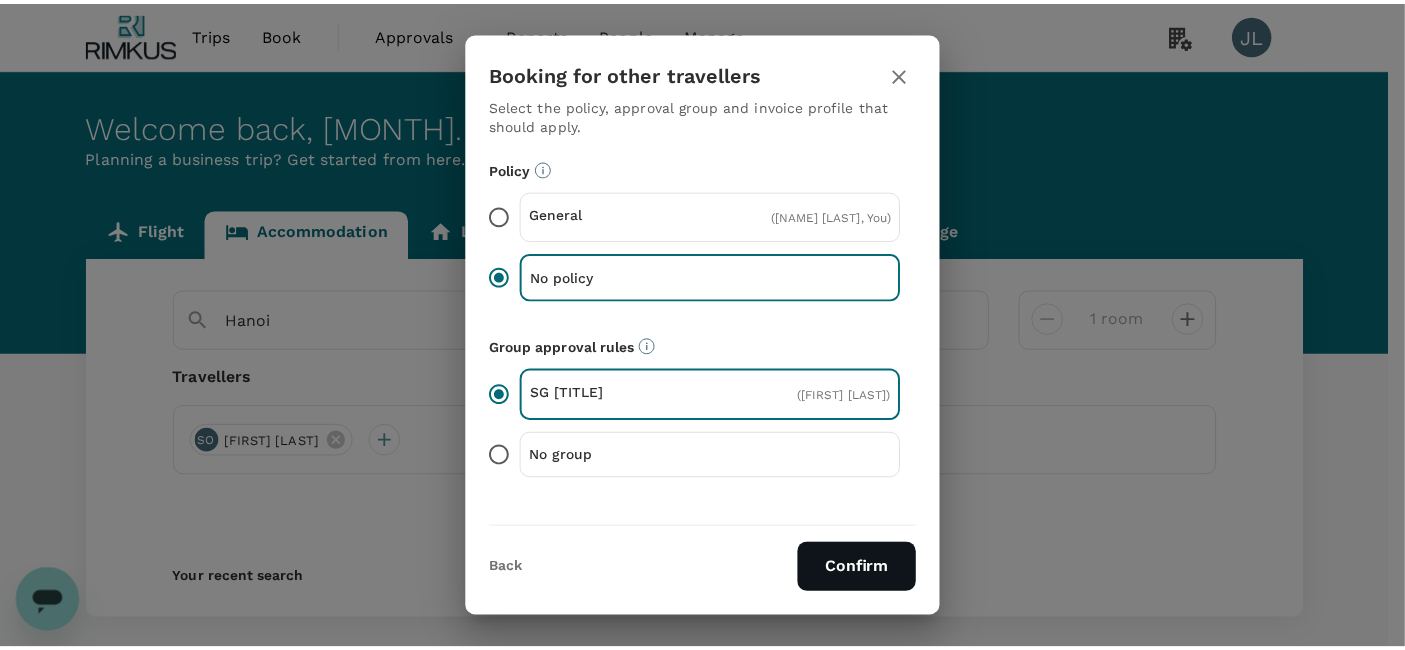 scroll, scrollTop: 134, scrollLeft: 0, axis: vertical 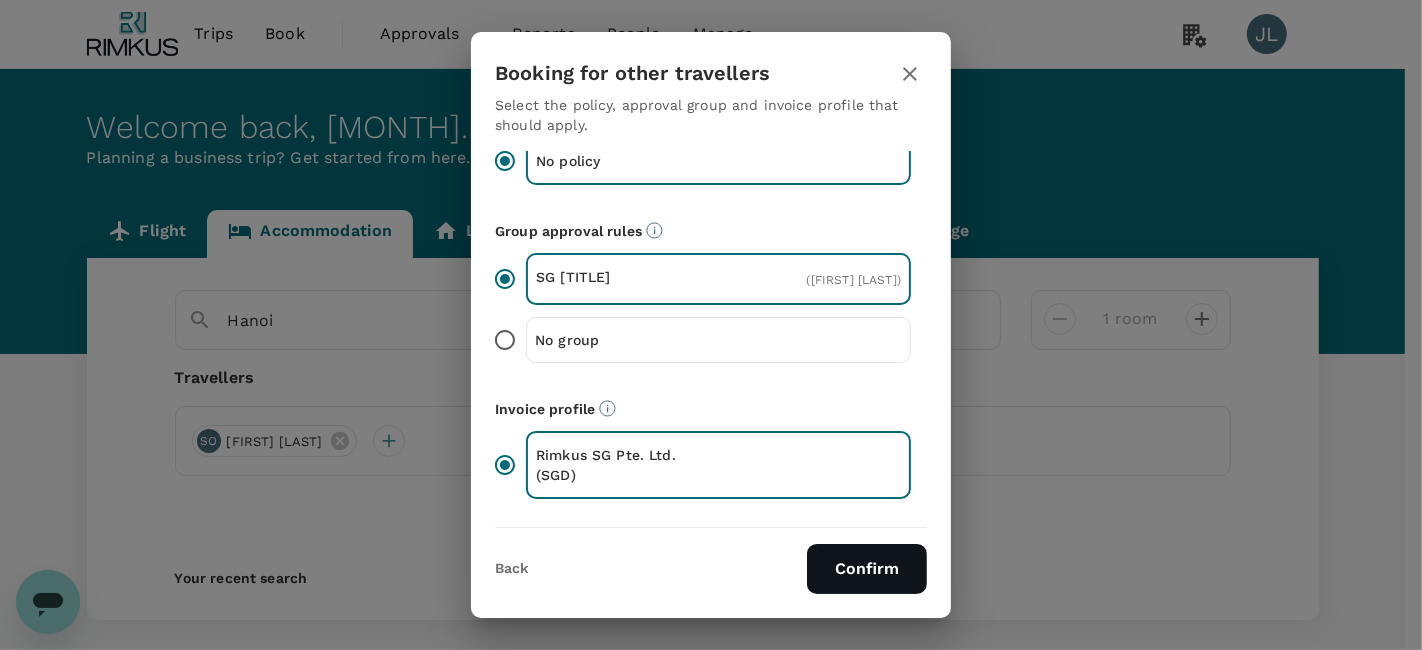 click on "No group" at bounding box center [627, 340] 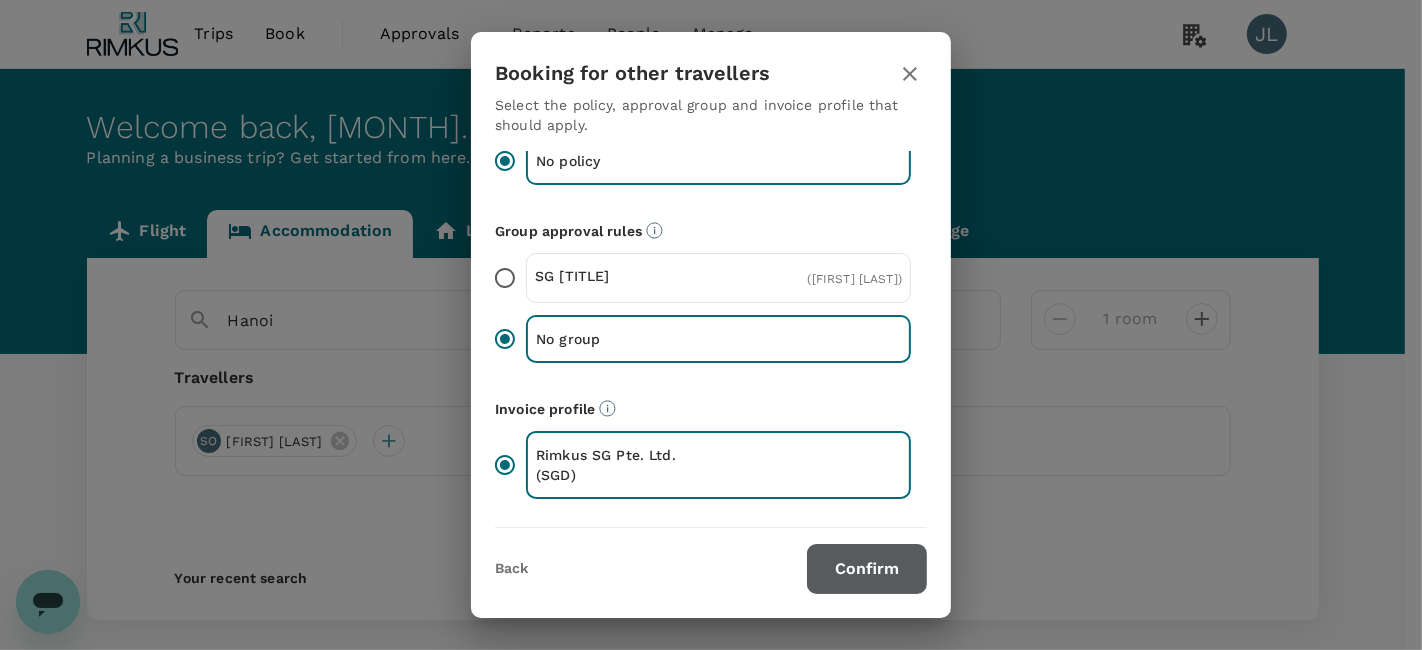 click on "Confirm" at bounding box center [867, 569] 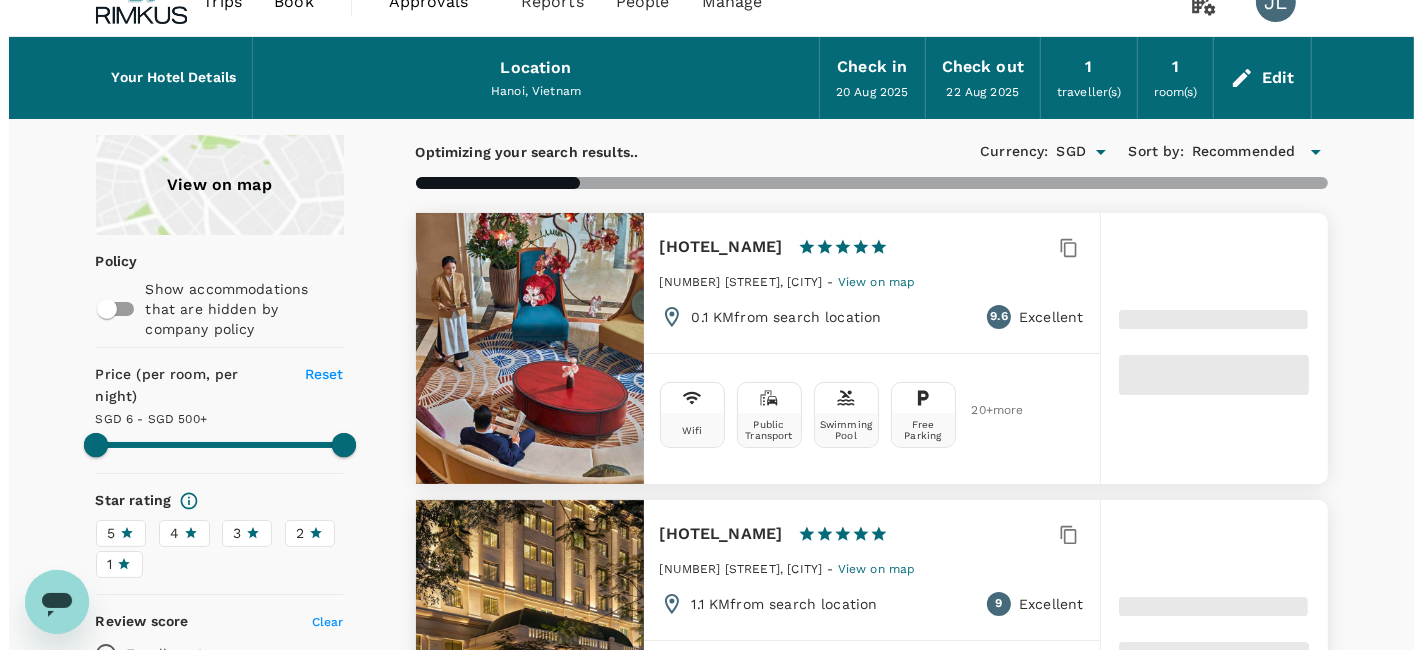 scroll, scrollTop: 0, scrollLeft: 0, axis: both 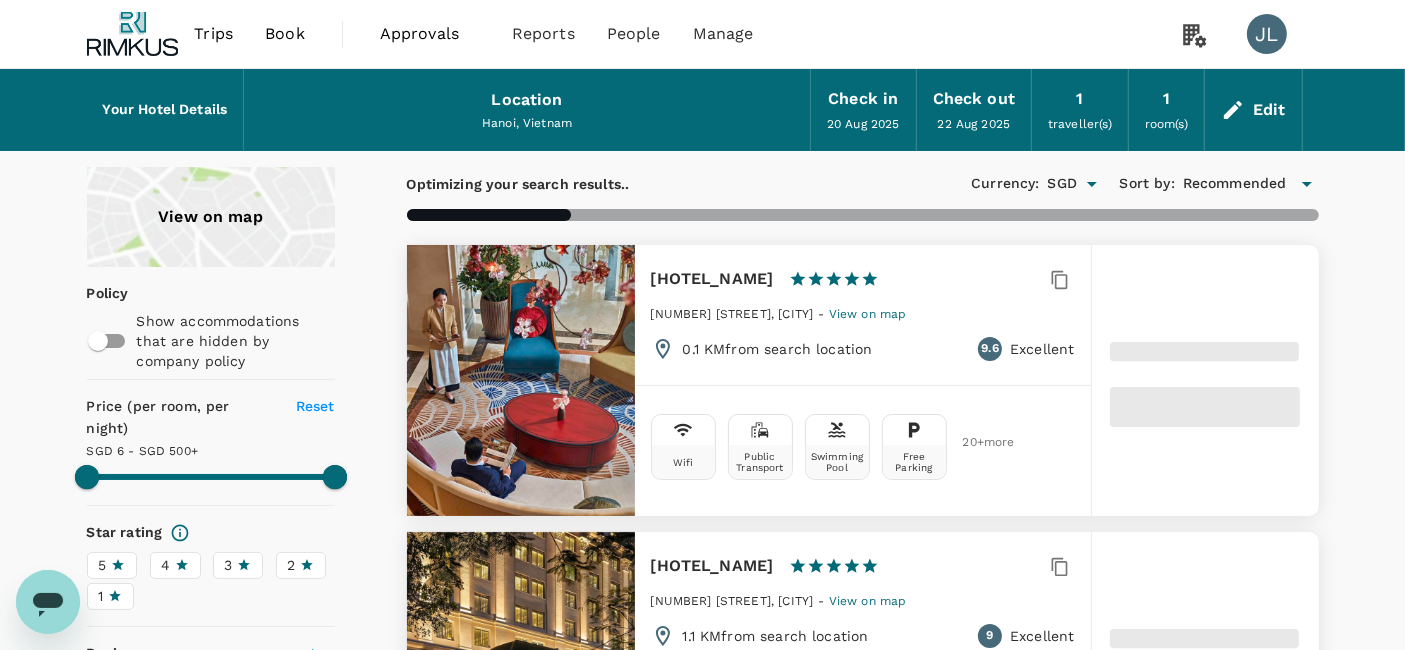 click on "Edit" at bounding box center (1269, 110) 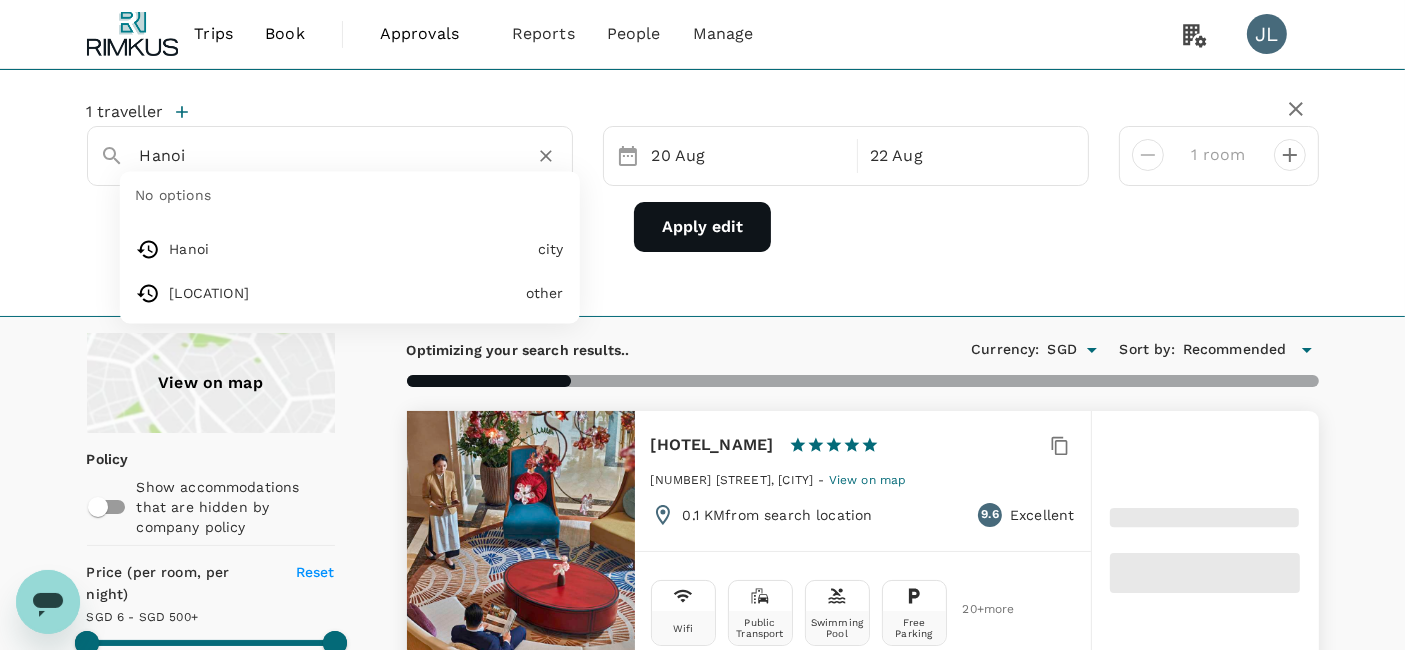 click on "Hanoi" at bounding box center (322, 155) 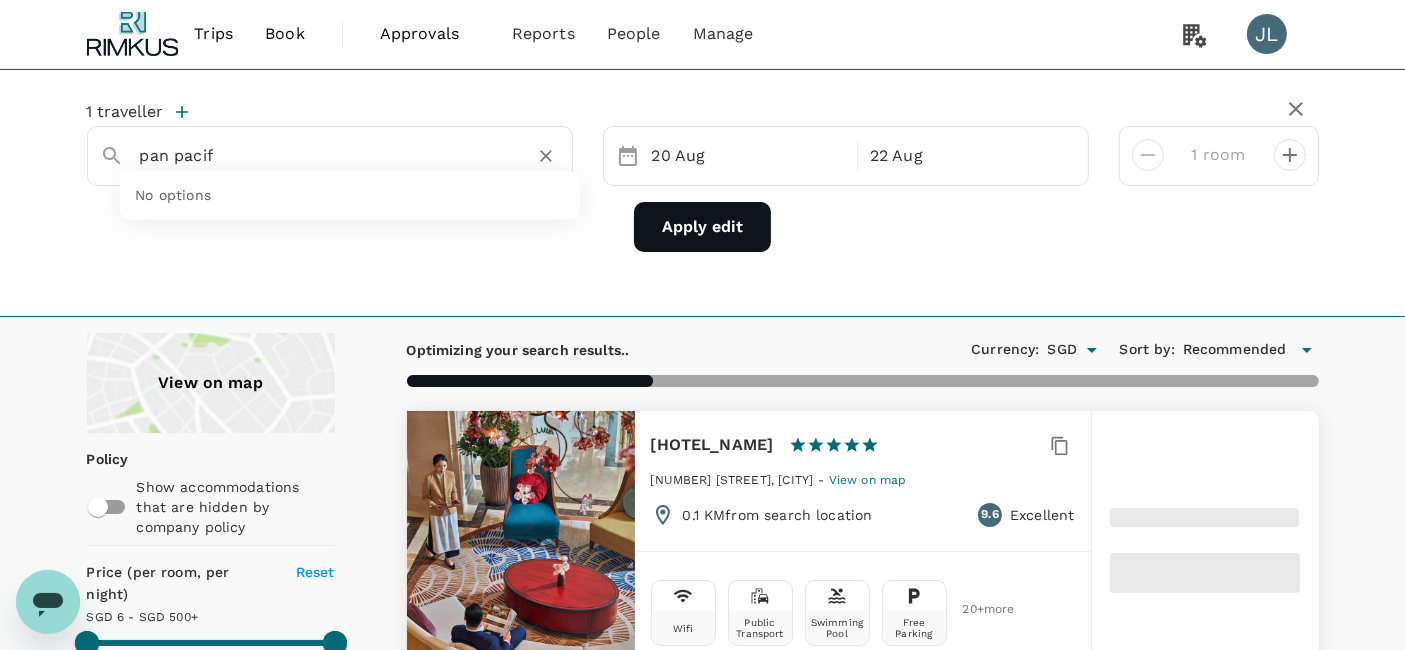 type on "pan pacifi" 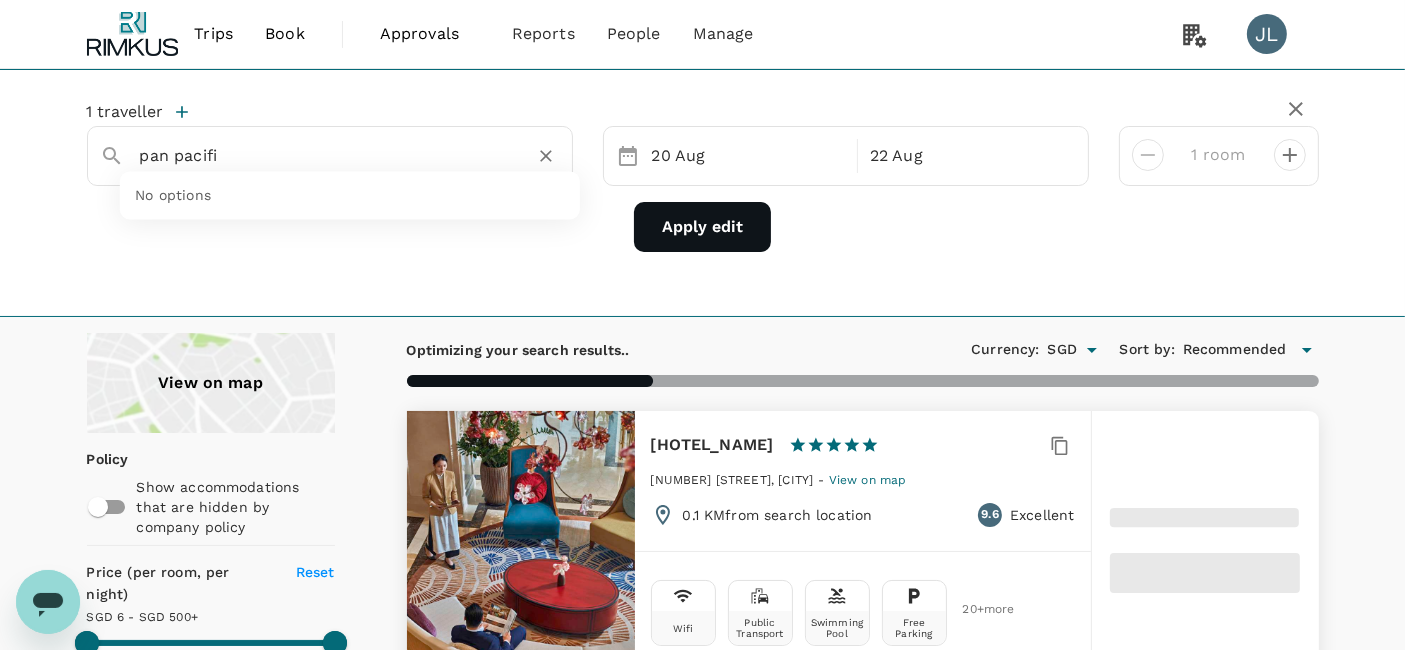 type on "499.98" 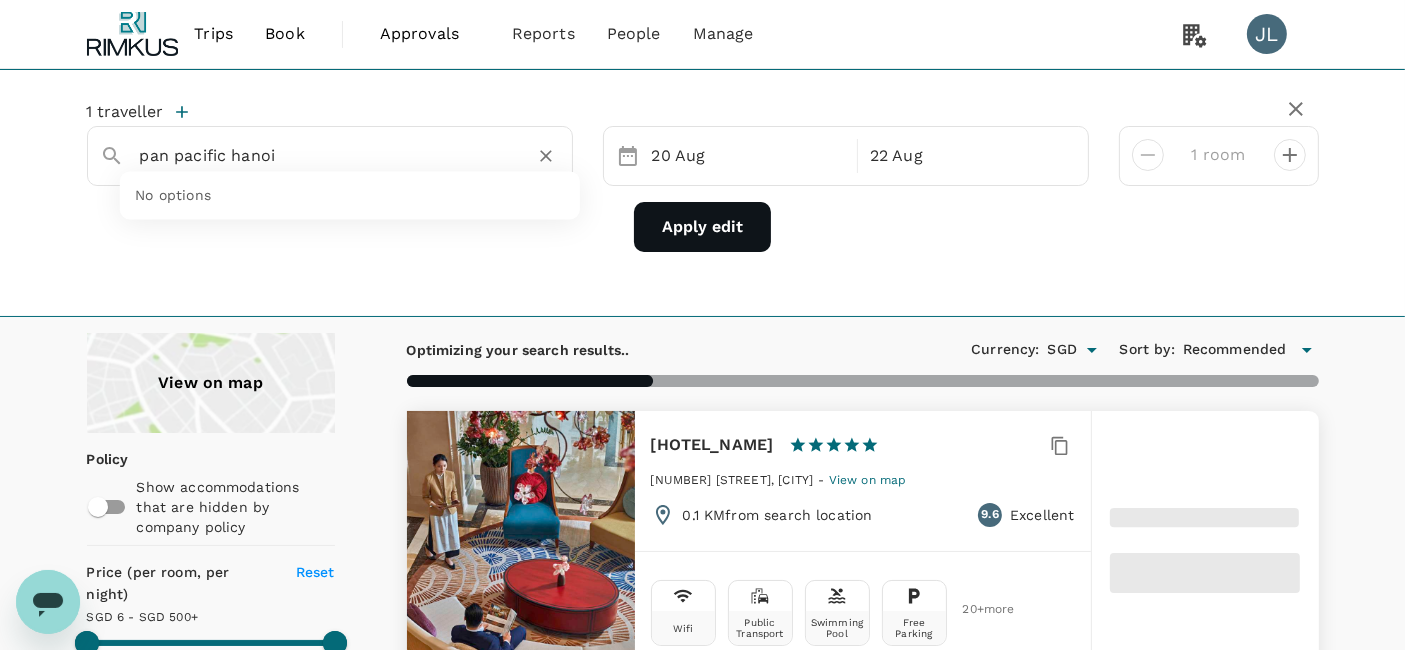 type on "pan pacific hanoi" 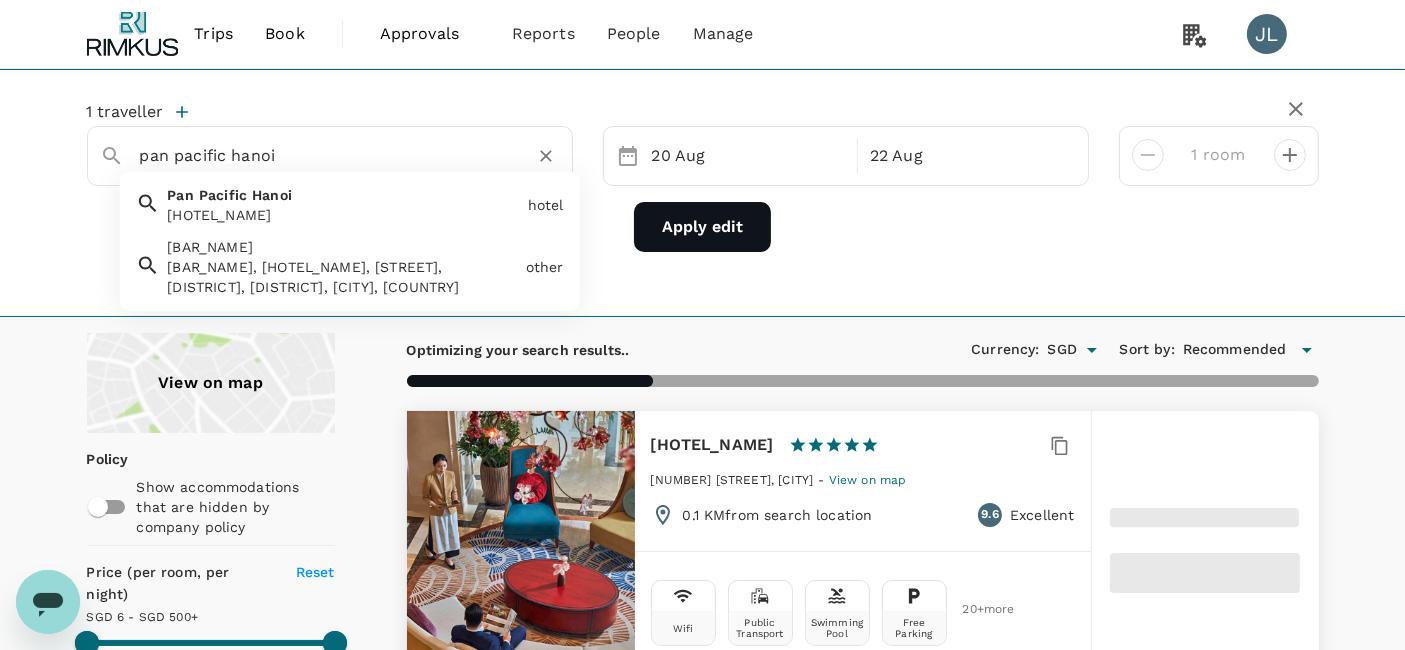 type on "499.98" 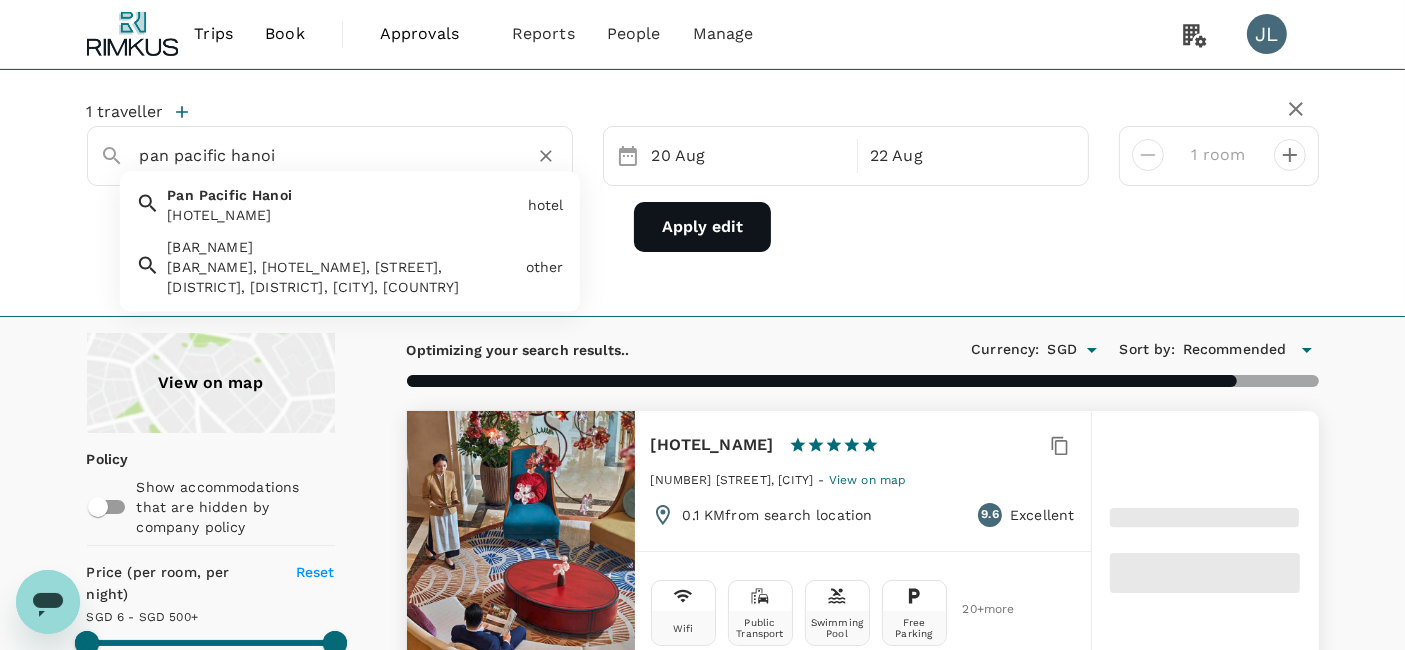 click on "Pan   Pacific   Hanoi Pan Pacific Hanoi" at bounding box center [339, 201] 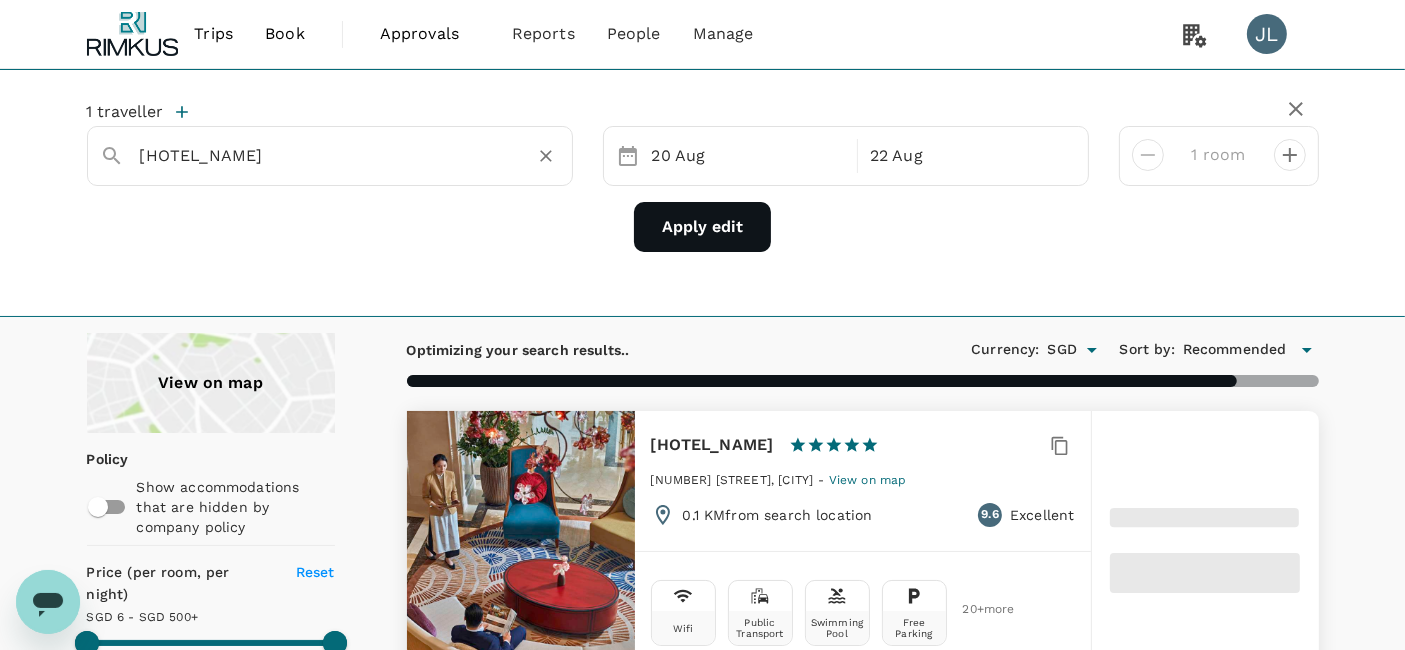 click on "Apply edit" at bounding box center (702, 227) 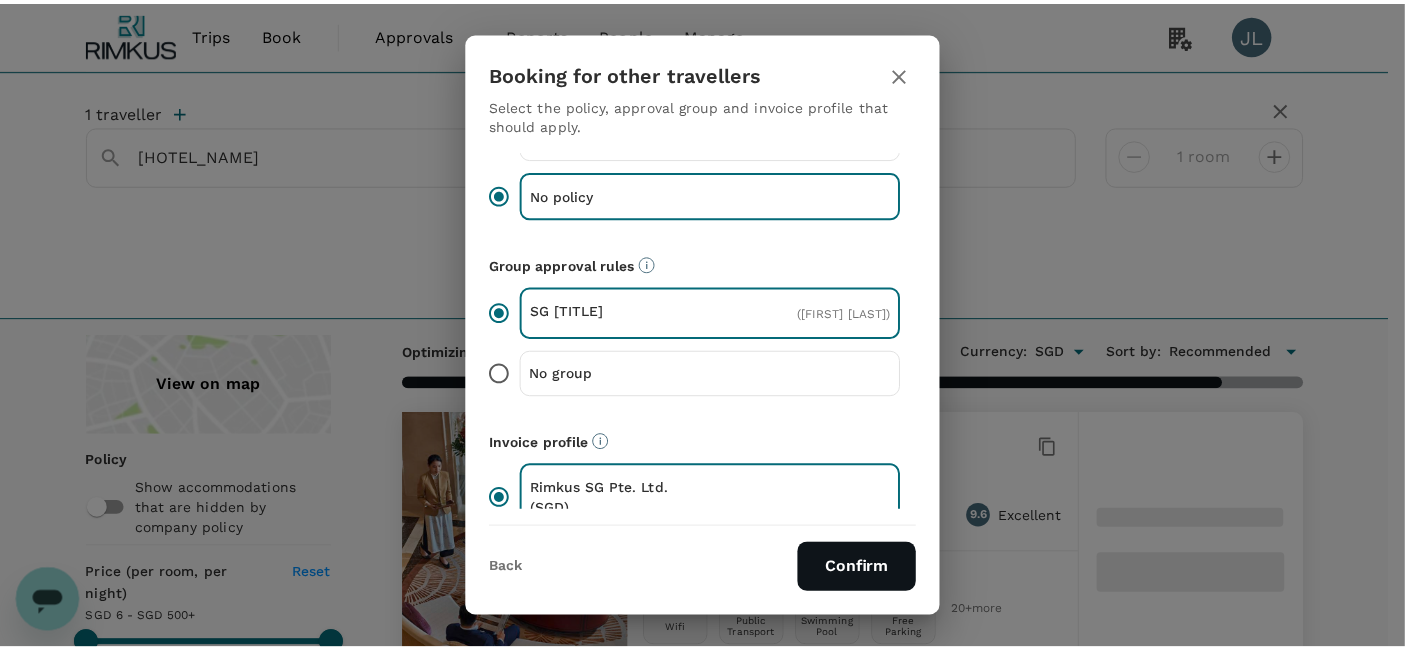 scroll, scrollTop: 111, scrollLeft: 0, axis: vertical 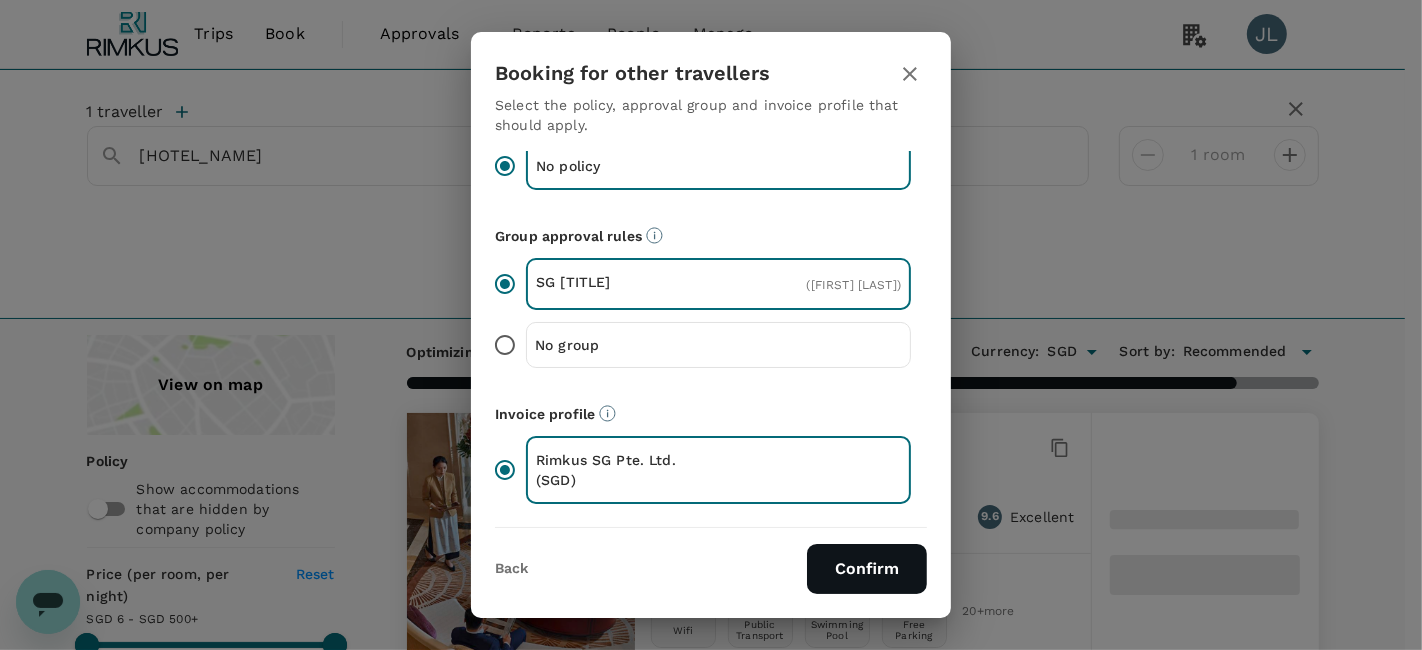 click on "No group" at bounding box center [718, 345] 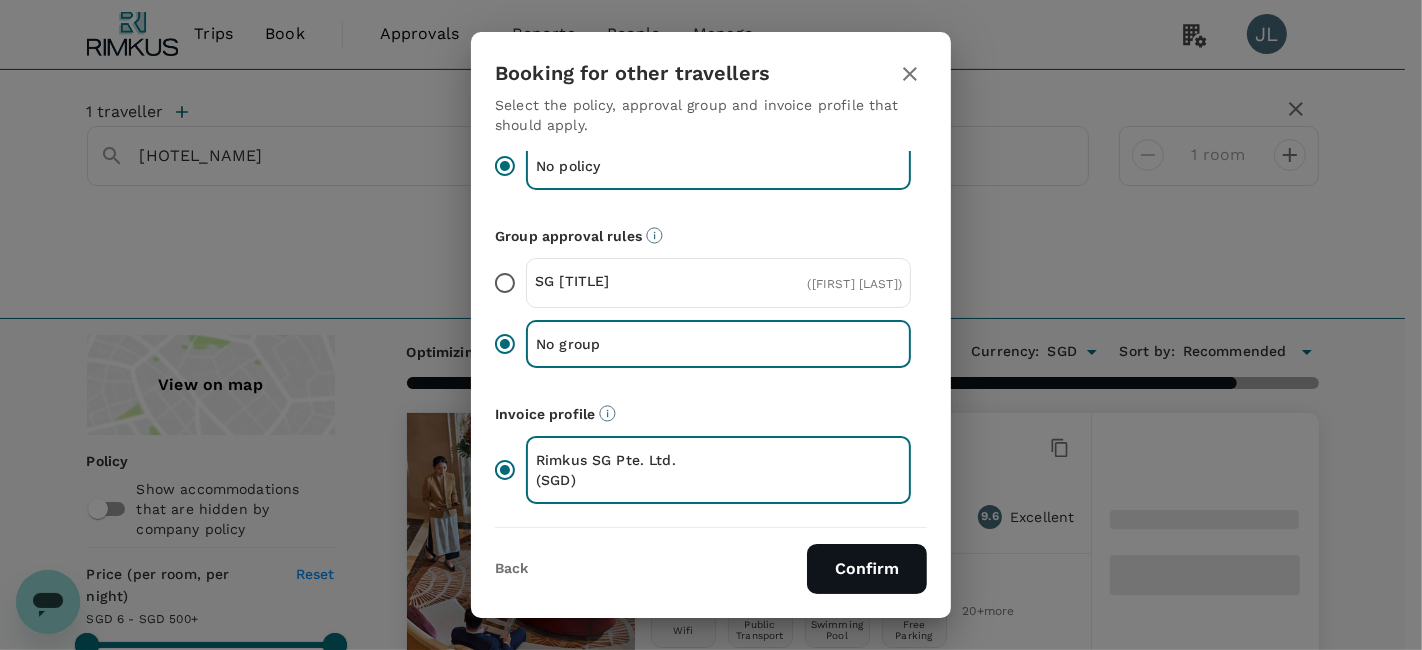 type on "499.98" 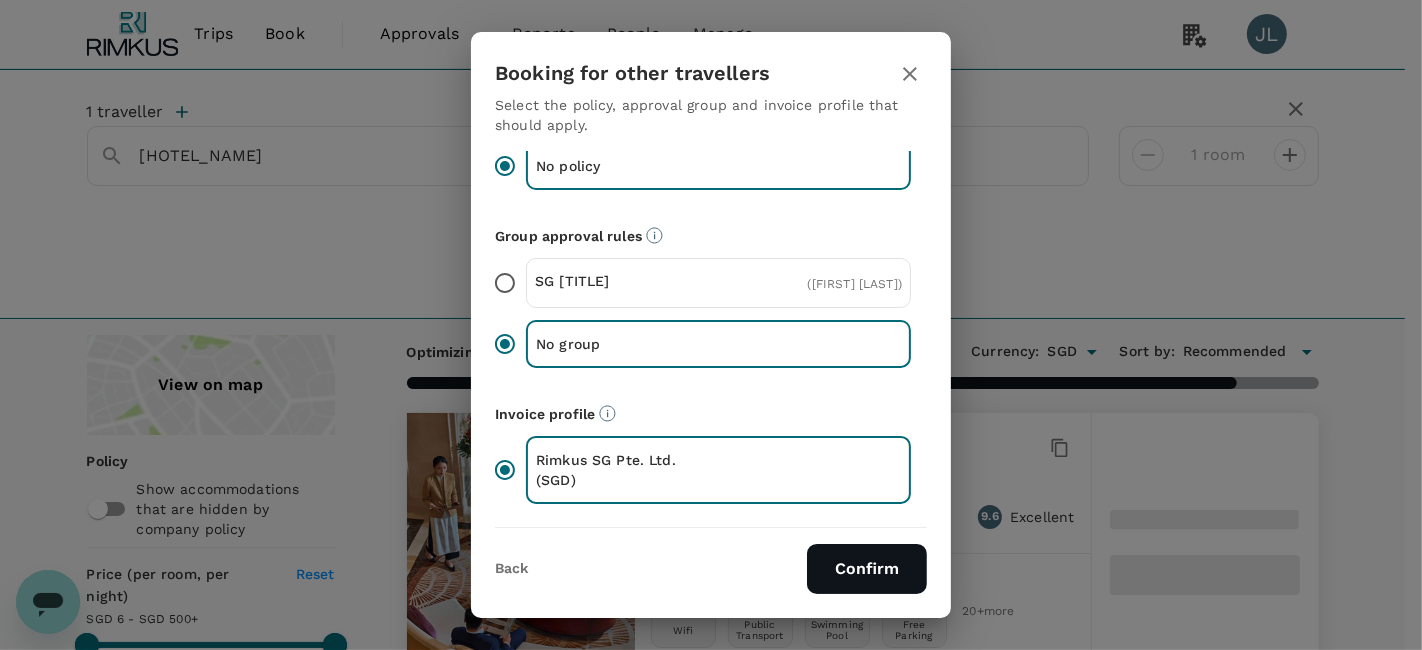 click on "Confirm" at bounding box center (867, 569) 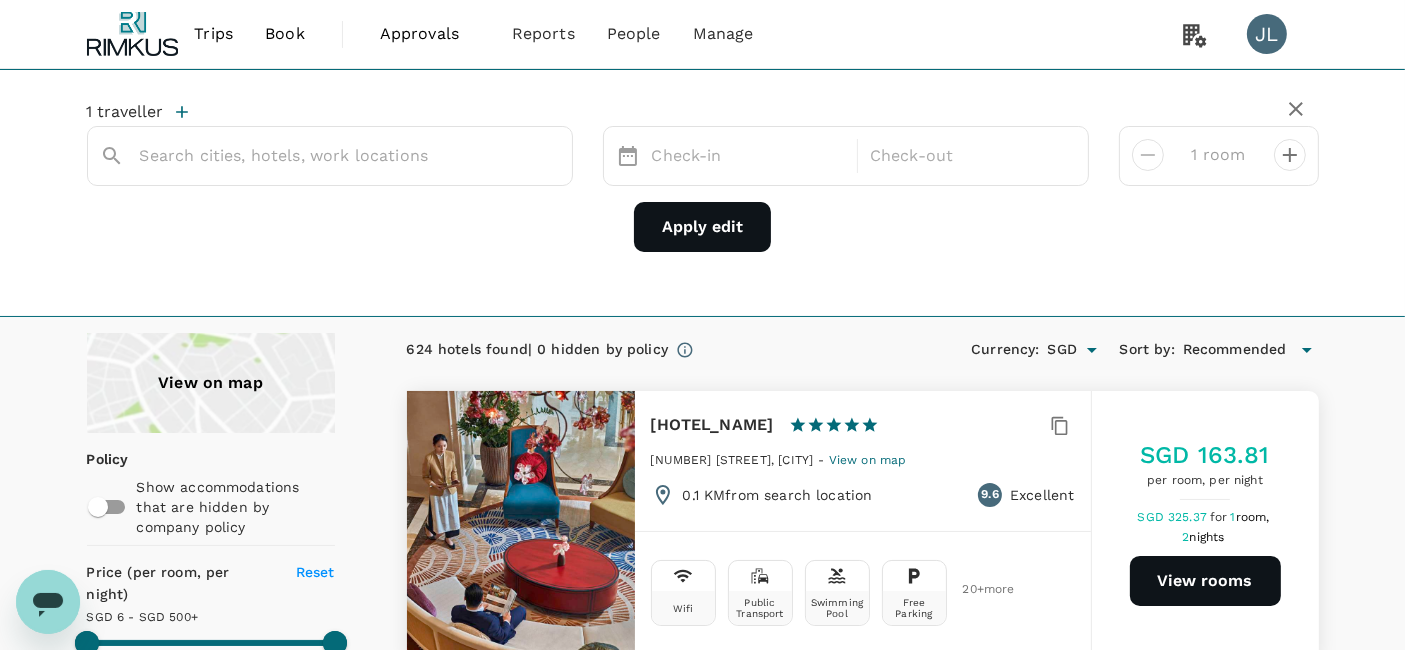 type on "Pan Pacific Hanoi" 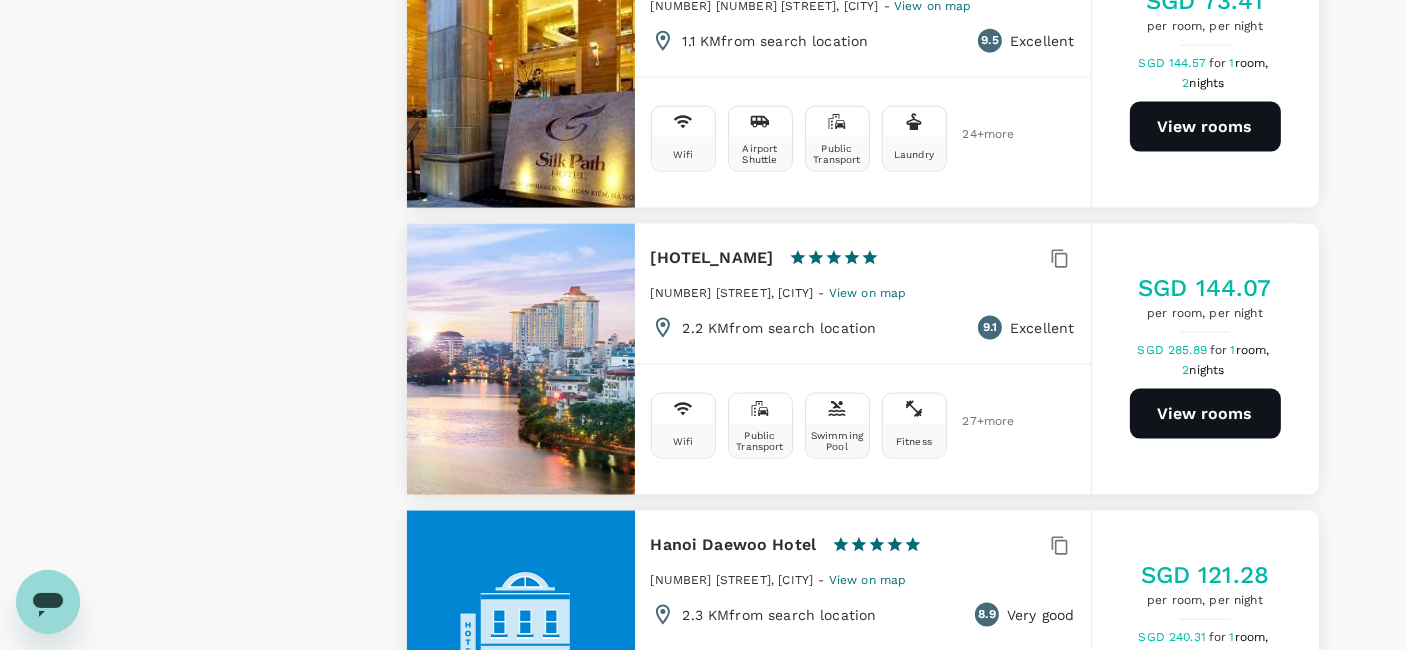 scroll, scrollTop: 2777, scrollLeft: 0, axis: vertical 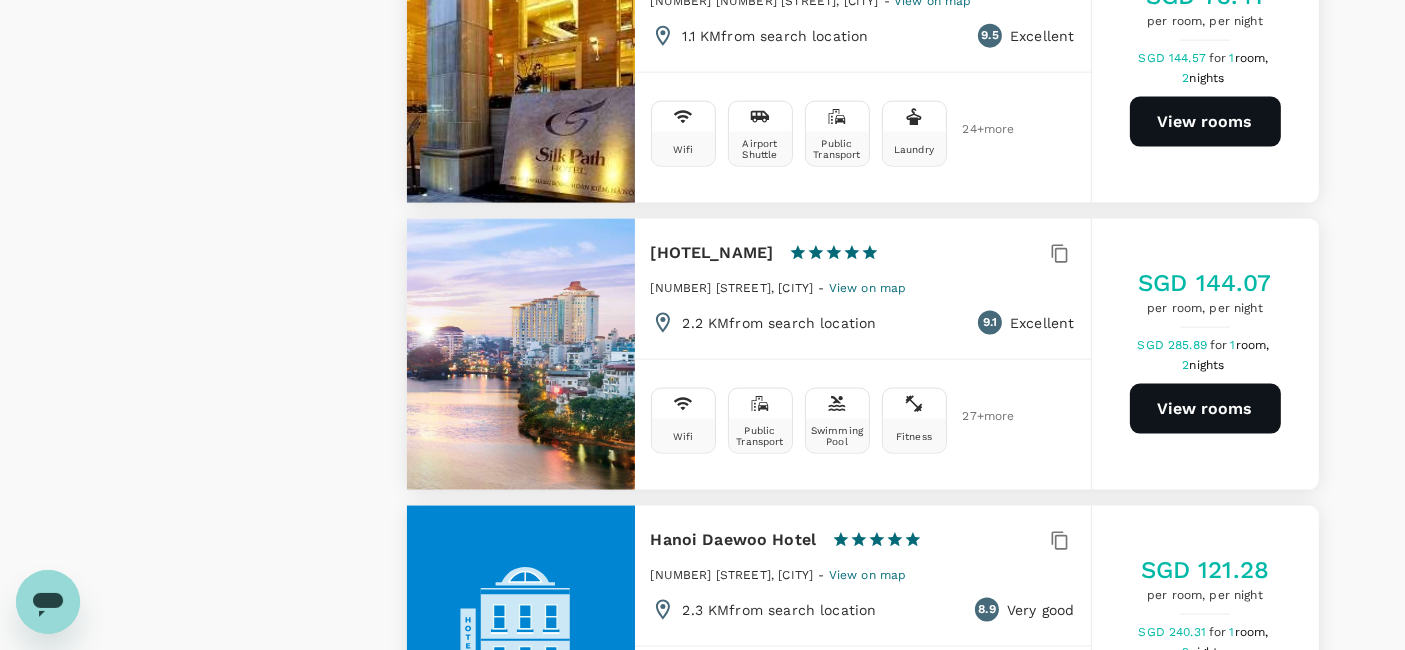 click on "View rooms" at bounding box center [1205, 409] 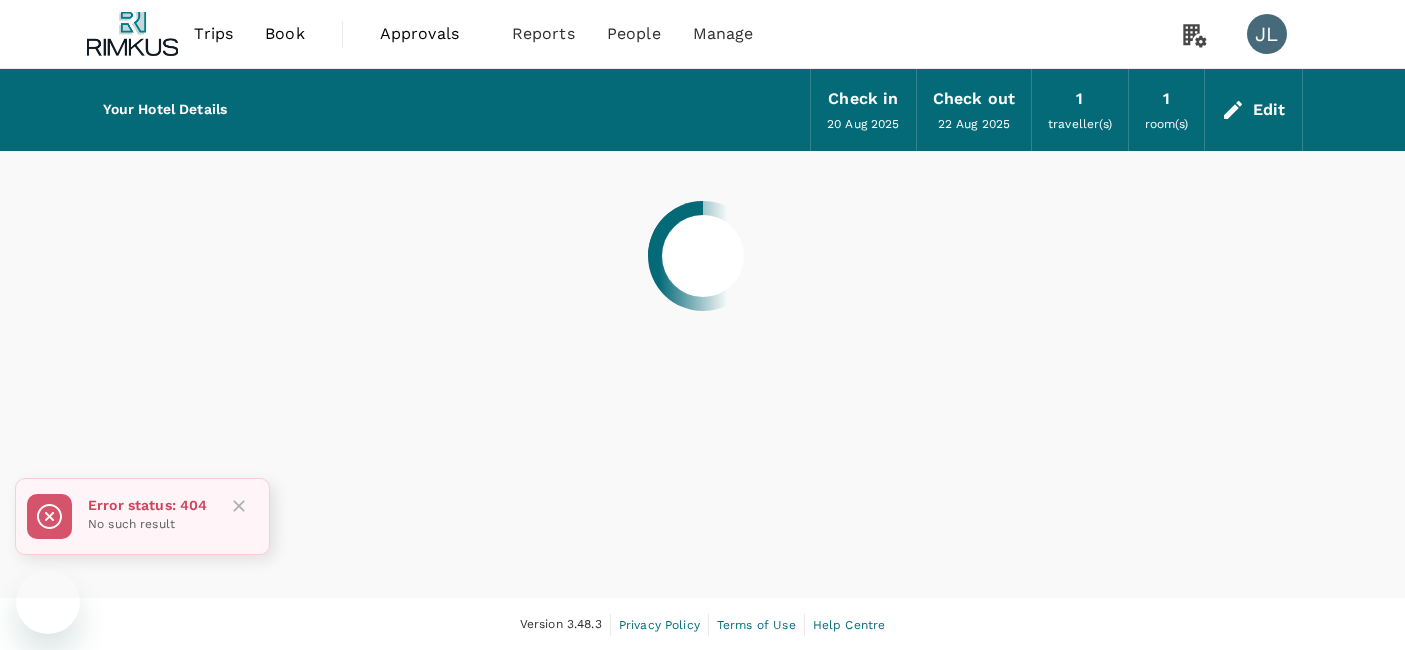 scroll, scrollTop: 0, scrollLeft: 0, axis: both 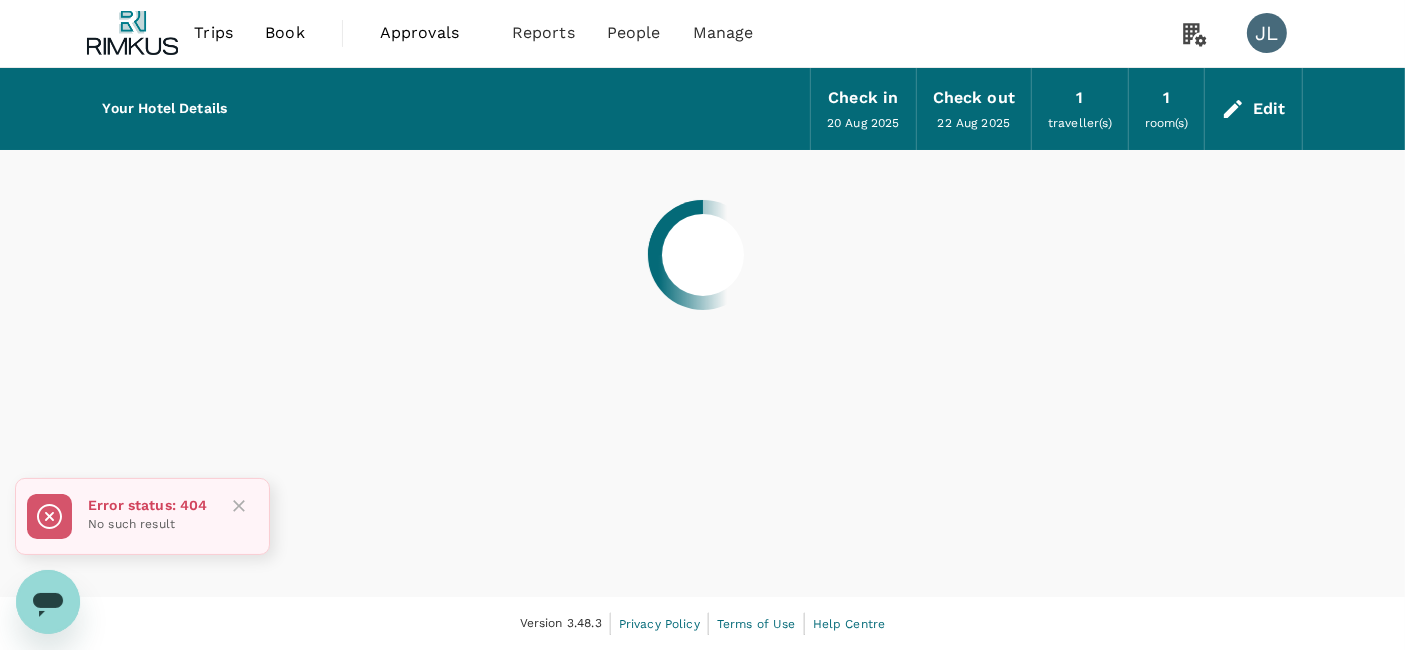 click 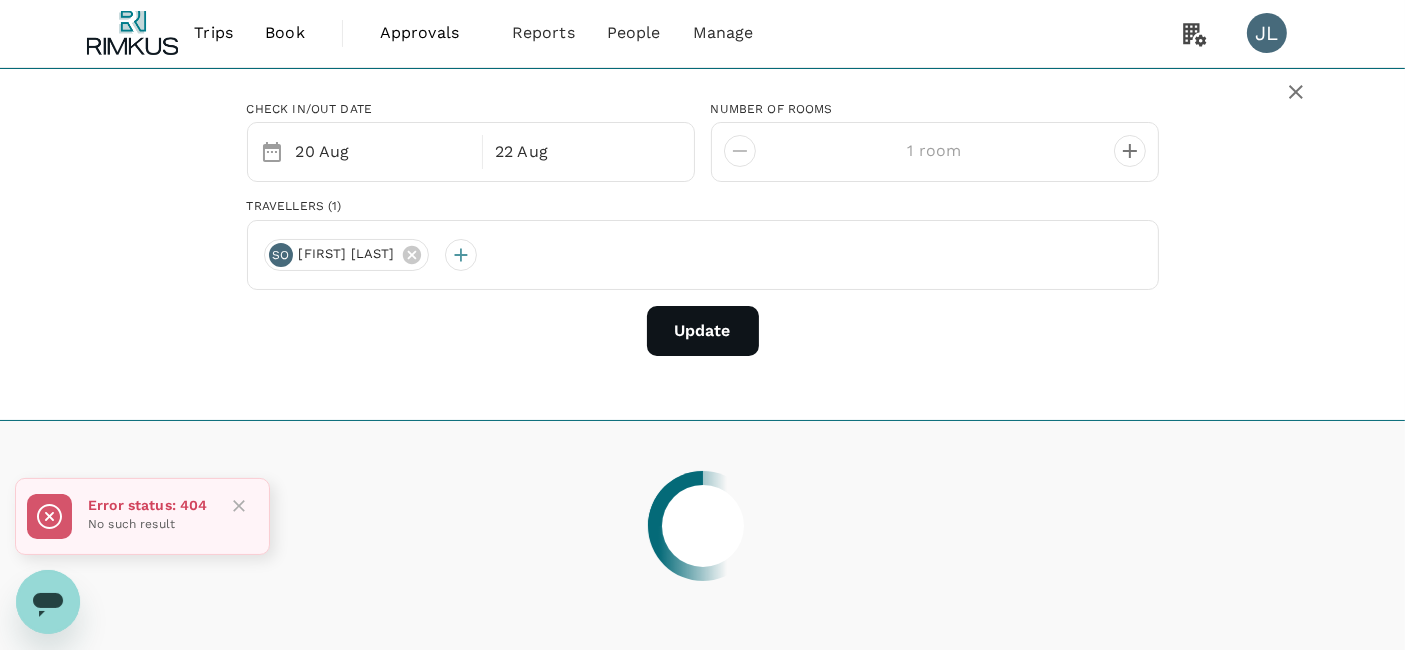 scroll, scrollTop: 0, scrollLeft: 0, axis: both 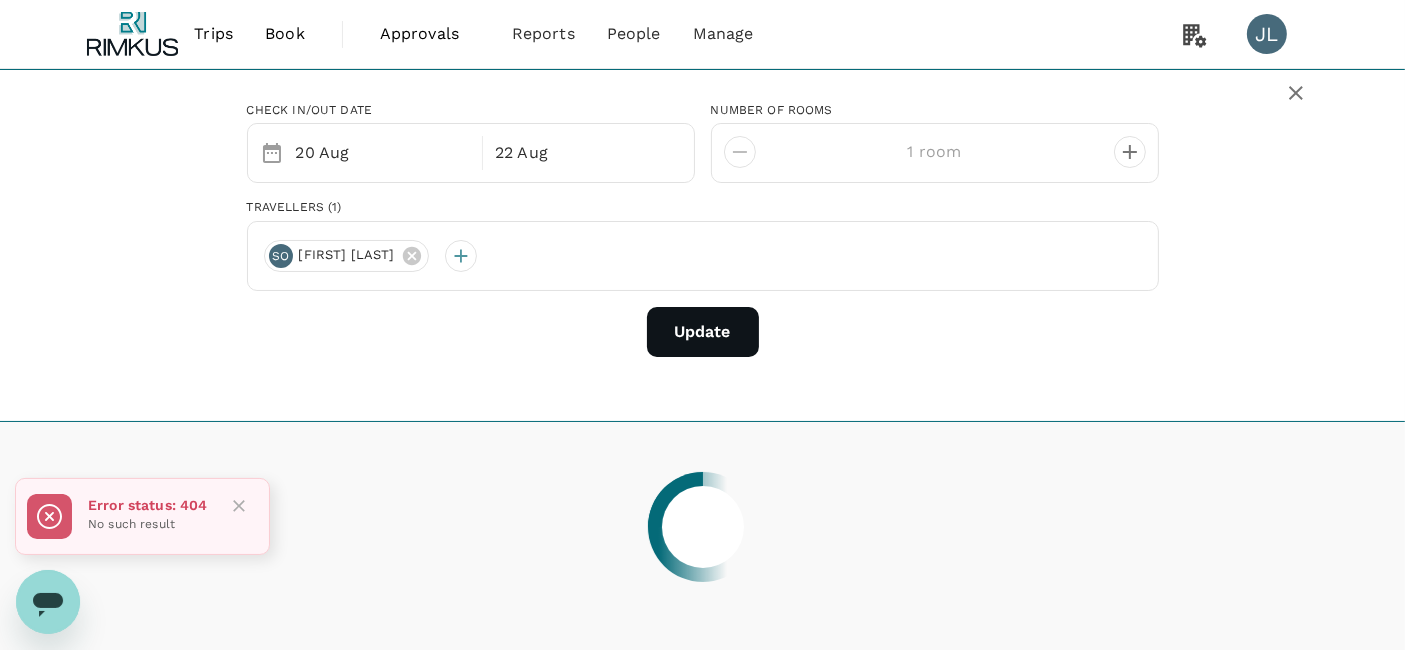 click 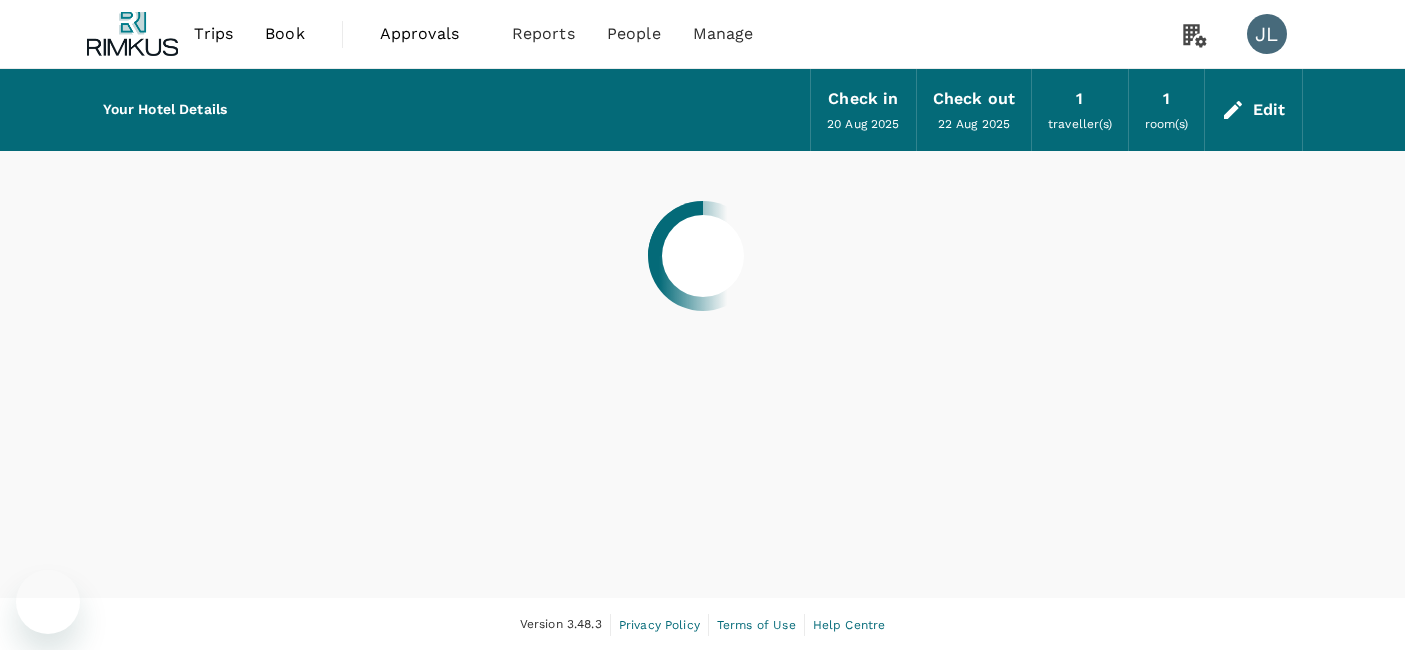 scroll, scrollTop: 0, scrollLeft: 0, axis: both 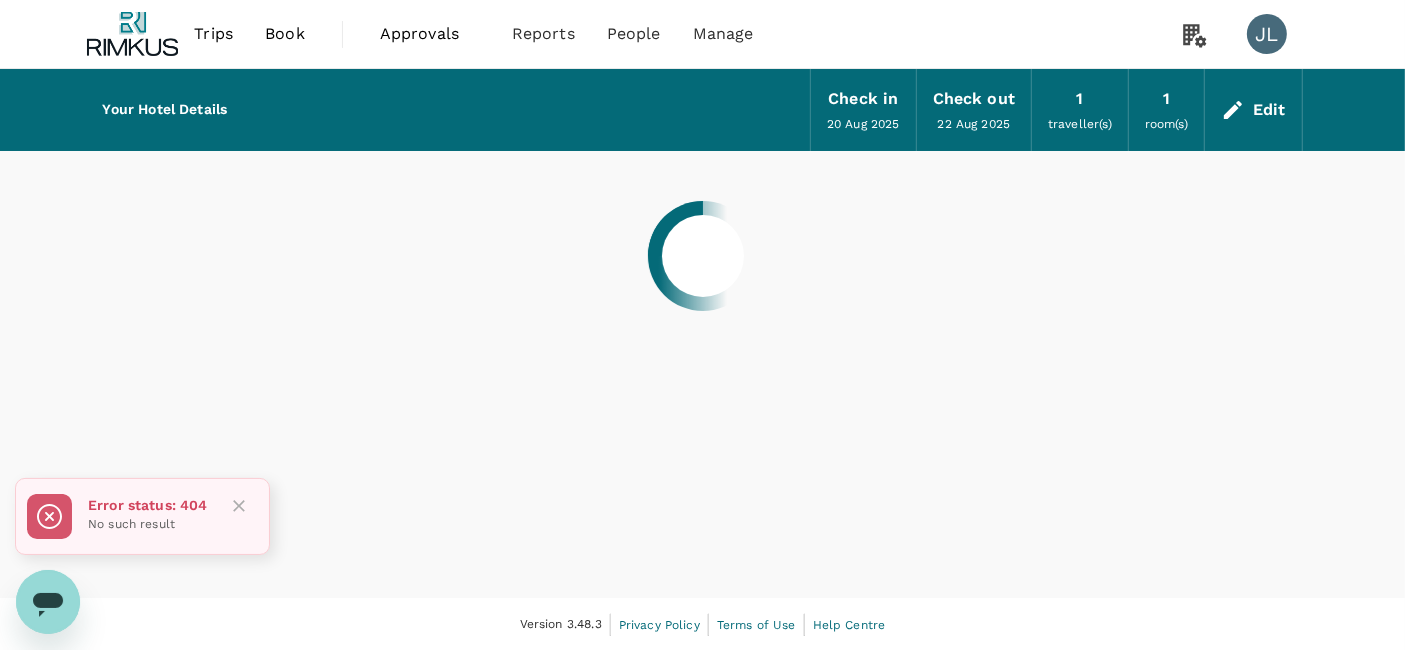 click on "Book" at bounding box center [285, 34] 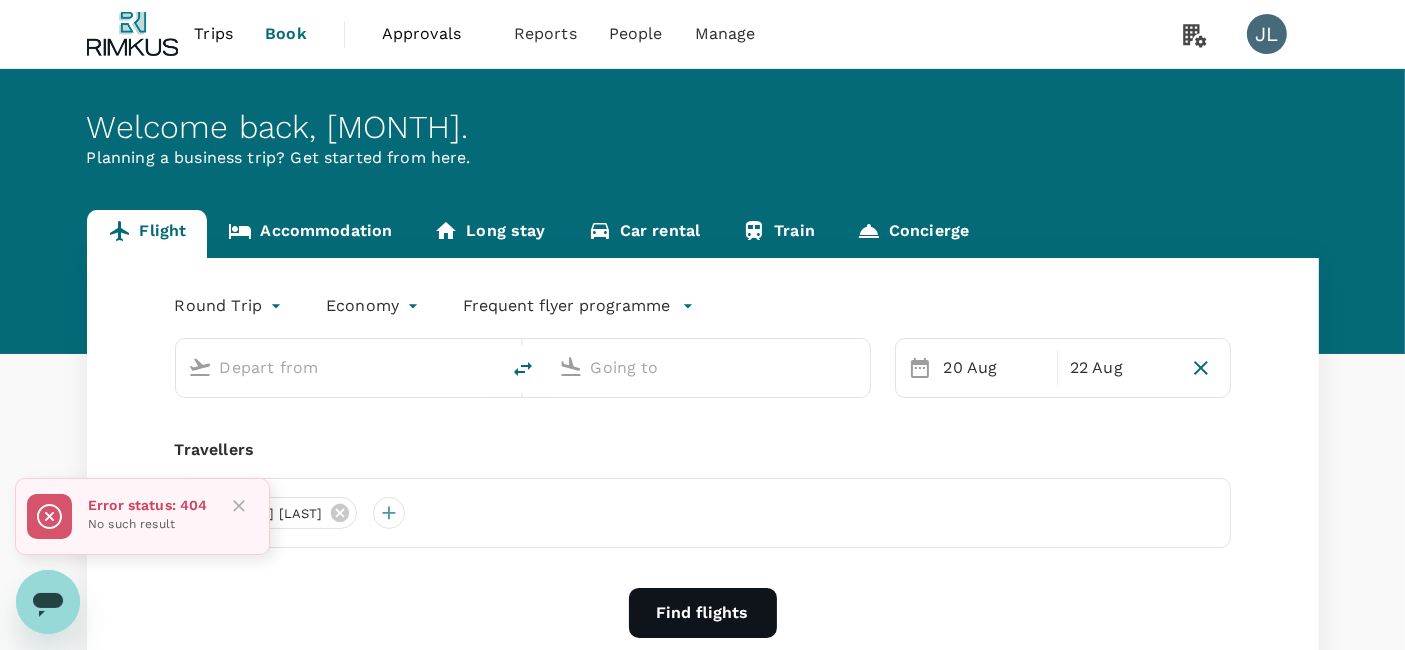 type on "Singapore Changi (SIN)" 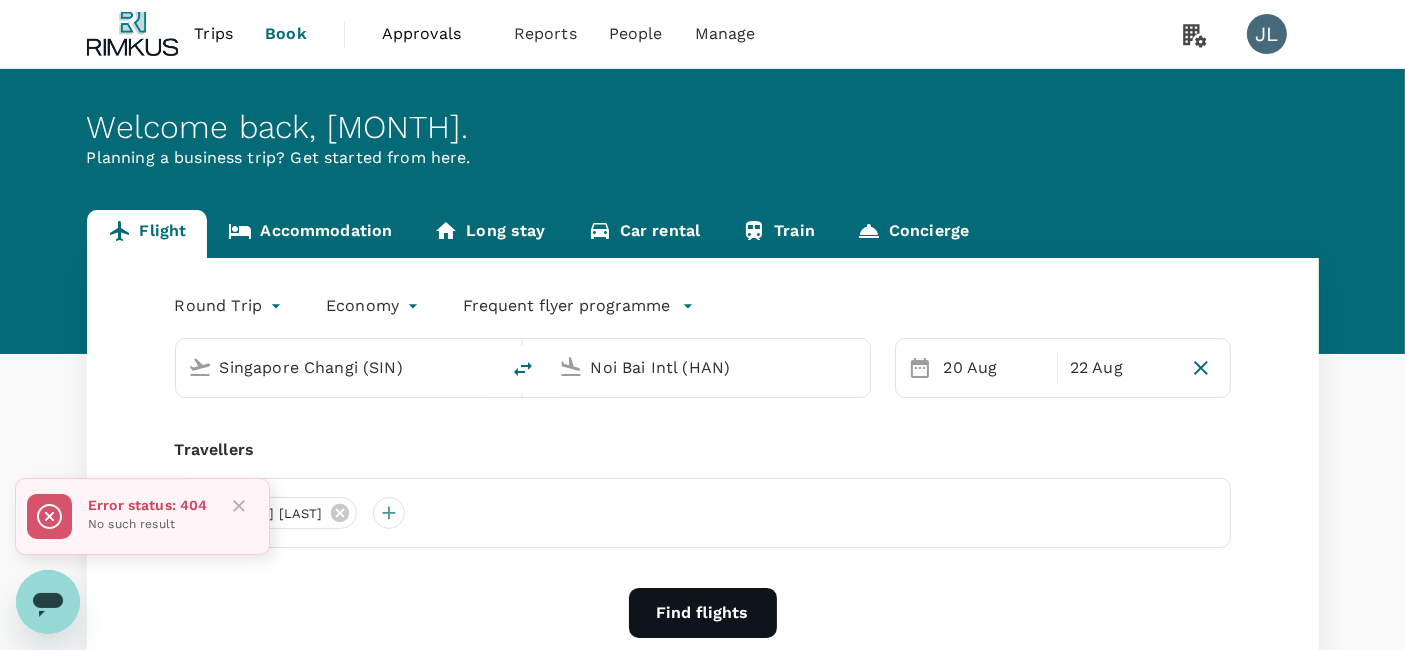 type 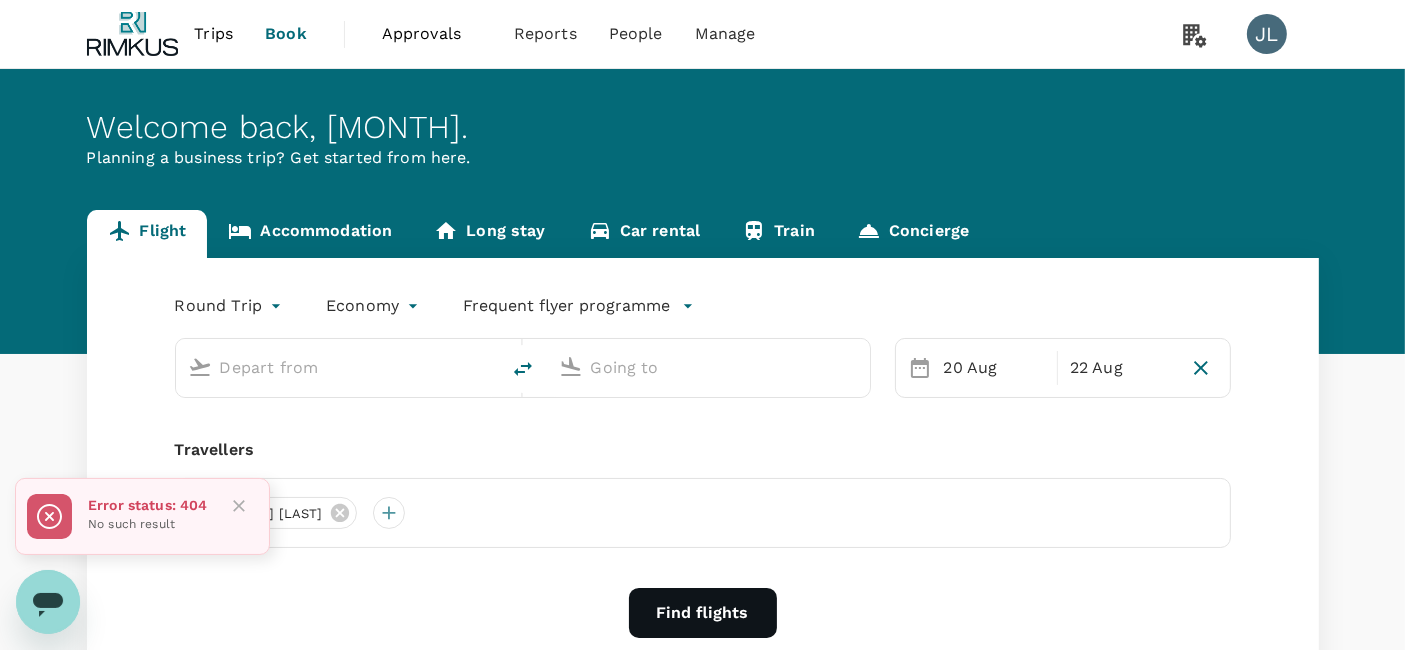 type on "Singapore Changi (SIN)" 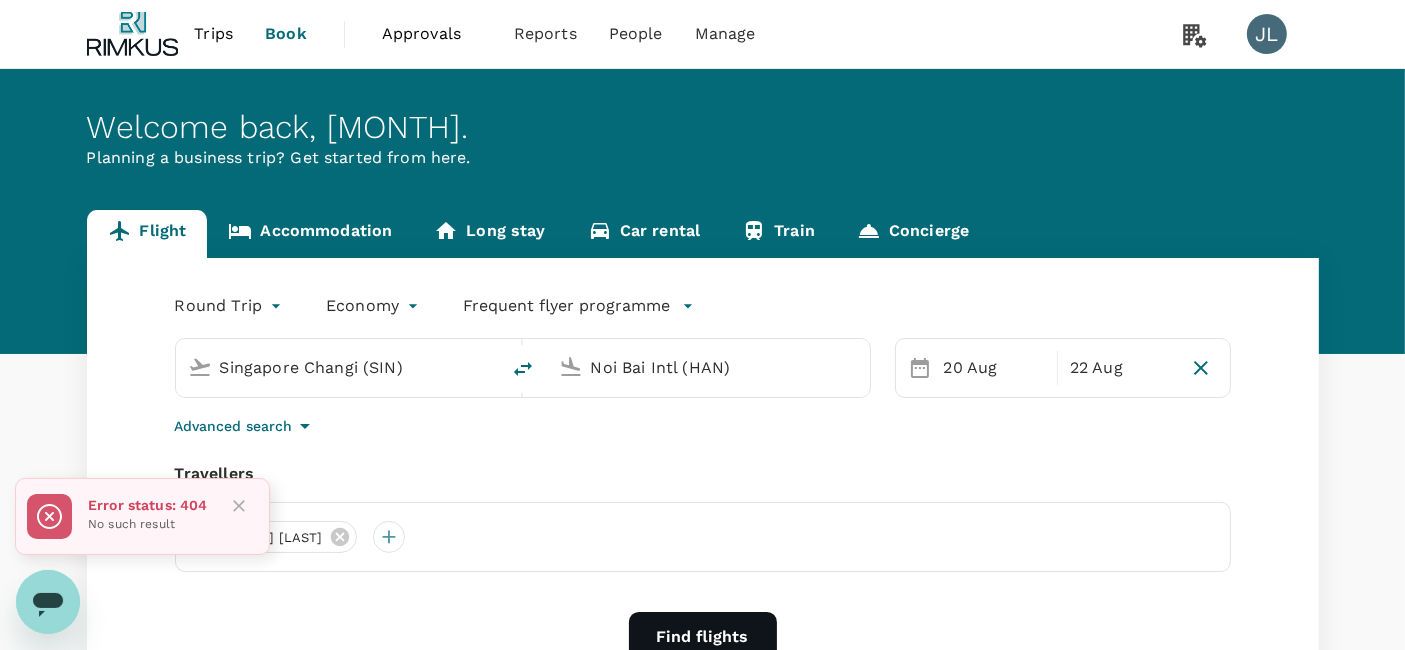 click on "Accommodation" at bounding box center [310, 234] 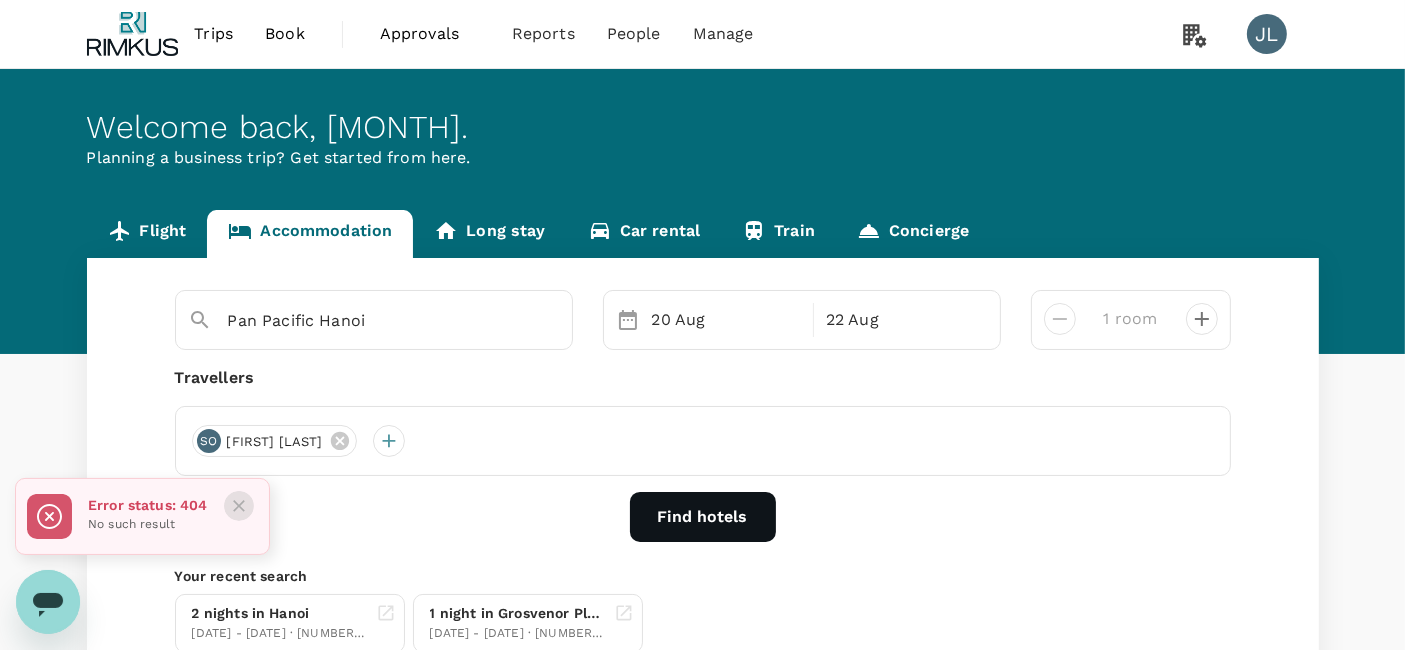 click 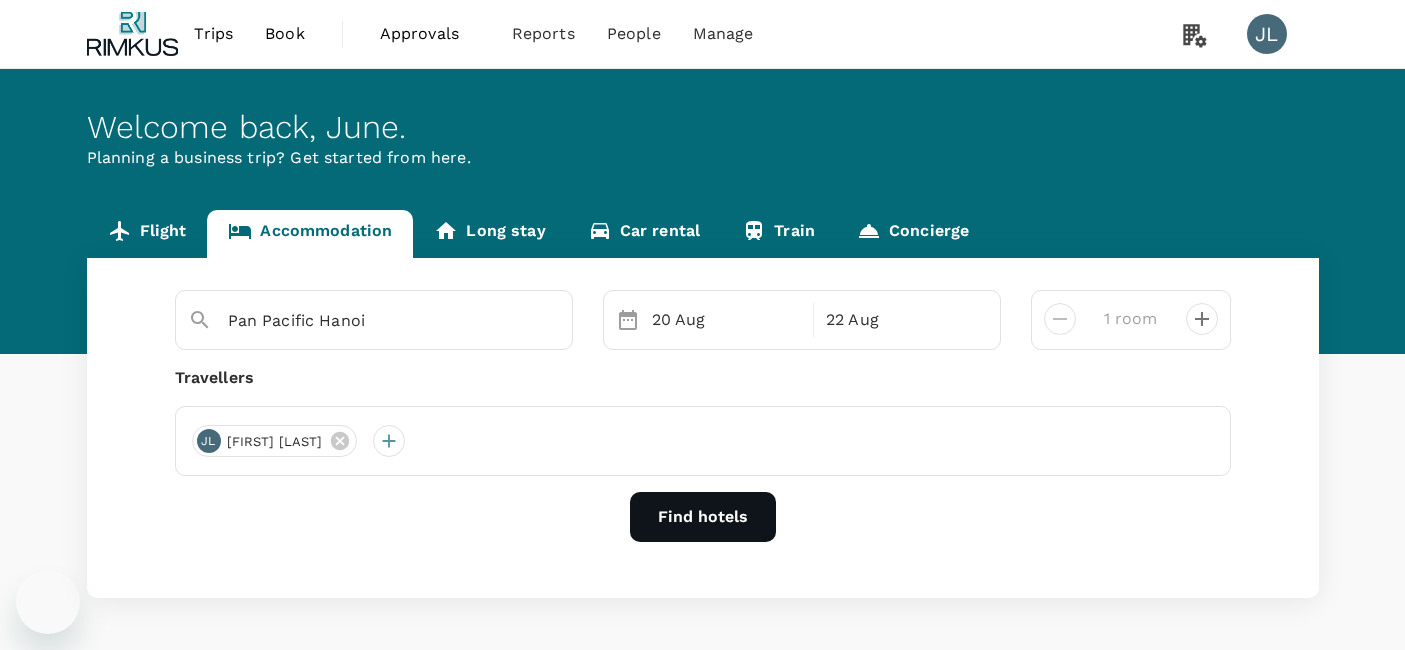 scroll, scrollTop: 0, scrollLeft: 0, axis: both 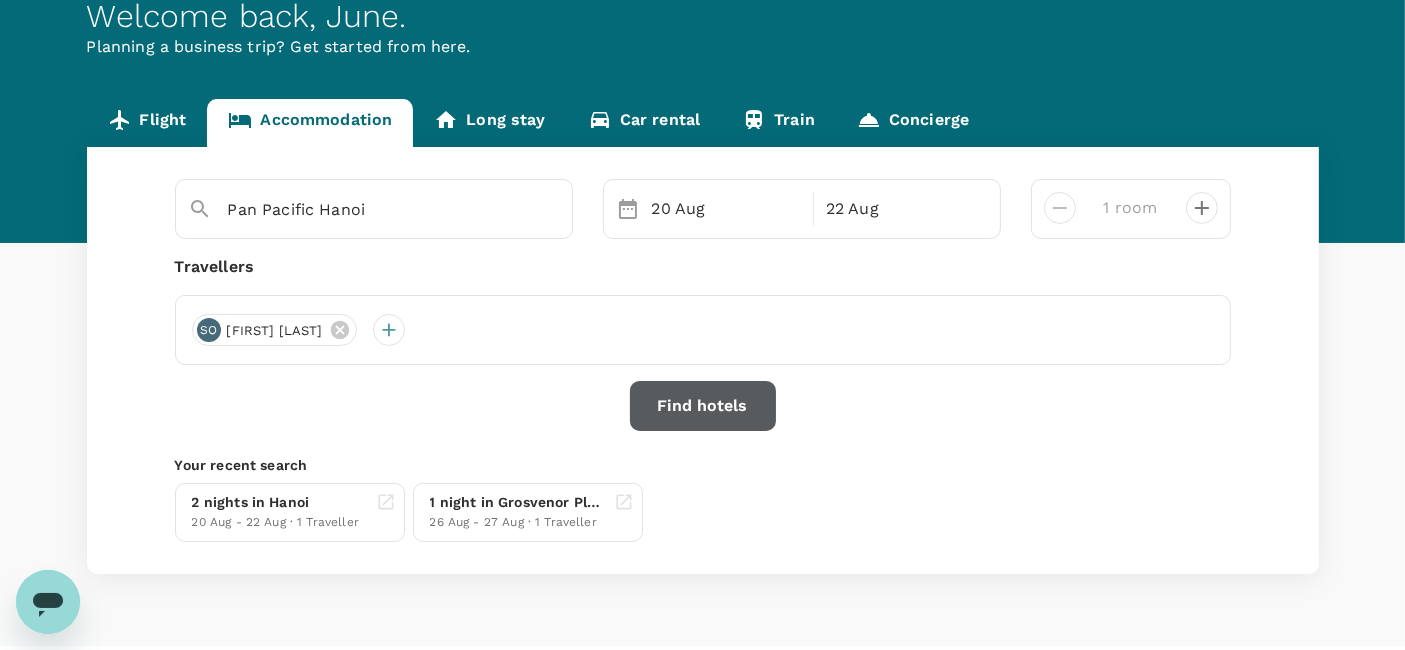click on "Find hotels" at bounding box center (703, 406) 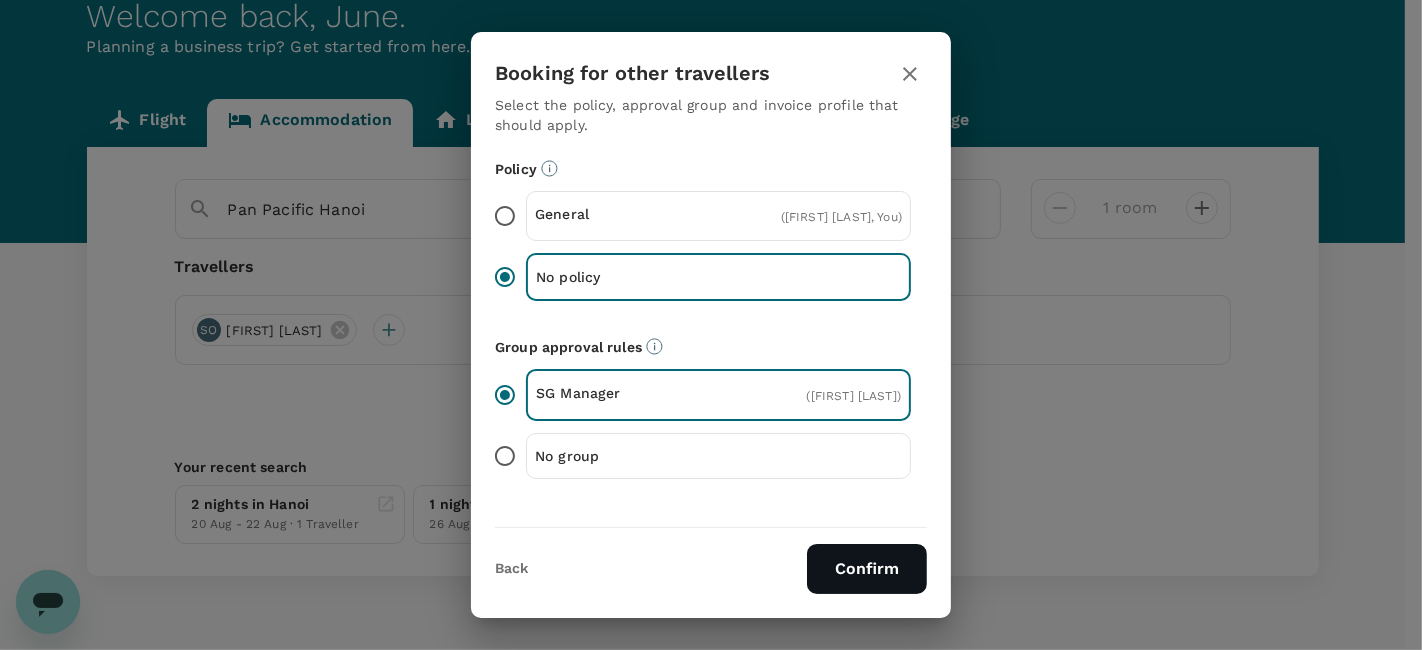 click on "No group" at bounding box center [627, 456] 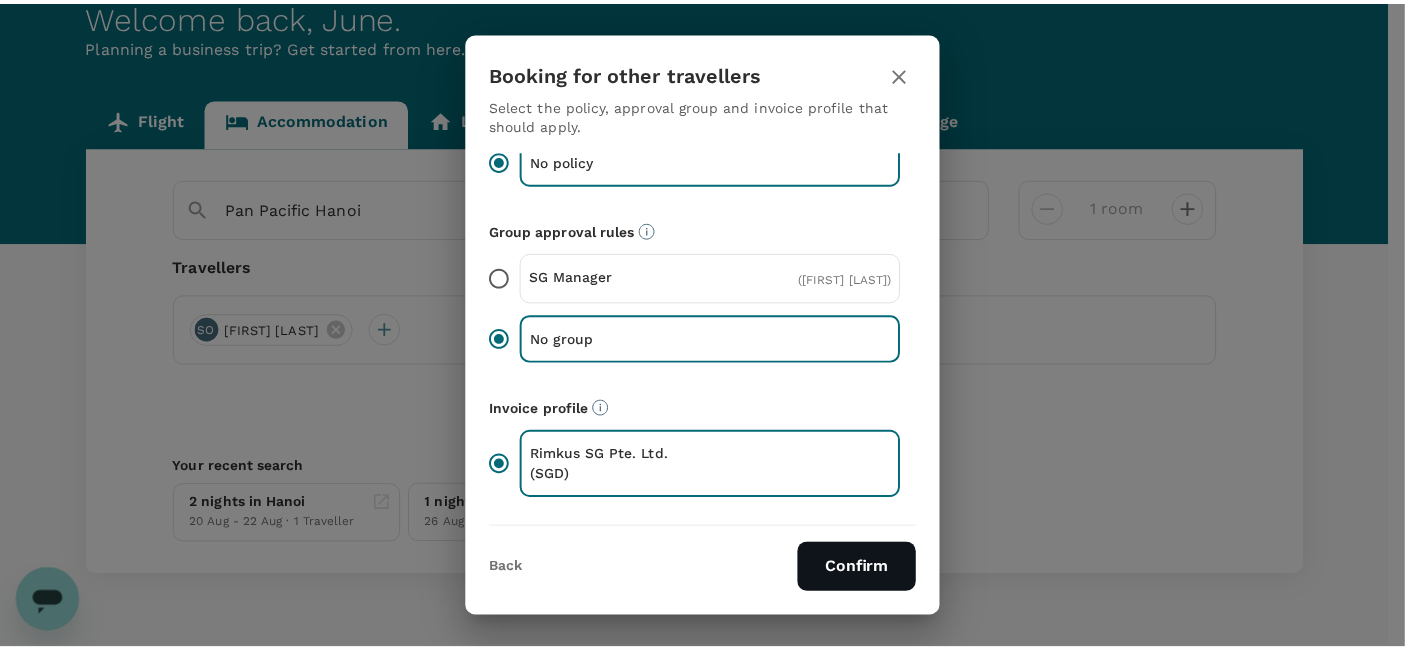 scroll, scrollTop: 134, scrollLeft: 0, axis: vertical 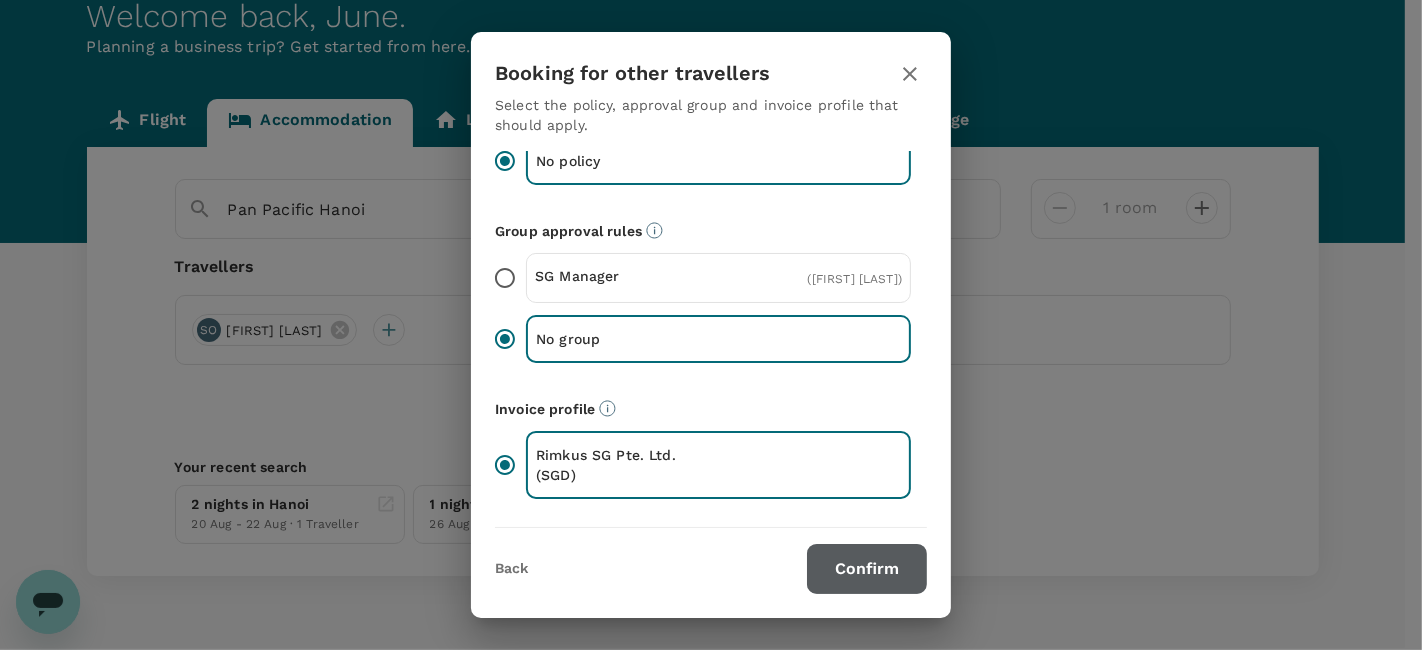 click on "Confirm" at bounding box center [867, 569] 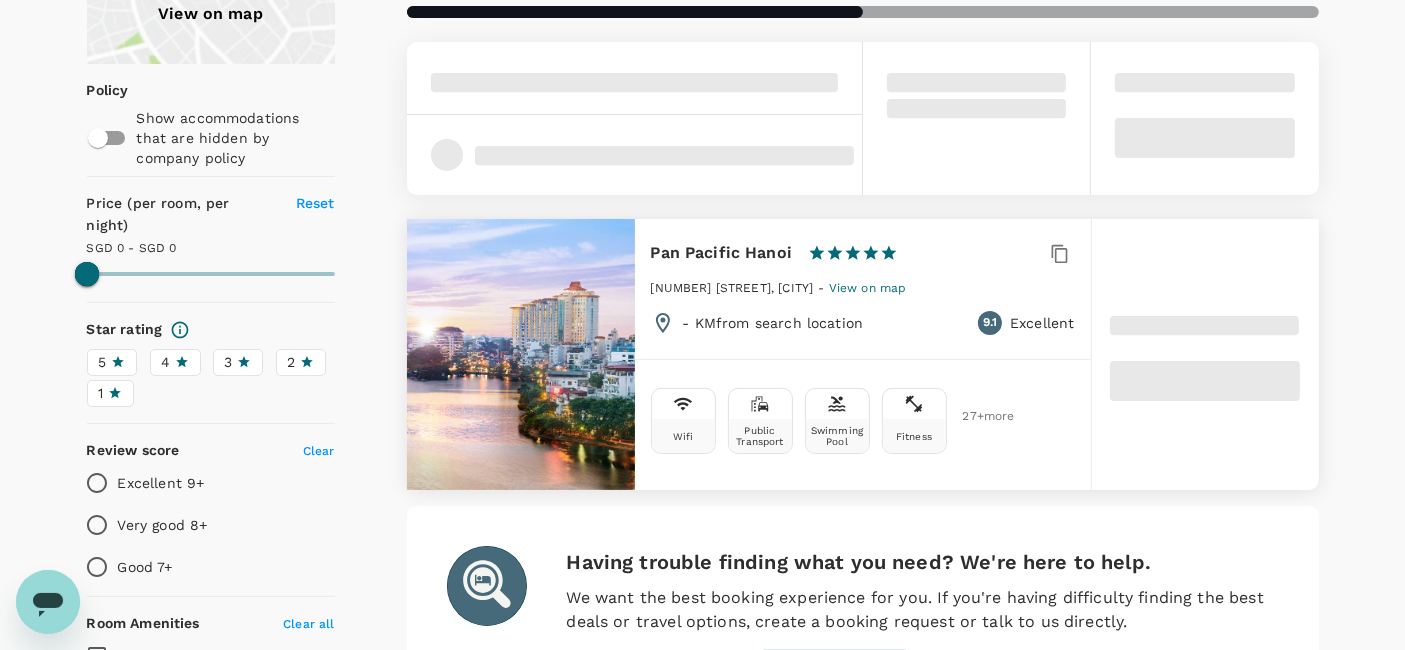 scroll, scrollTop: 222, scrollLeft: 0, axis: vertical 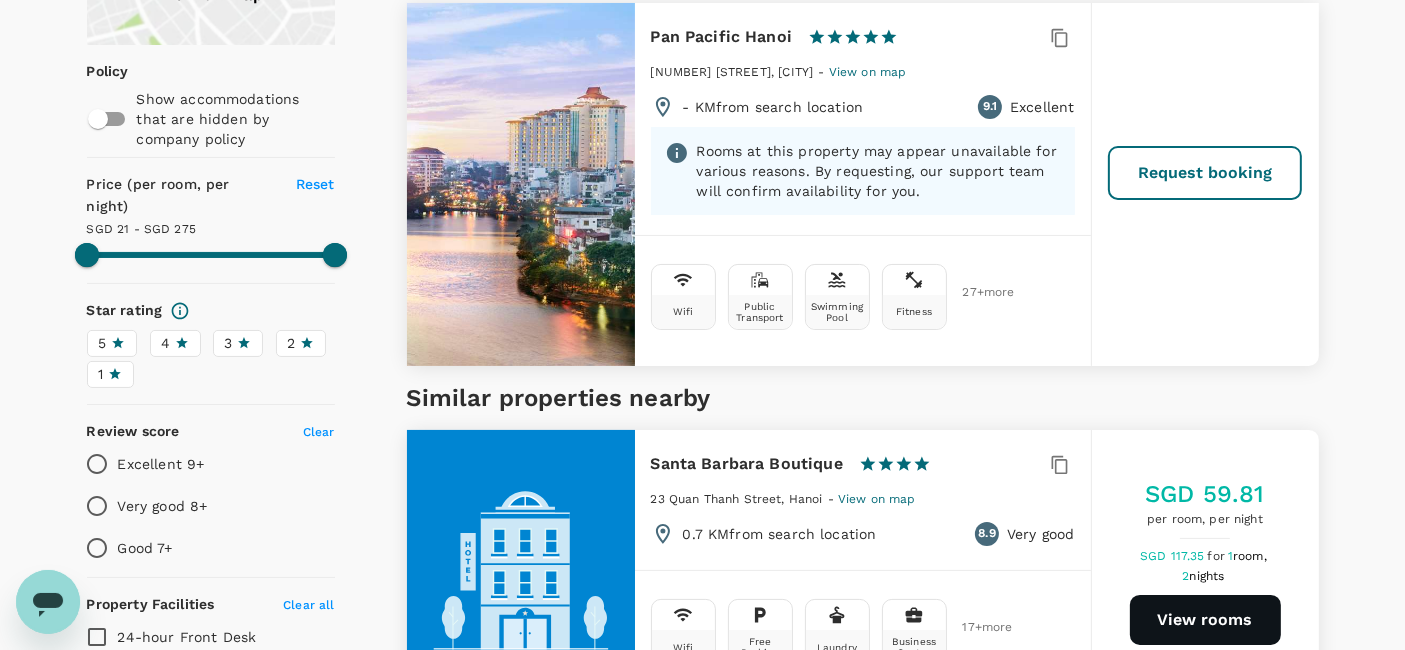 type on "274" 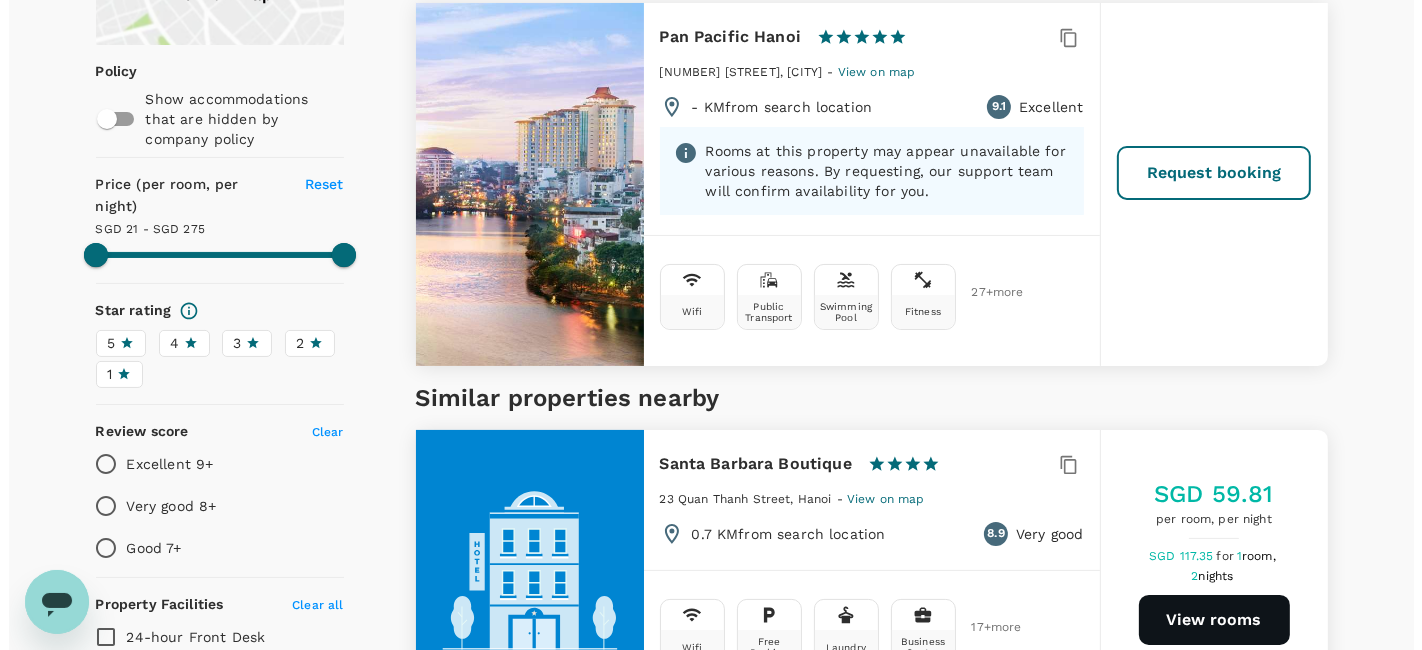 scroll, scrollTop: 0, scrollLeft: 0, axis: both 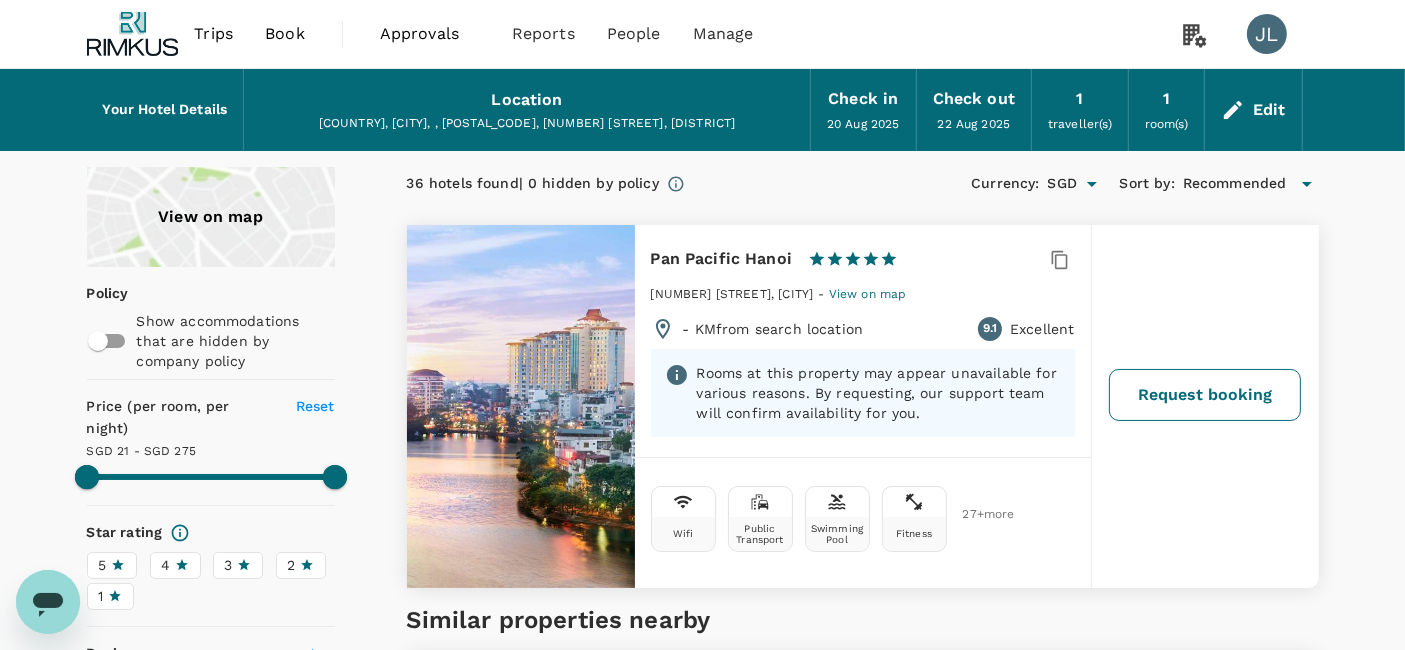 click on "Request booking" at bounding box center (1205, 395) 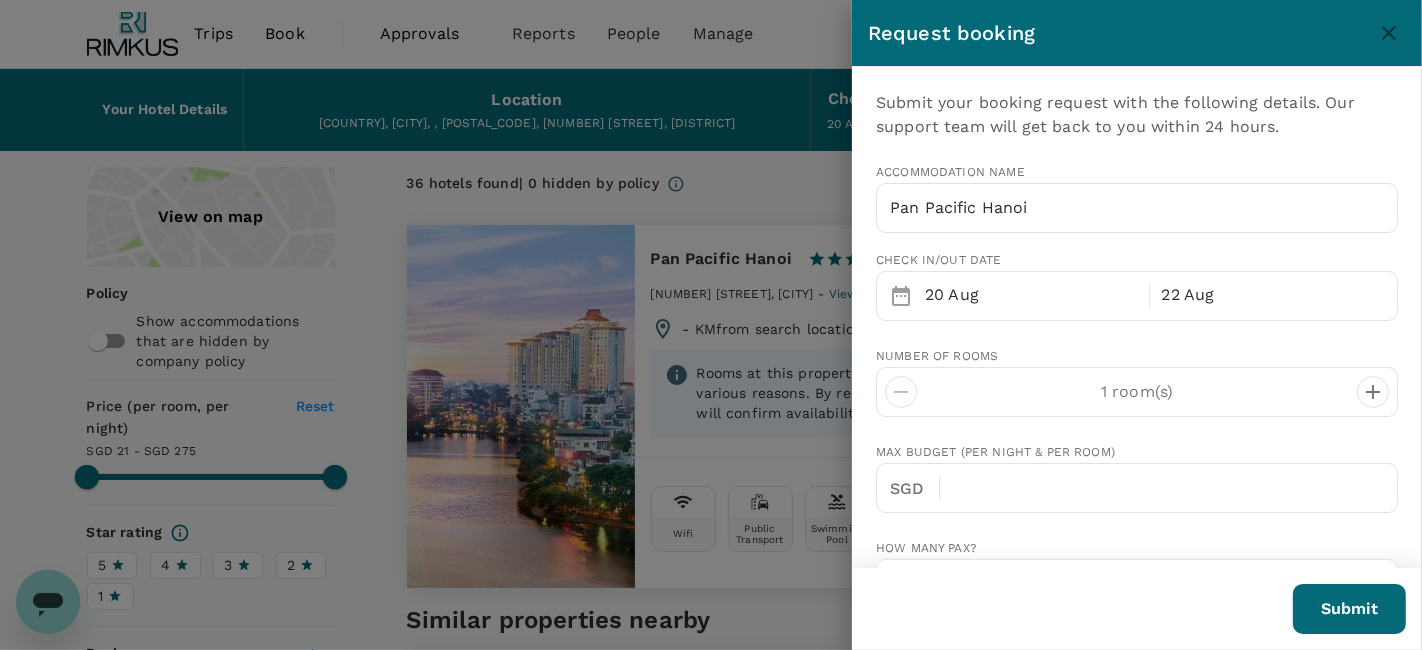 type on "65" 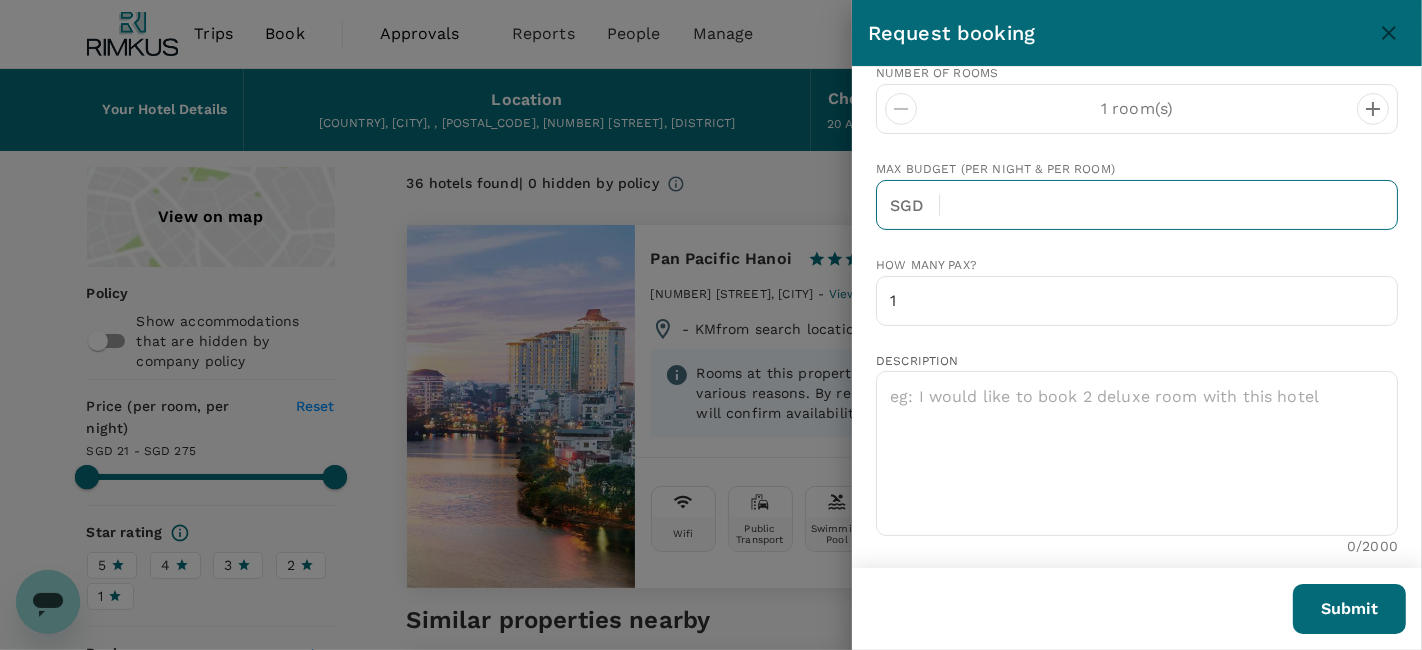 scroll, scrollTop: 333, scrollLeft: 0, axis: vertical 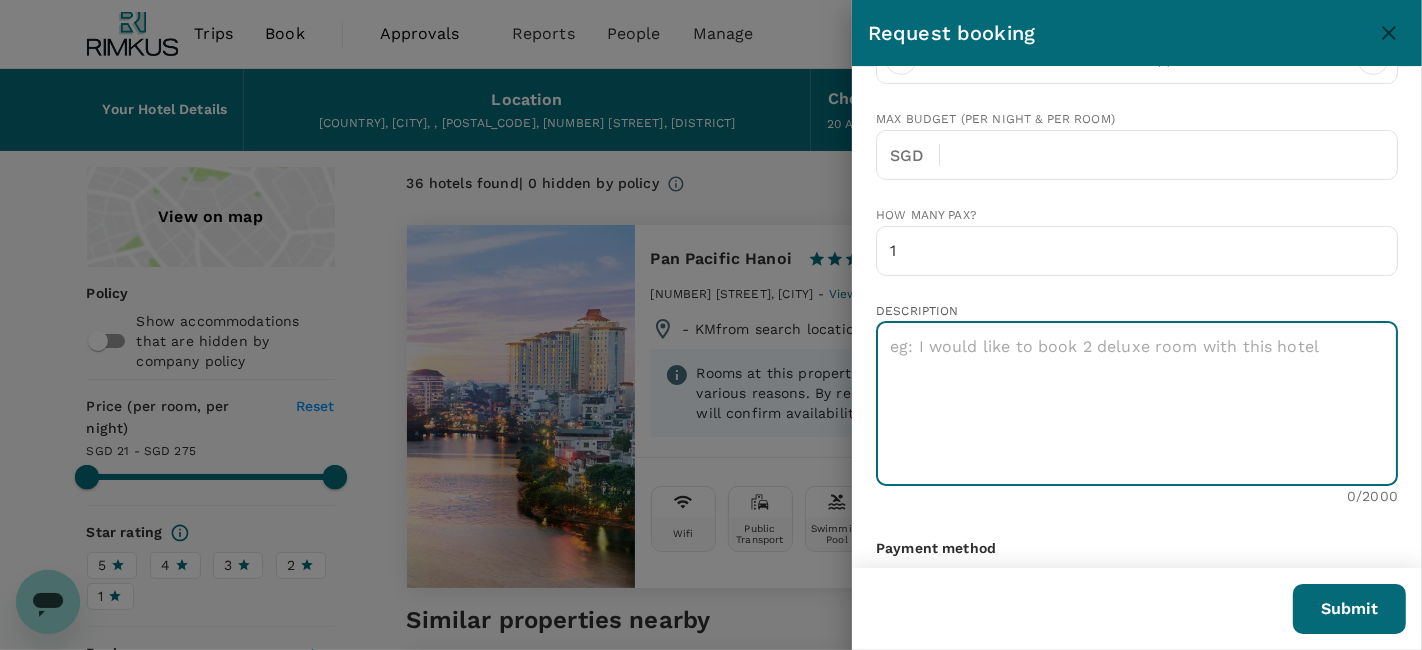 click at bounding box center [1137, 403] 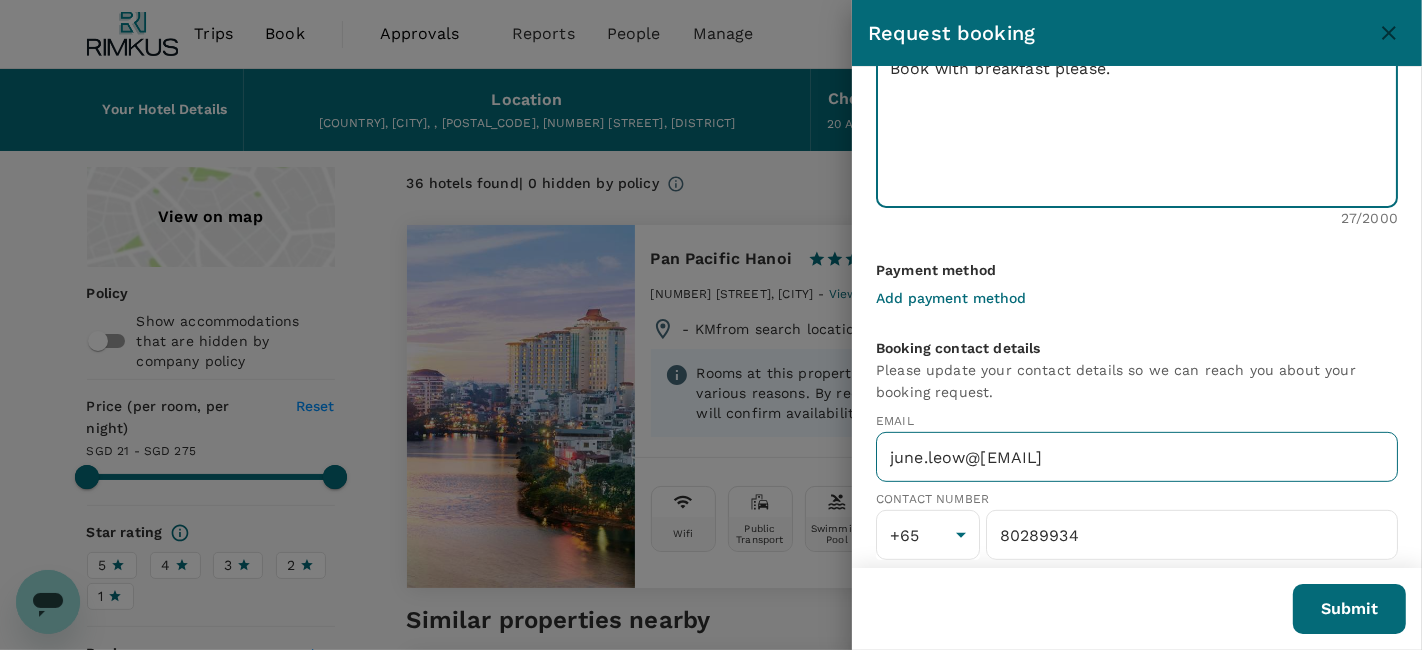 scroll, scrollTop: 623, scrollLeft: 0, axis: vertical 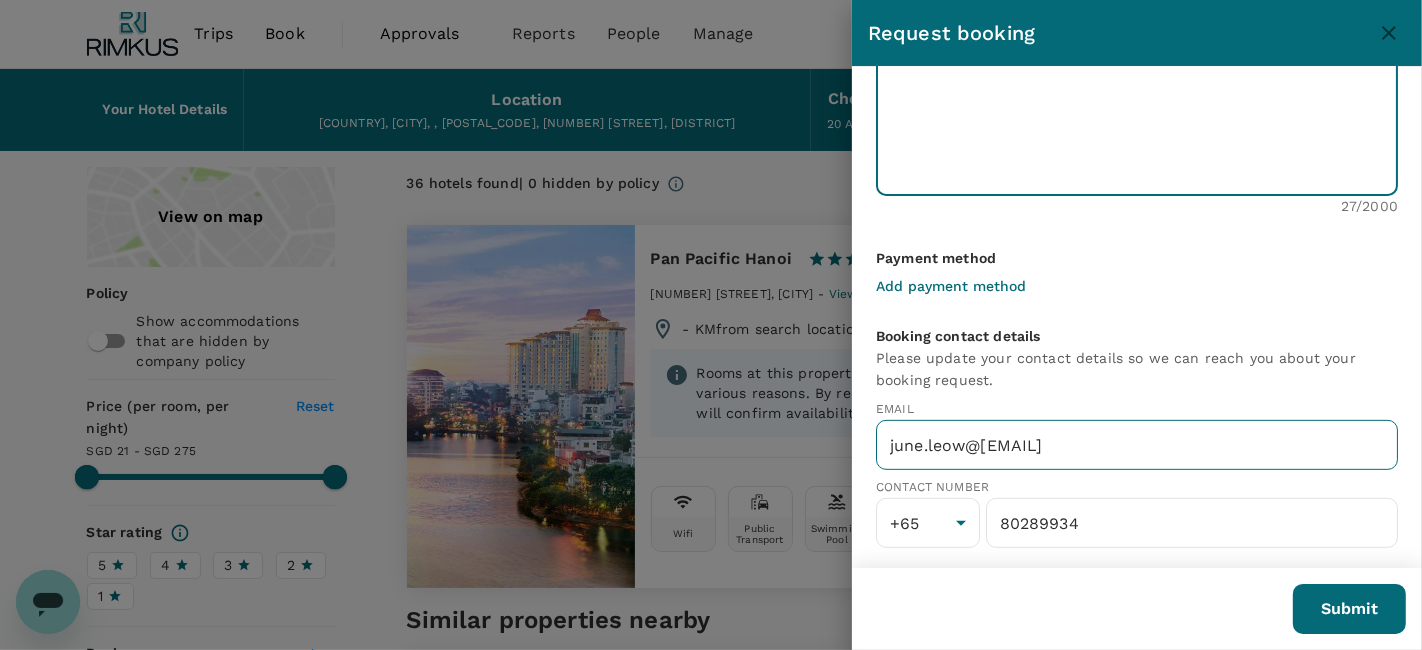 type on "Book with breakfast please." 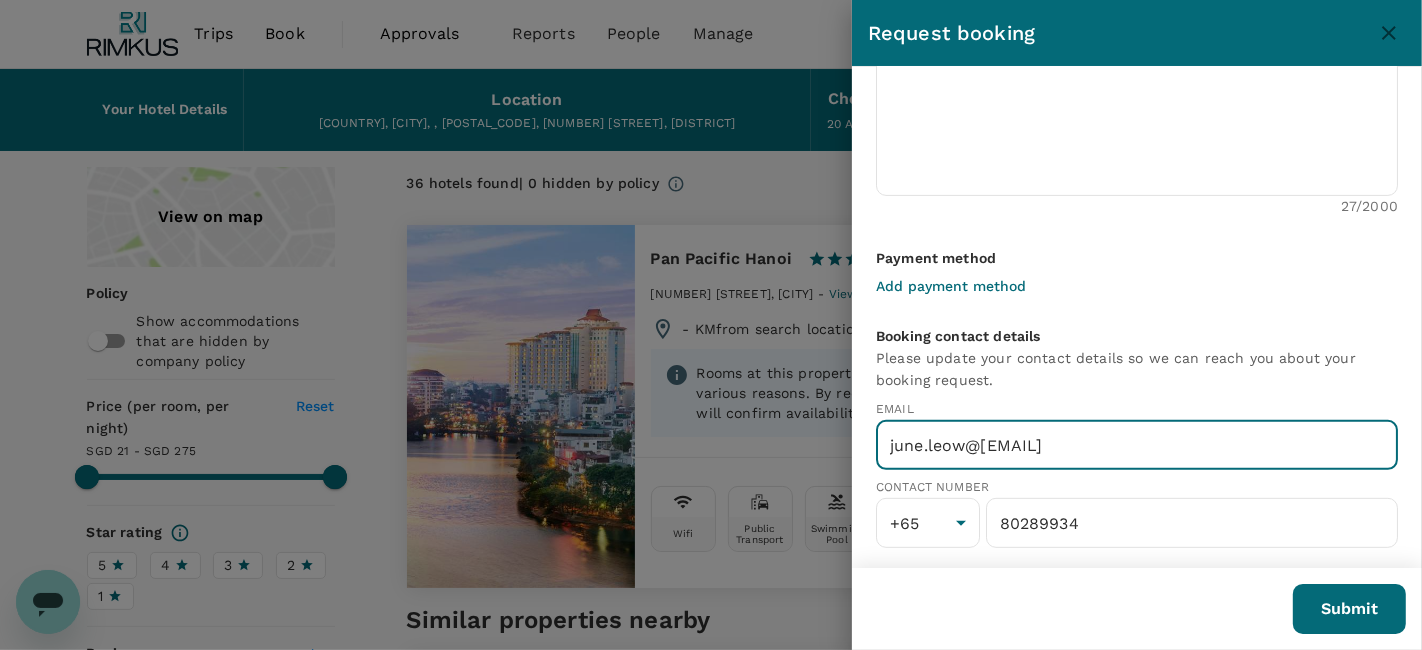 click on "june.leow@[EMAIL]" at bounding box center (1137, 445) 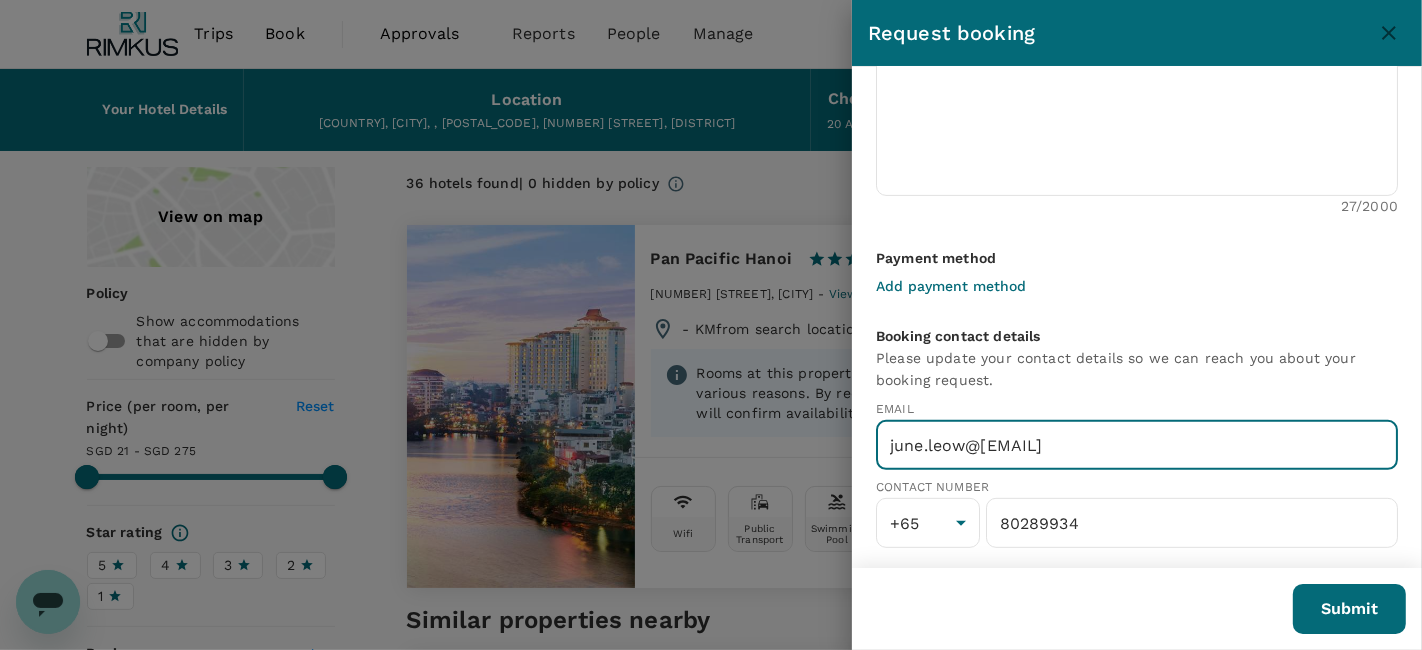 type on "june.leow@[EMAIL]" 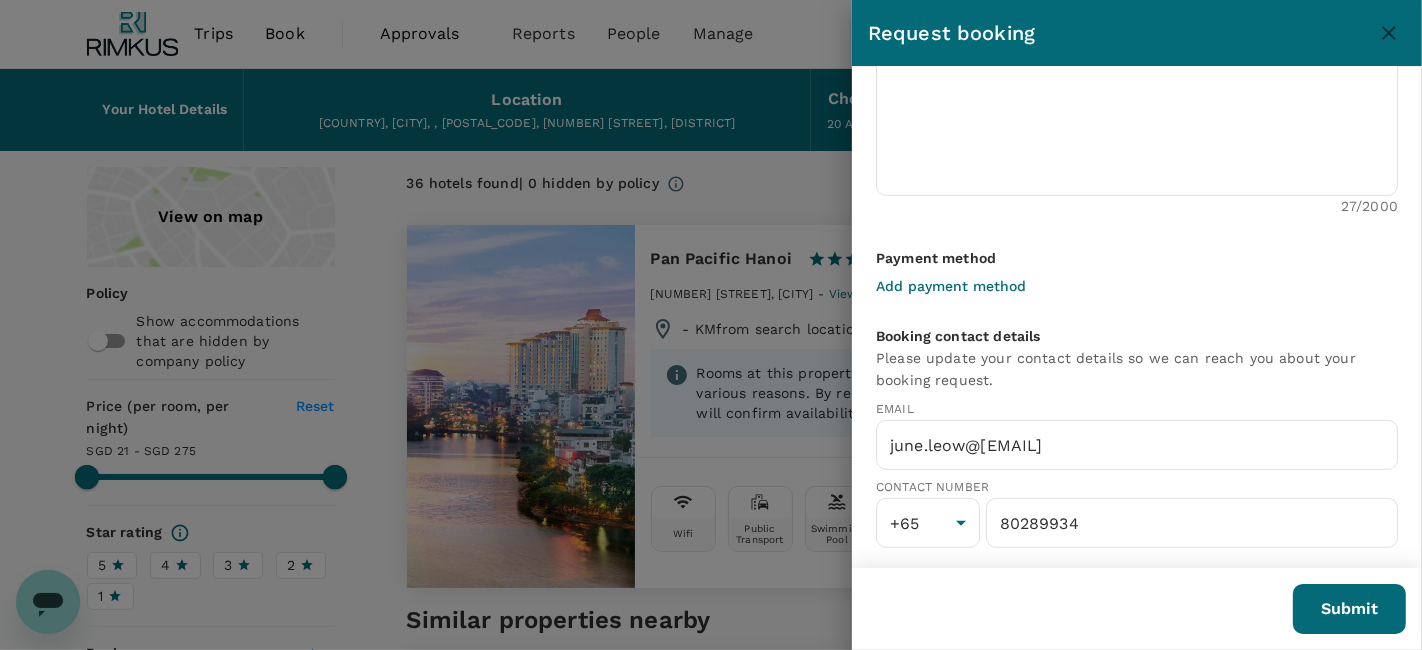 click on "Contact Number" at bounding box center [1137, 488] 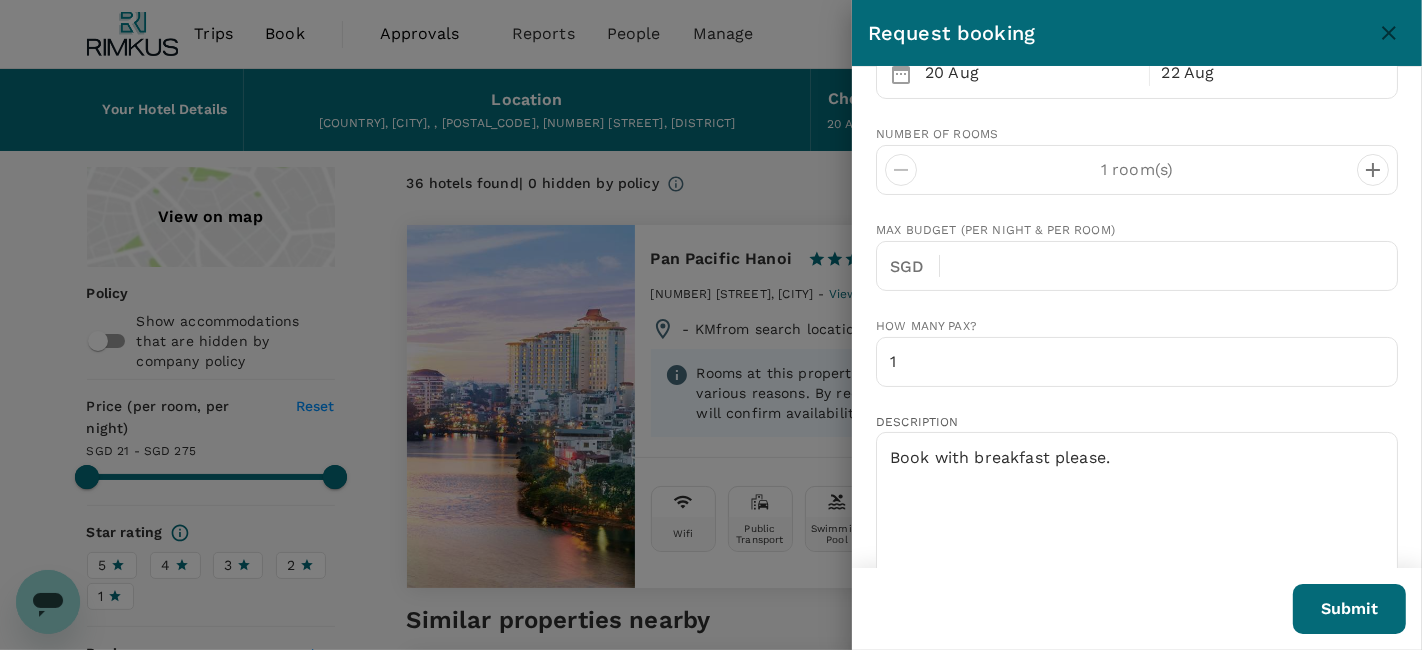 scroll, scrollTop: 555, scrollLeft: 0, axis: vertical 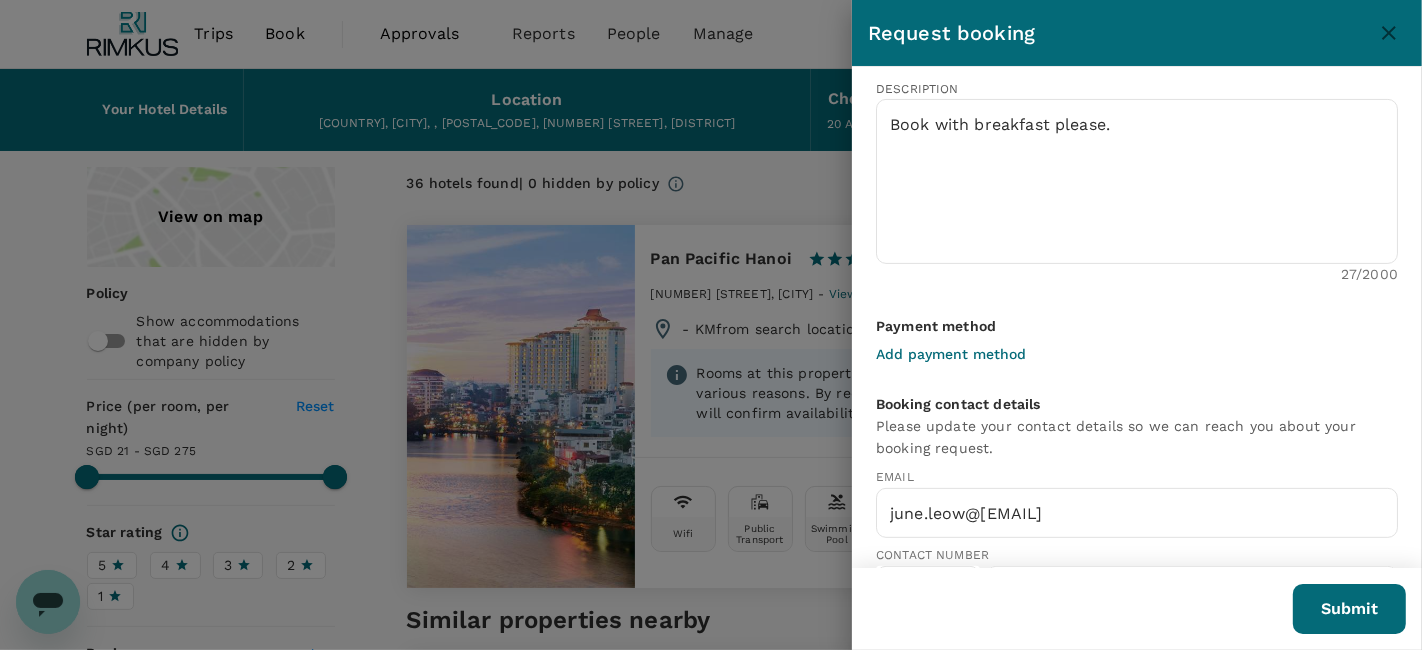 click on "Add payment method" at bounding box center (951, 354) 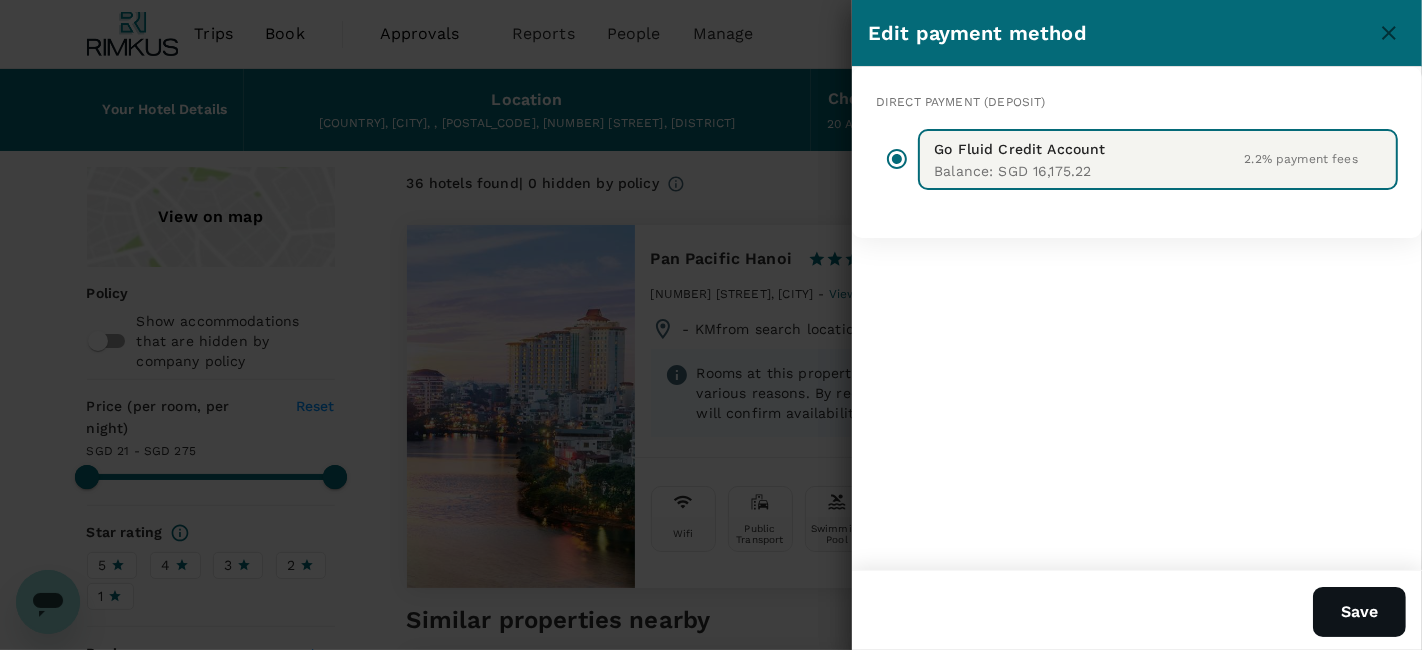 click on "Save" at bounding box center [1359, 612] 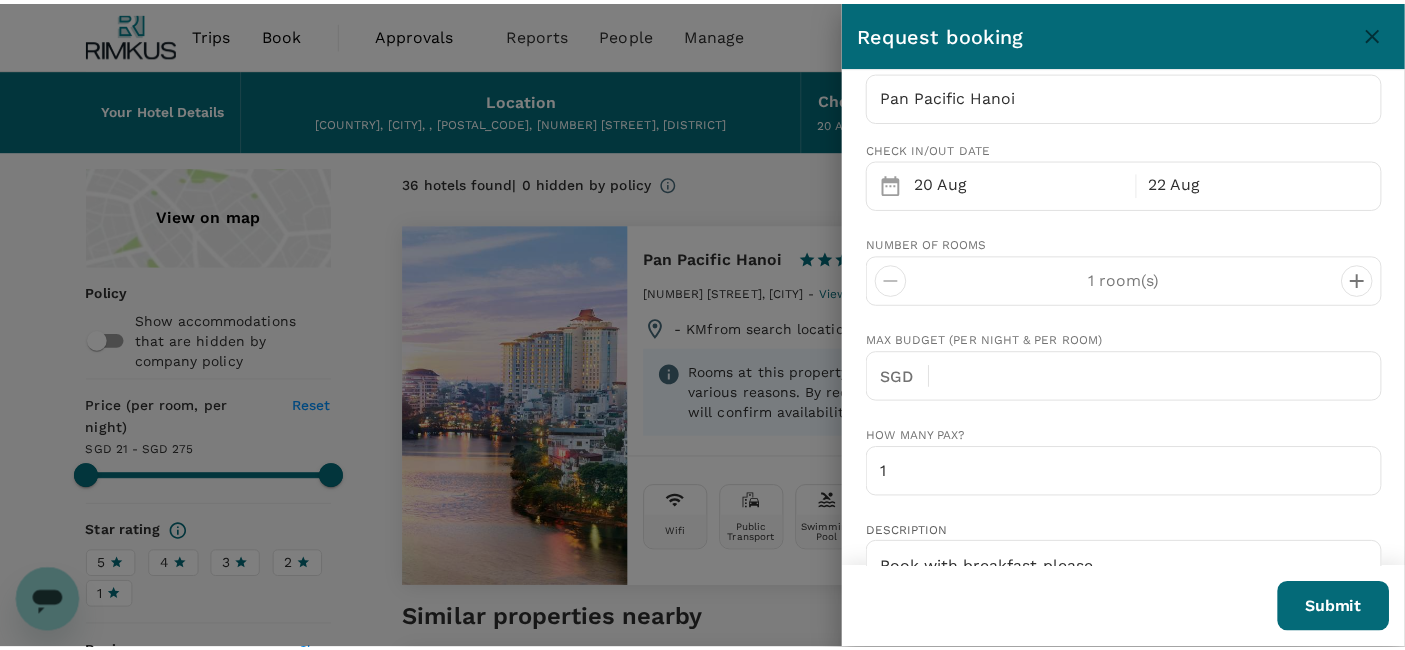 scroll, scrollTop: 0, scrollLeft: 0, axis: both 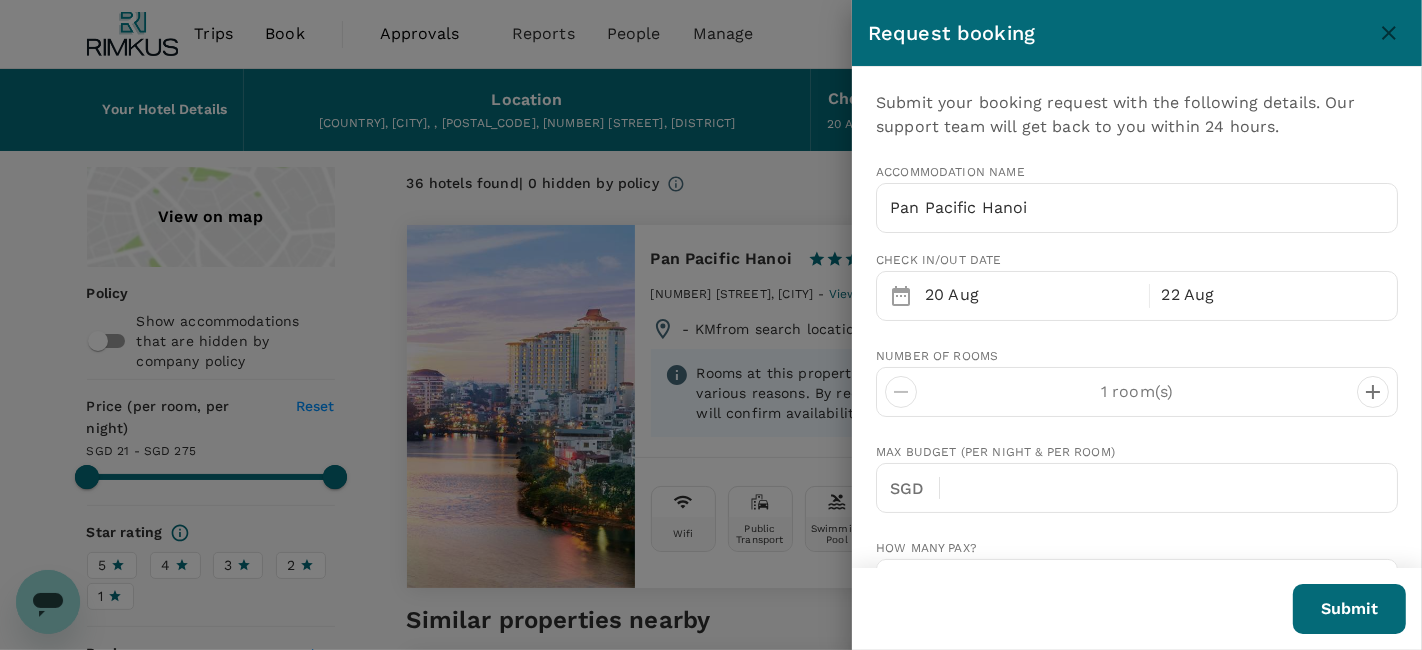 click on "Submit" at bounding box center (1349, 609) 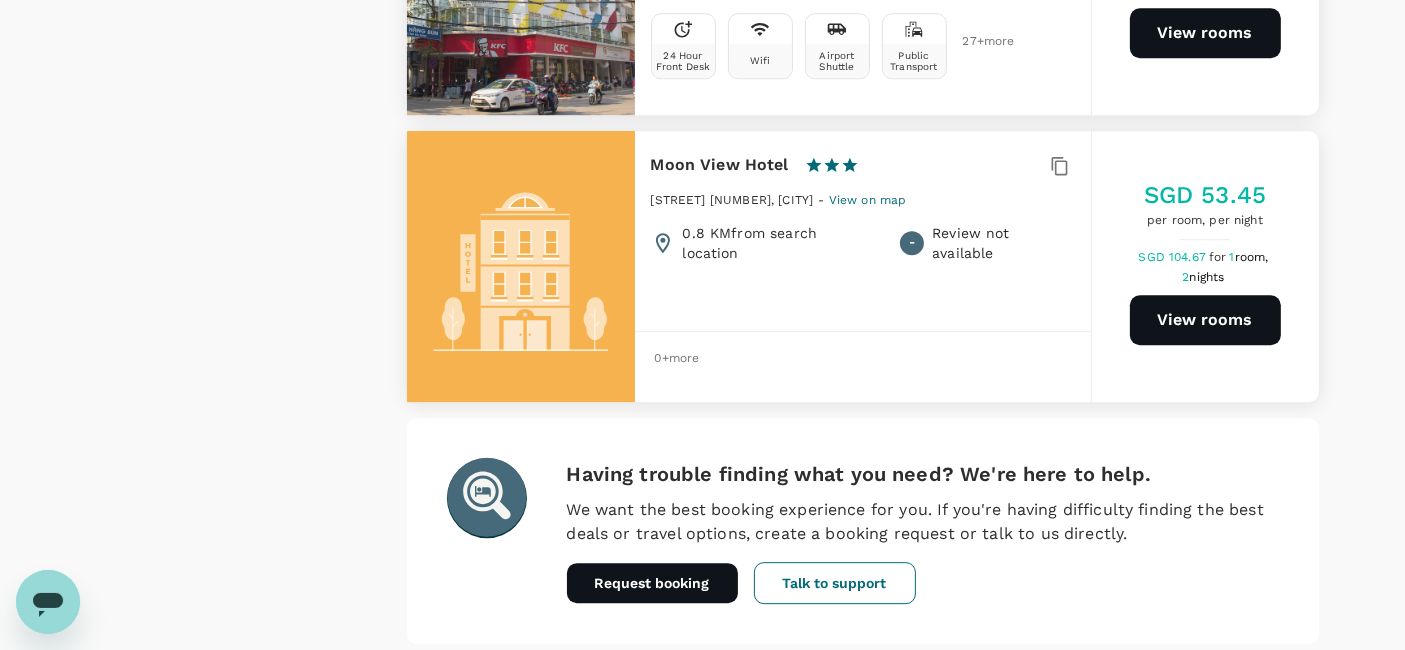 scroll, scrollTop: 5869, scrollLeft: 0, axis: vertical 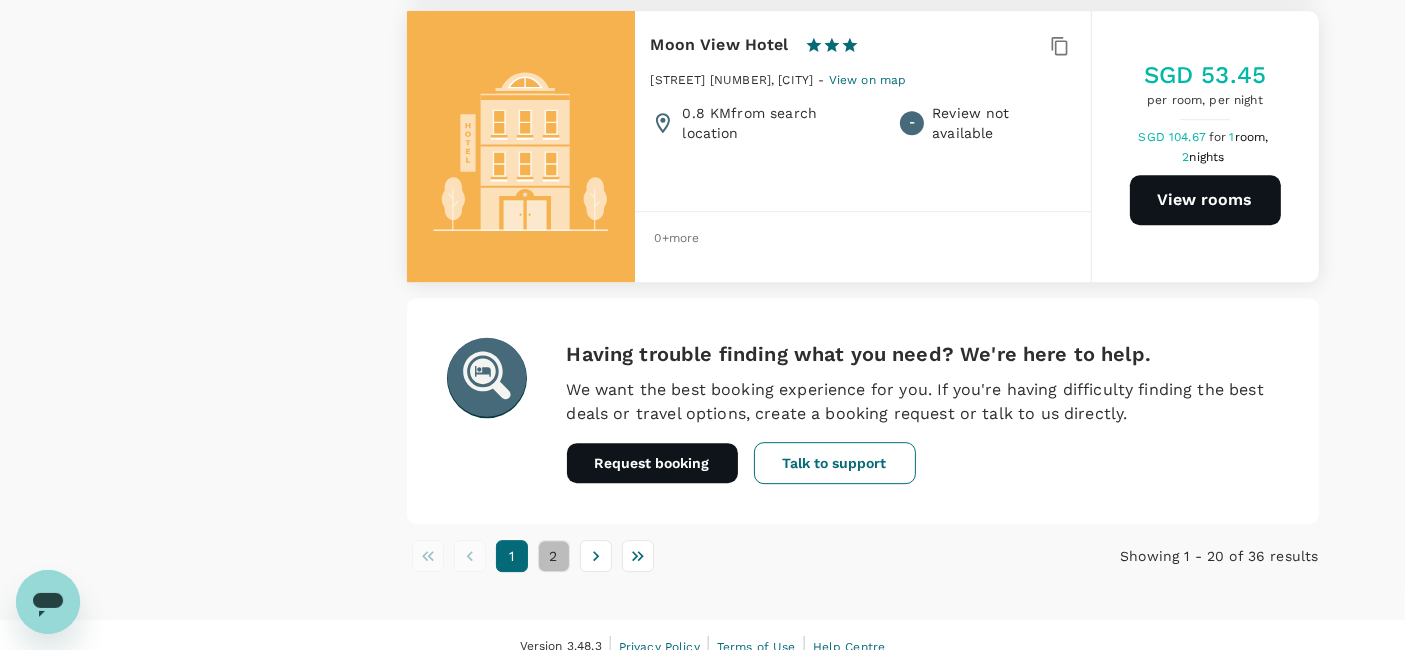 click on "2" at bounding box center [554, 556] 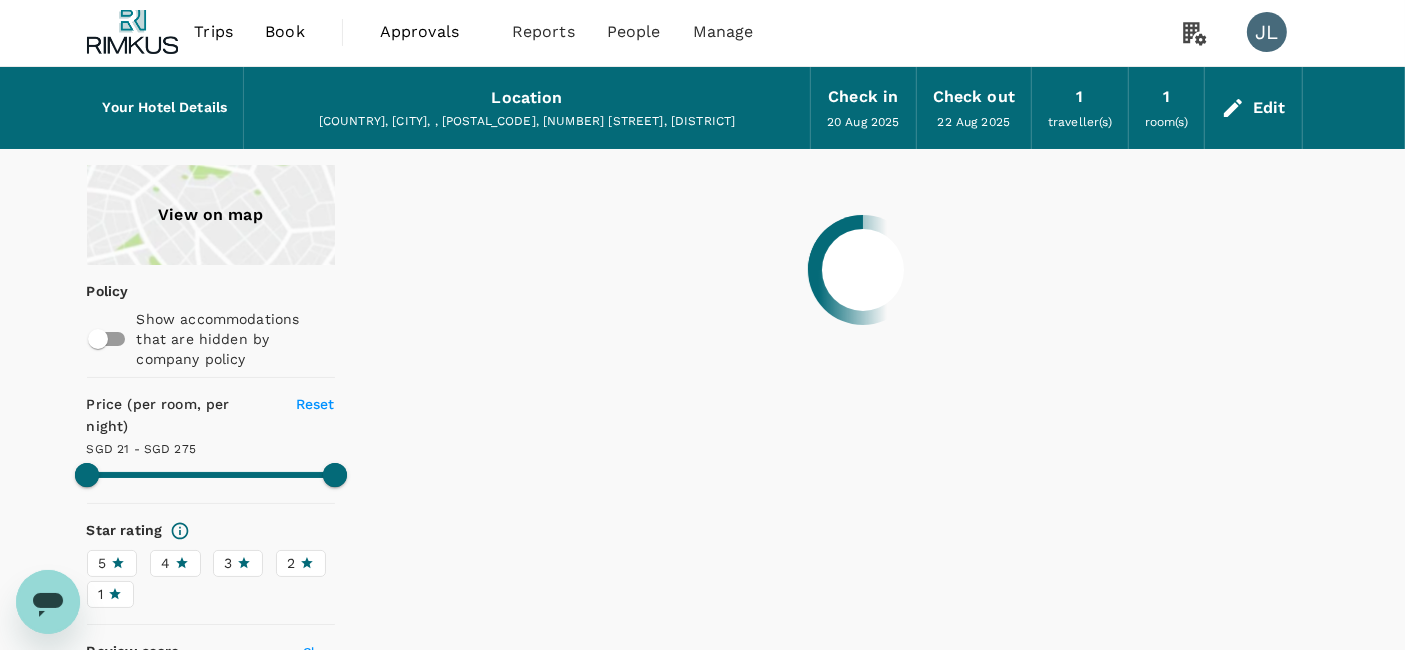 scroll, scrollTop: 0, scrollLeft: 0, axis: both 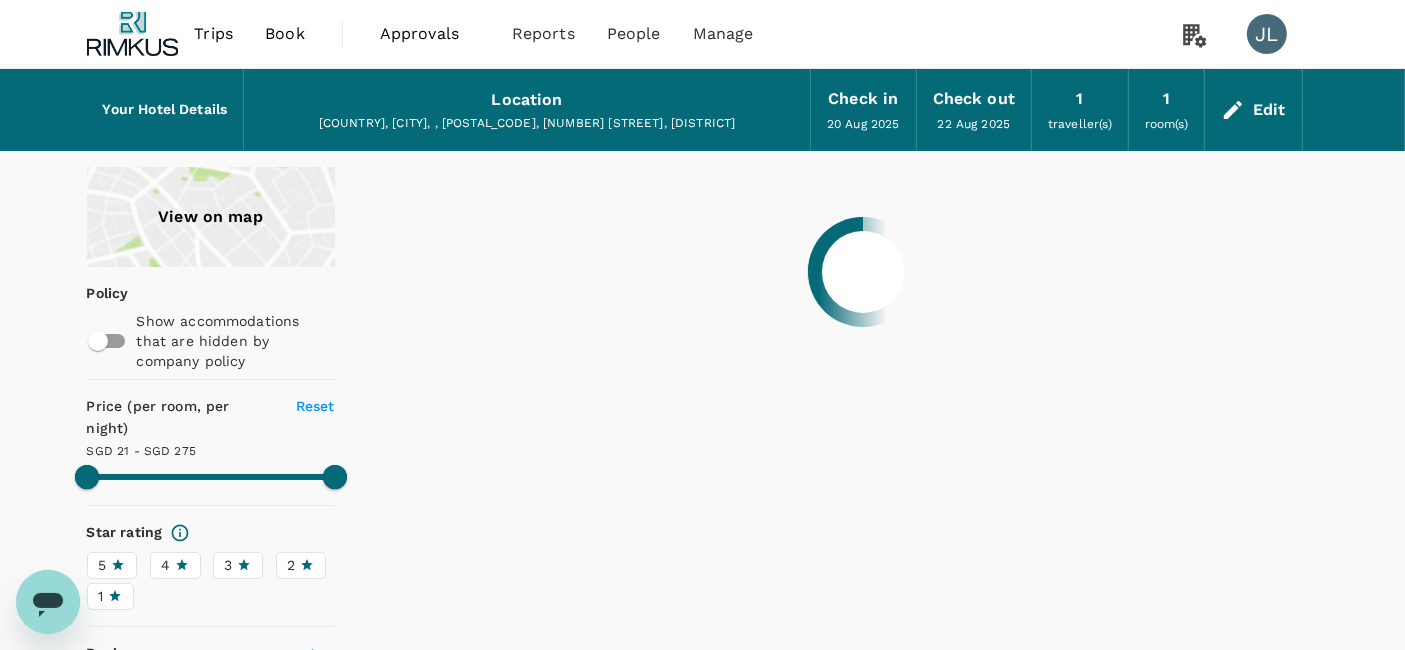 type on "500" 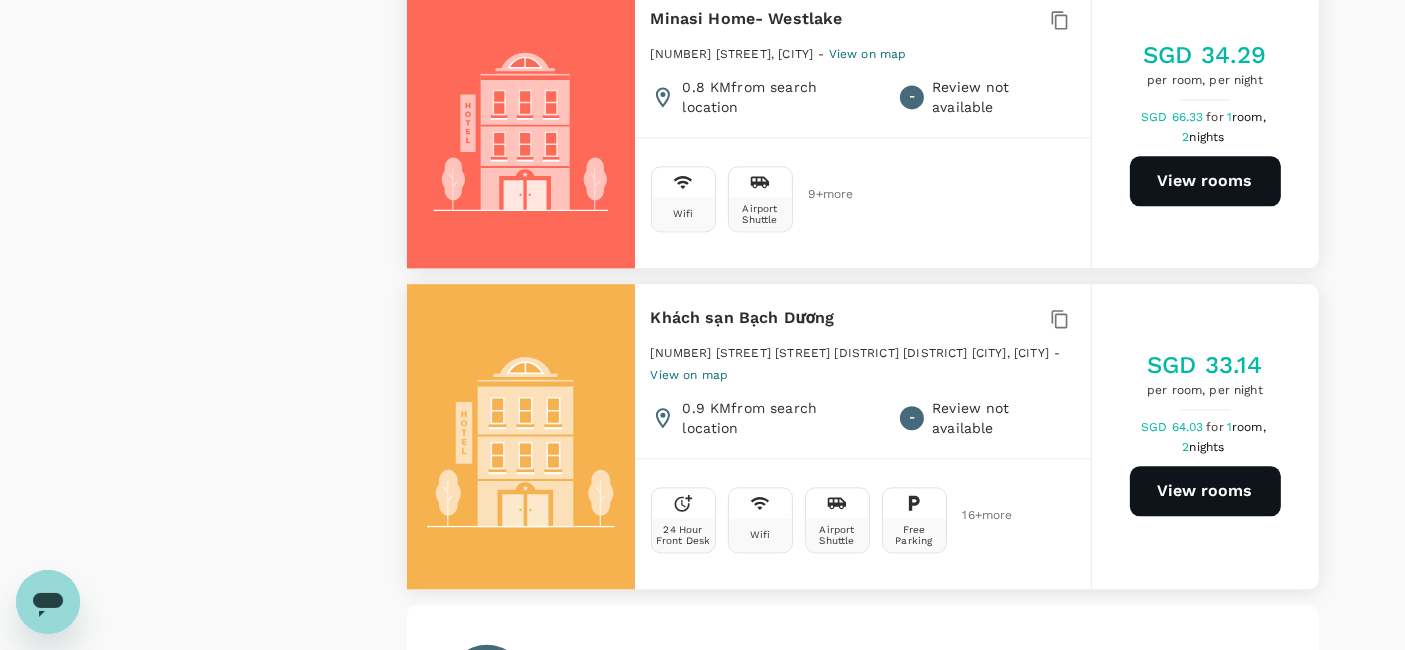 scroll, scrollTop: 4823, scrollLeft: 0, axis: vertical 